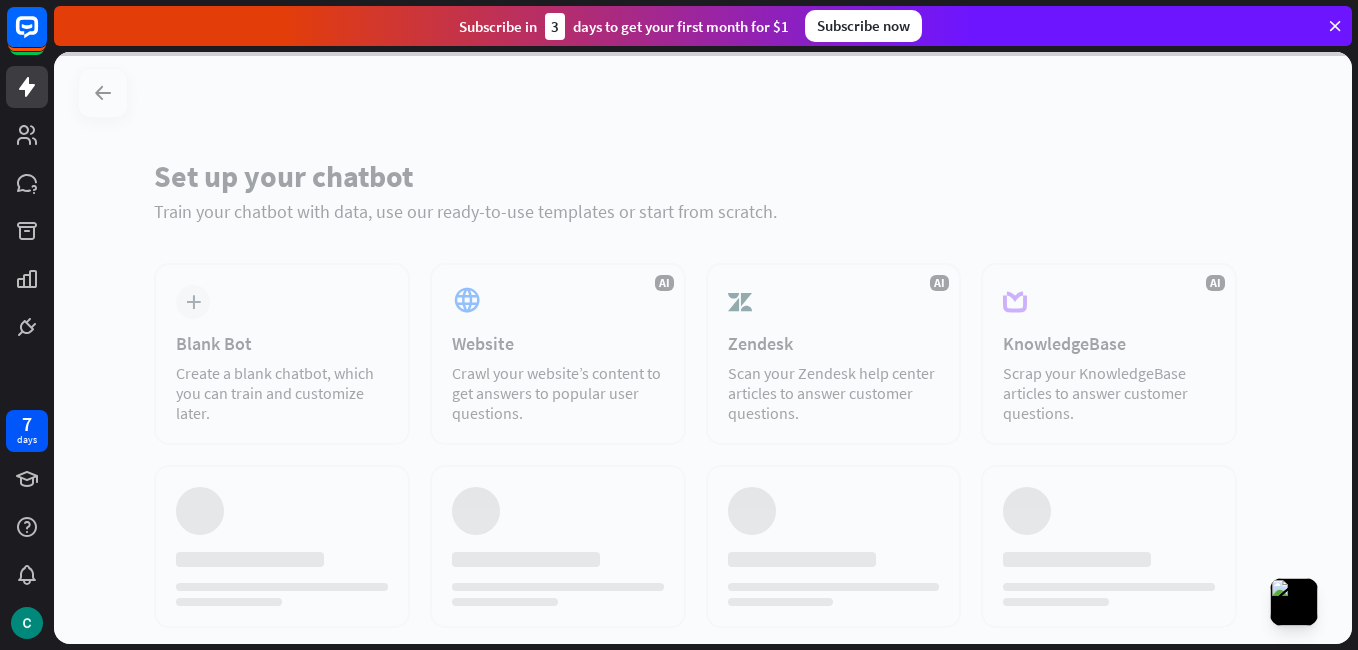 scroll, scrollTop: 0, scrollLeft: 0, axis: both 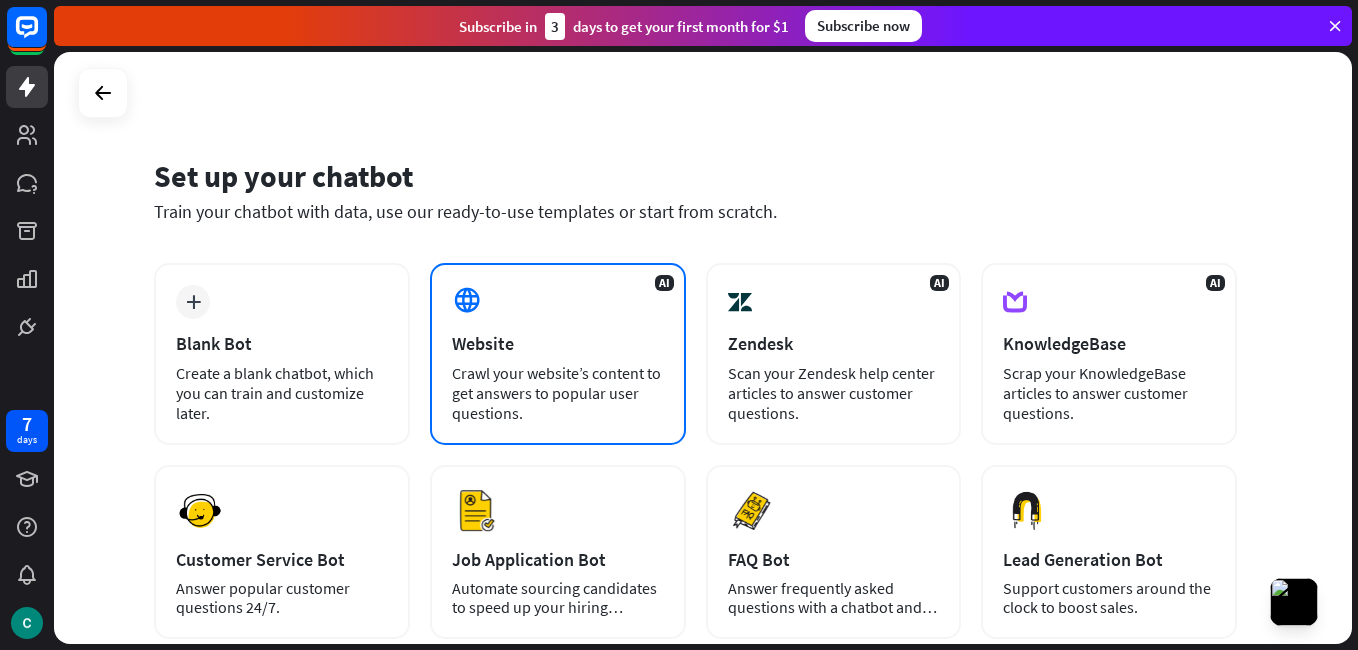 click on "AI     Website
Crawl your website’s content to get answers to
popular user questions." at bounding box center [558, 354] 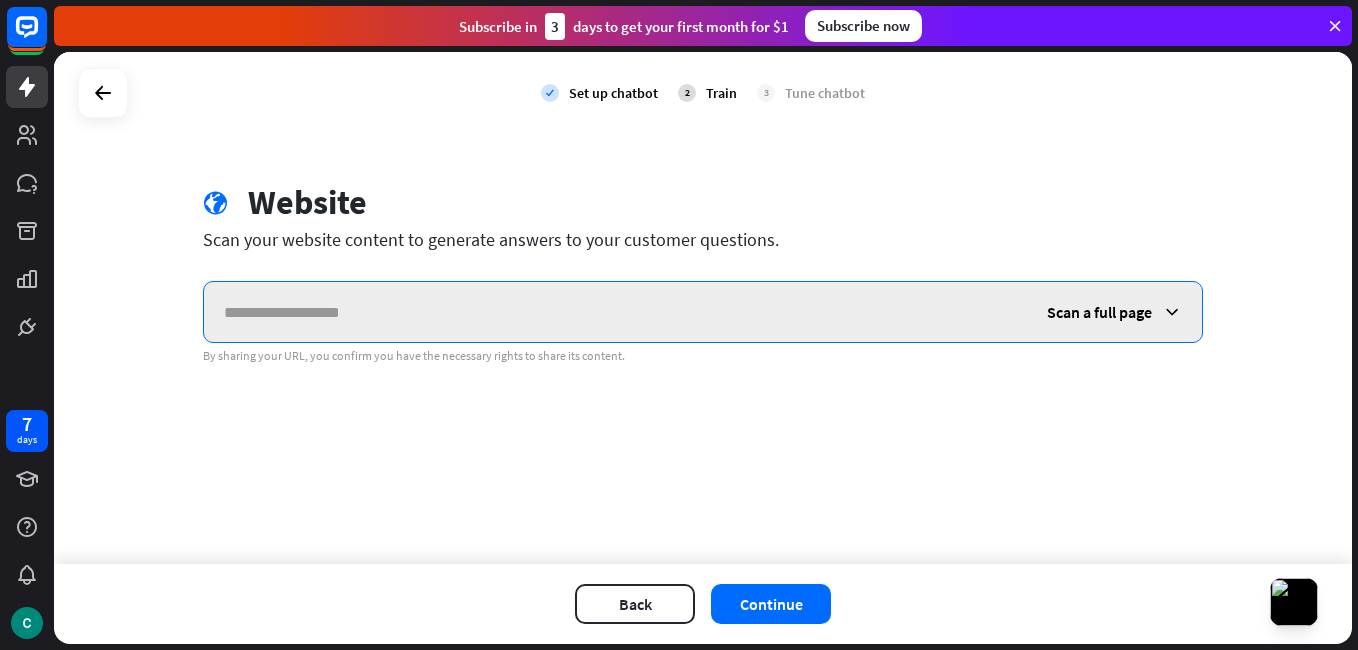 click at bounding box center (615, 312) 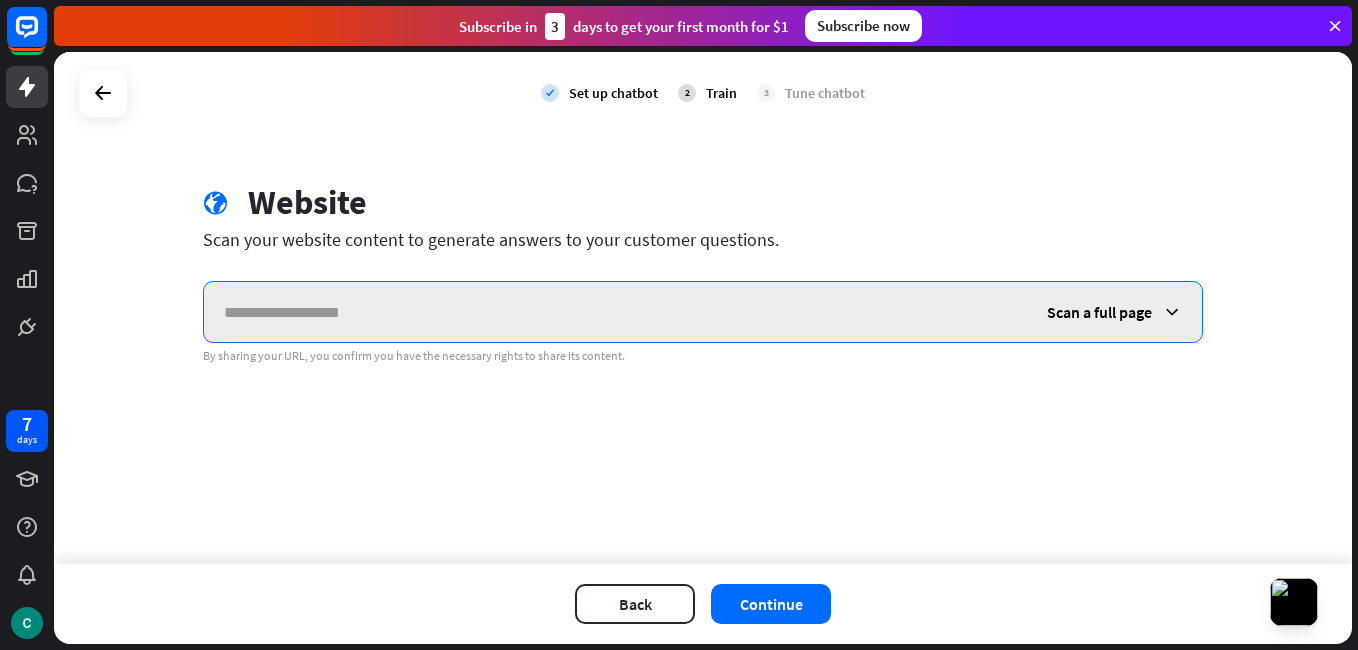 paste on "**********" 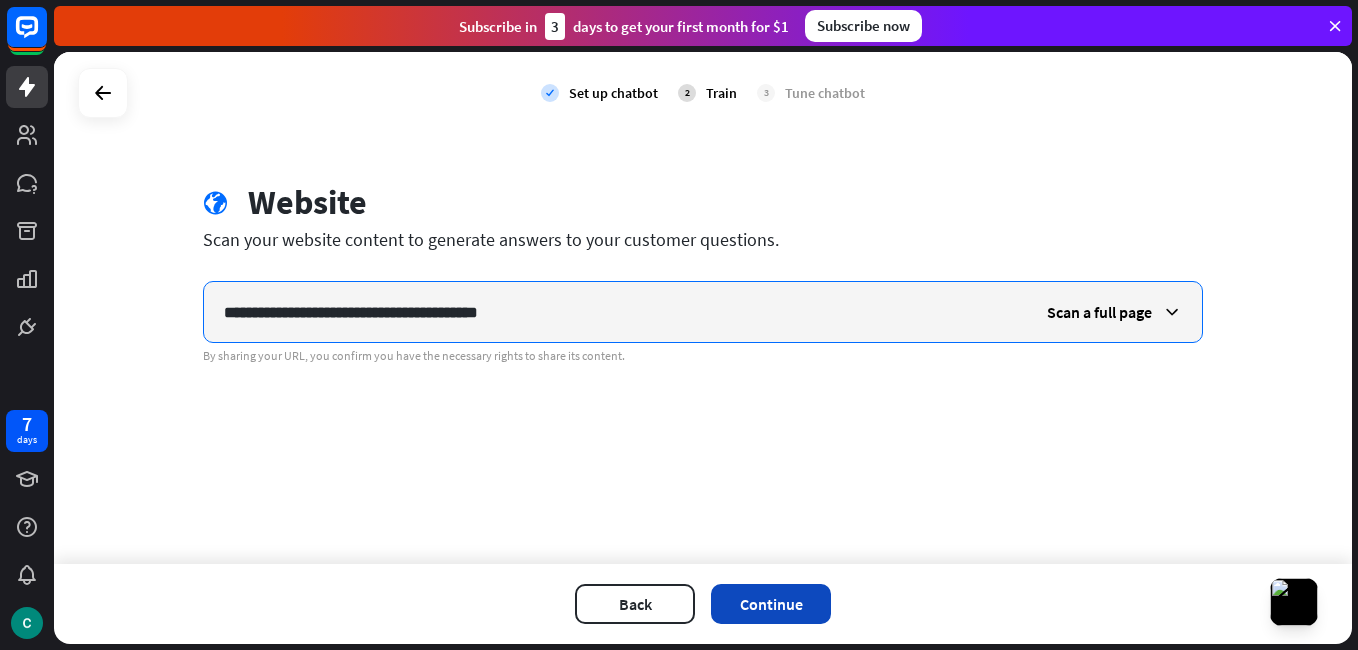 type on "**********" 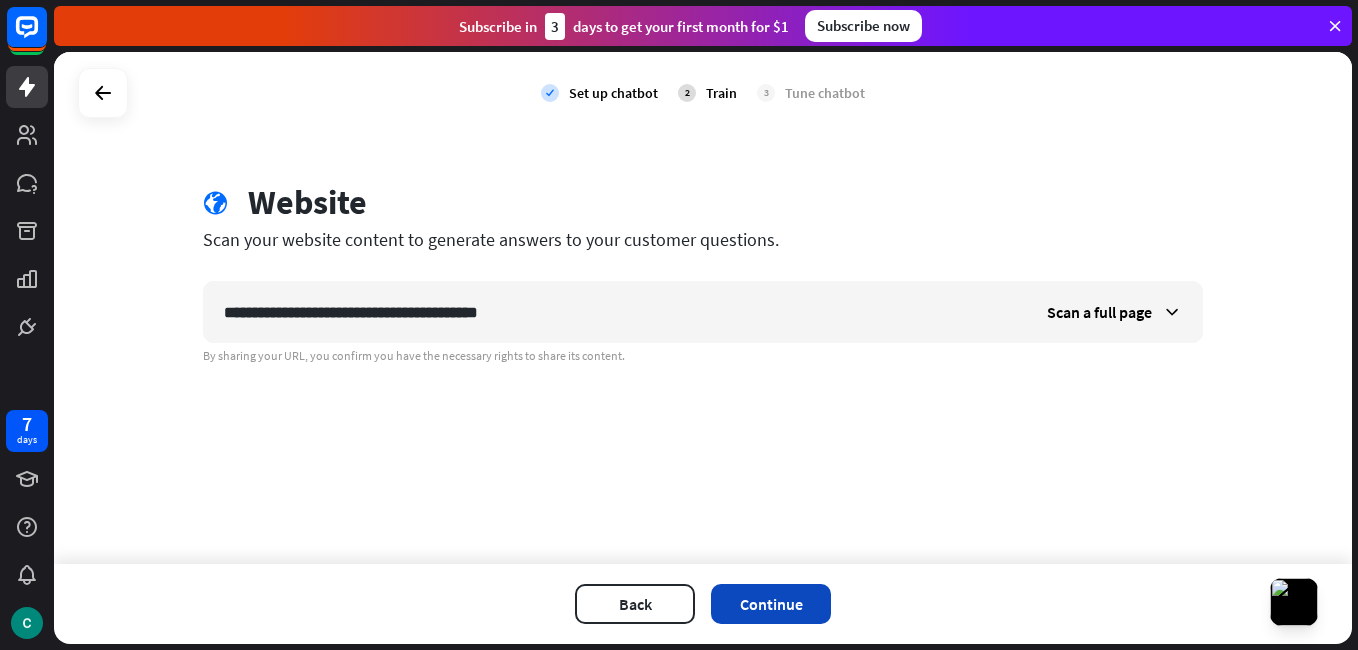 click on "Continue" at bounding box center (771, 604) 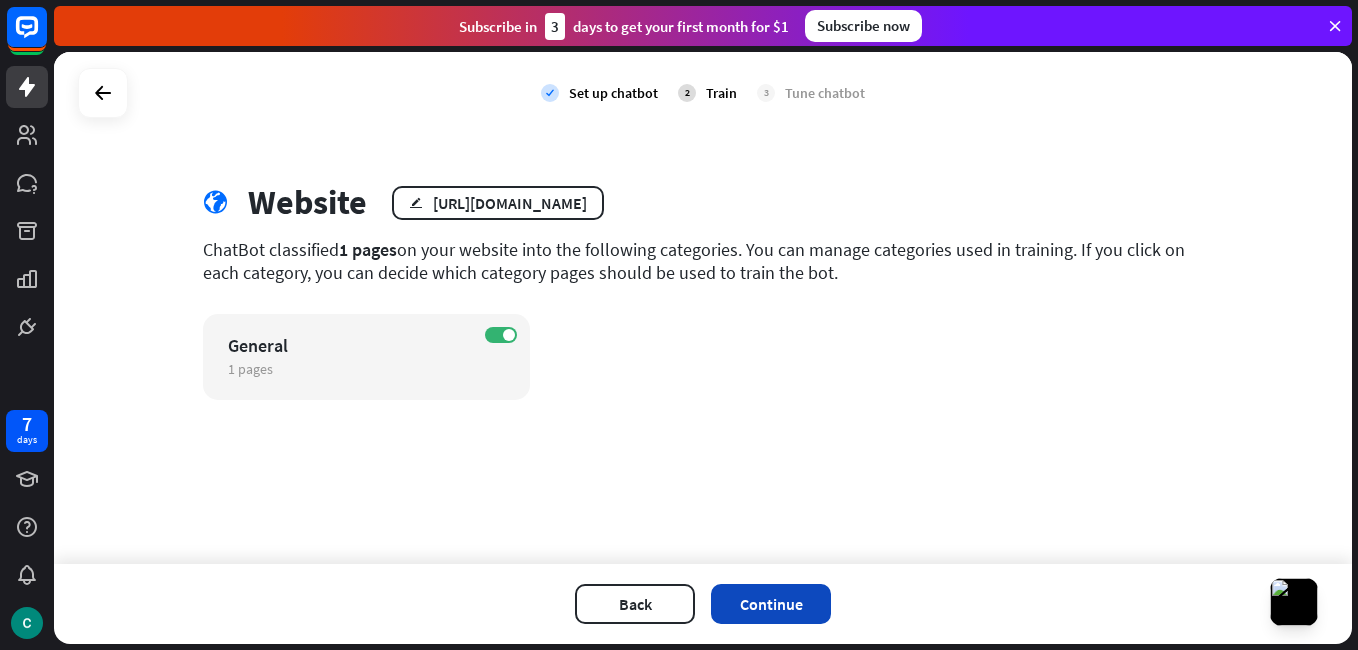 click on "Continue" at bounding box center (771, 604) 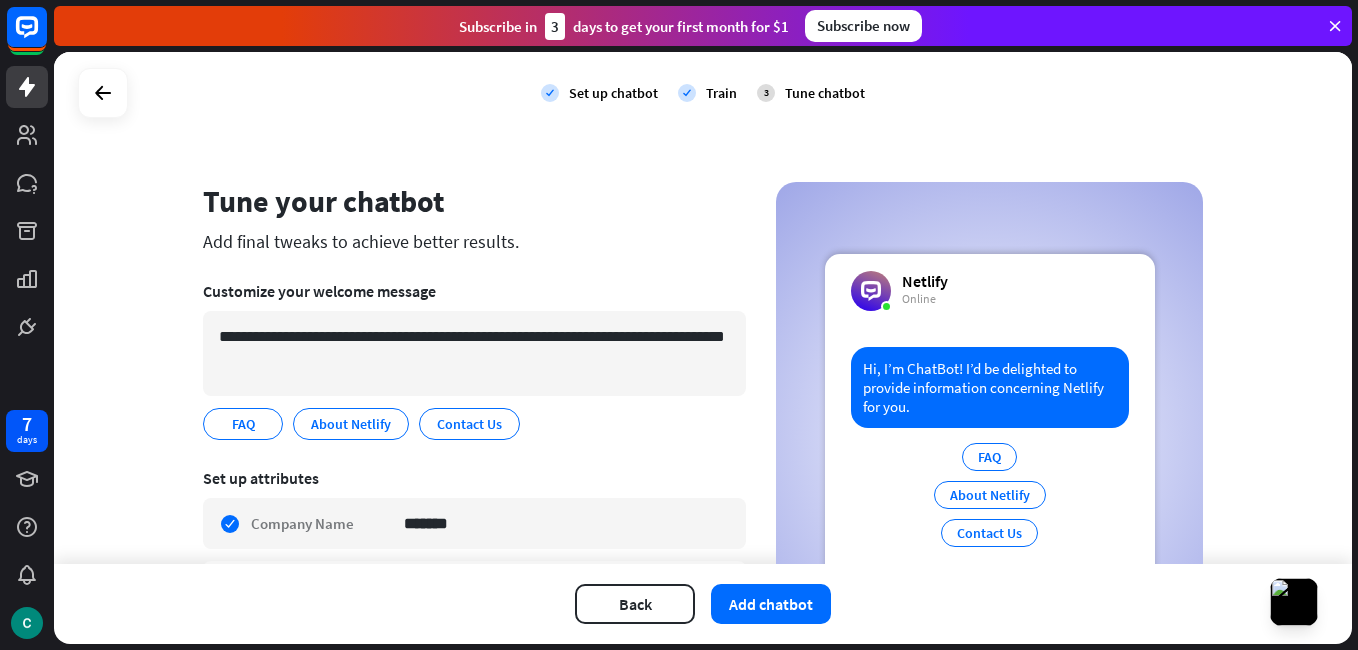 drag, startPoint x: 1357, startPoint y: 221, endPoint x: 1358, endPoint y: 260, distance: 39.012817 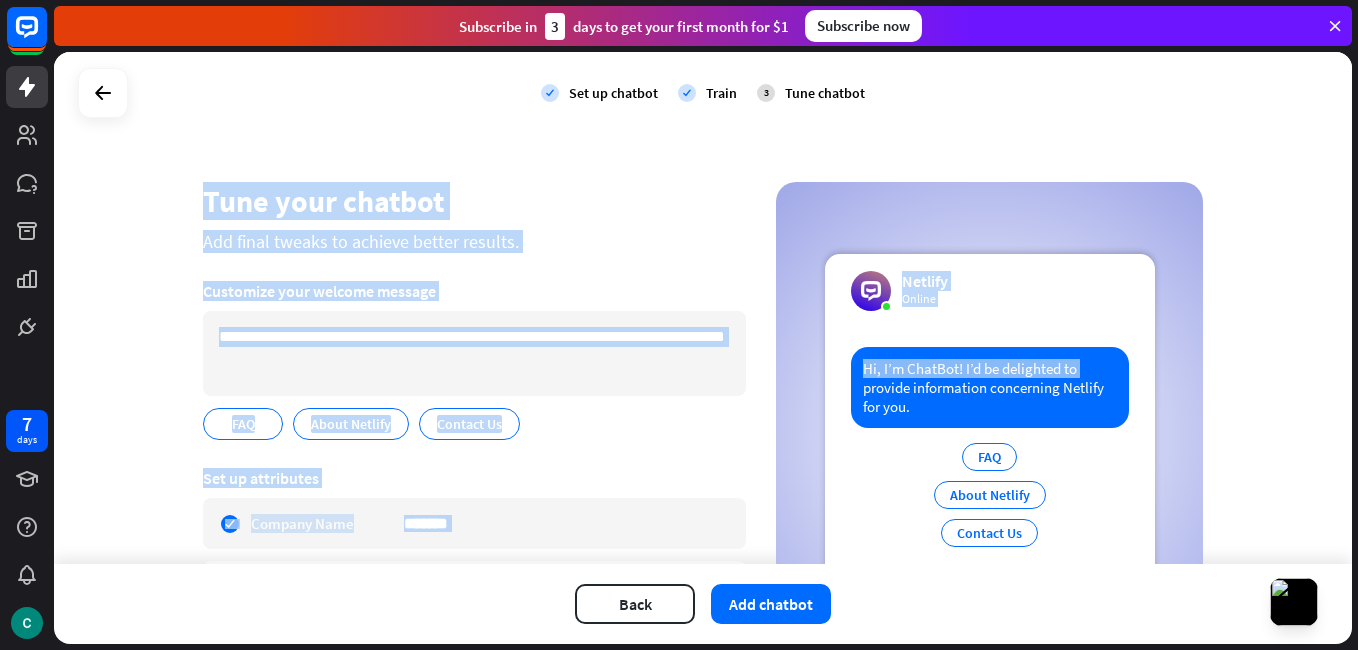 drag, startPoint x: 1357, startPoint y: 212, endPoint x: 1338, endPoint y: 360, distance: 149.21461 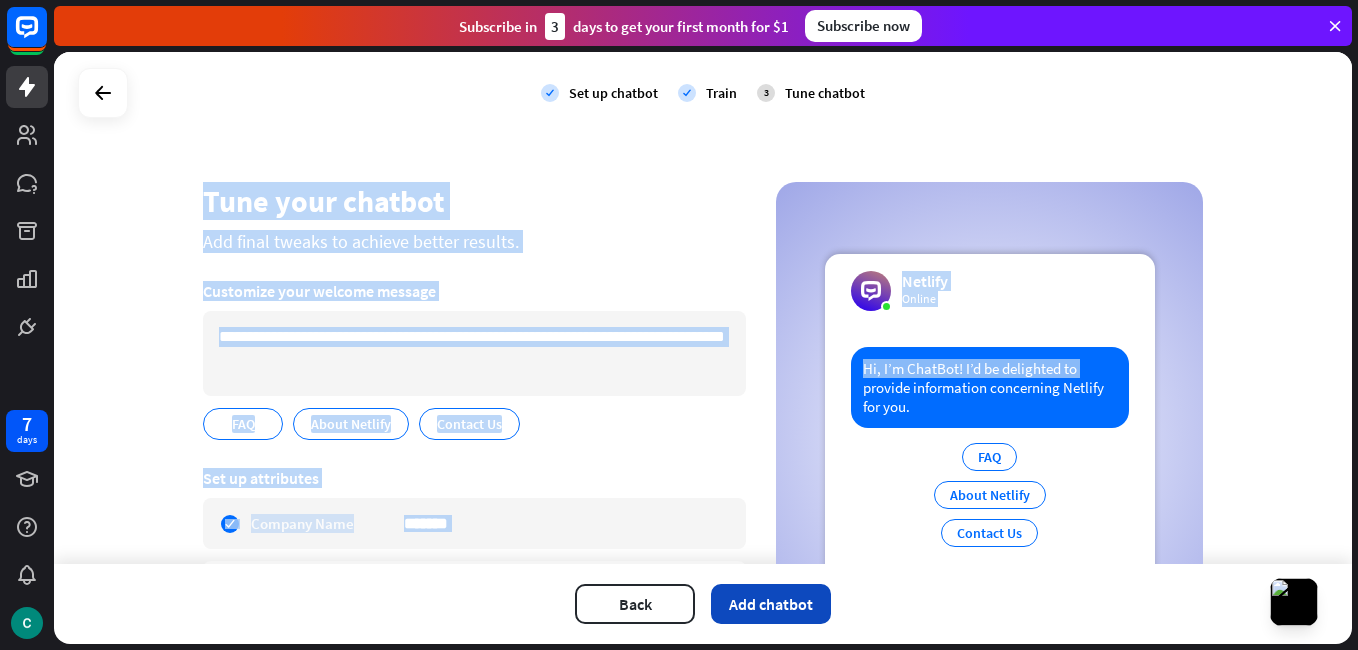 click on "Add chatbot" at bounding box center (771, 604) 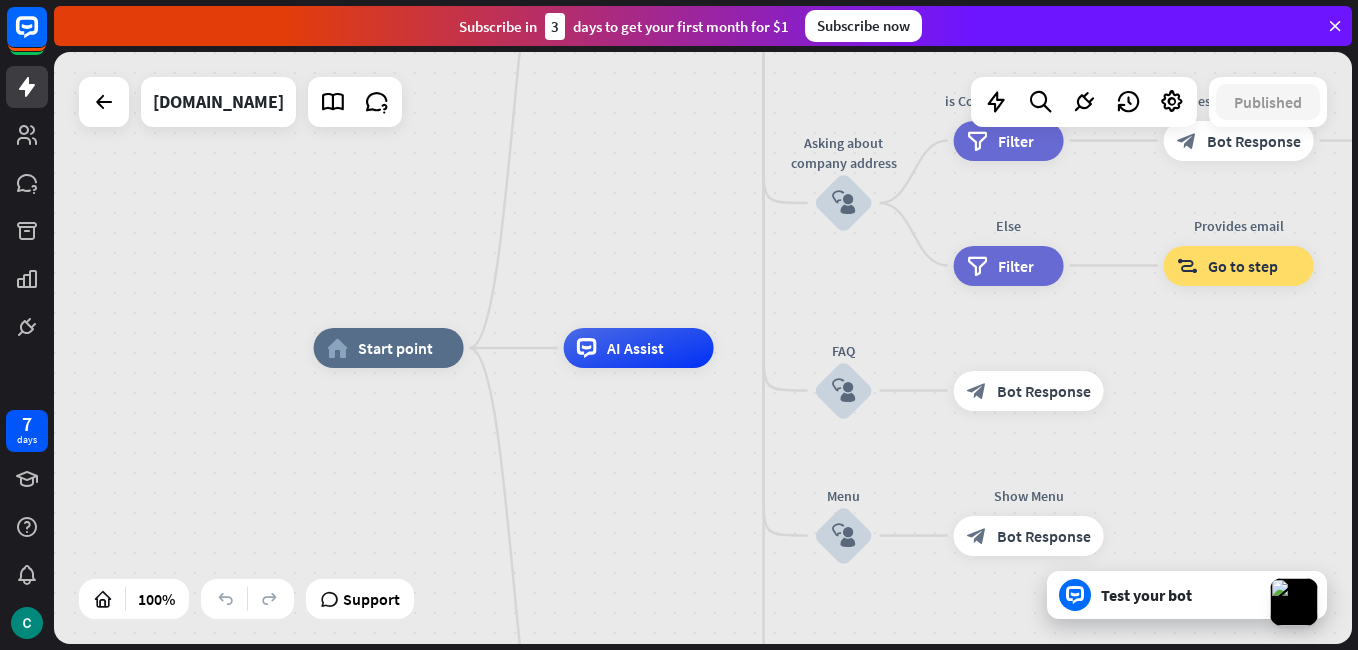 click on "Test your bot" at bounding box center (1191, 595) 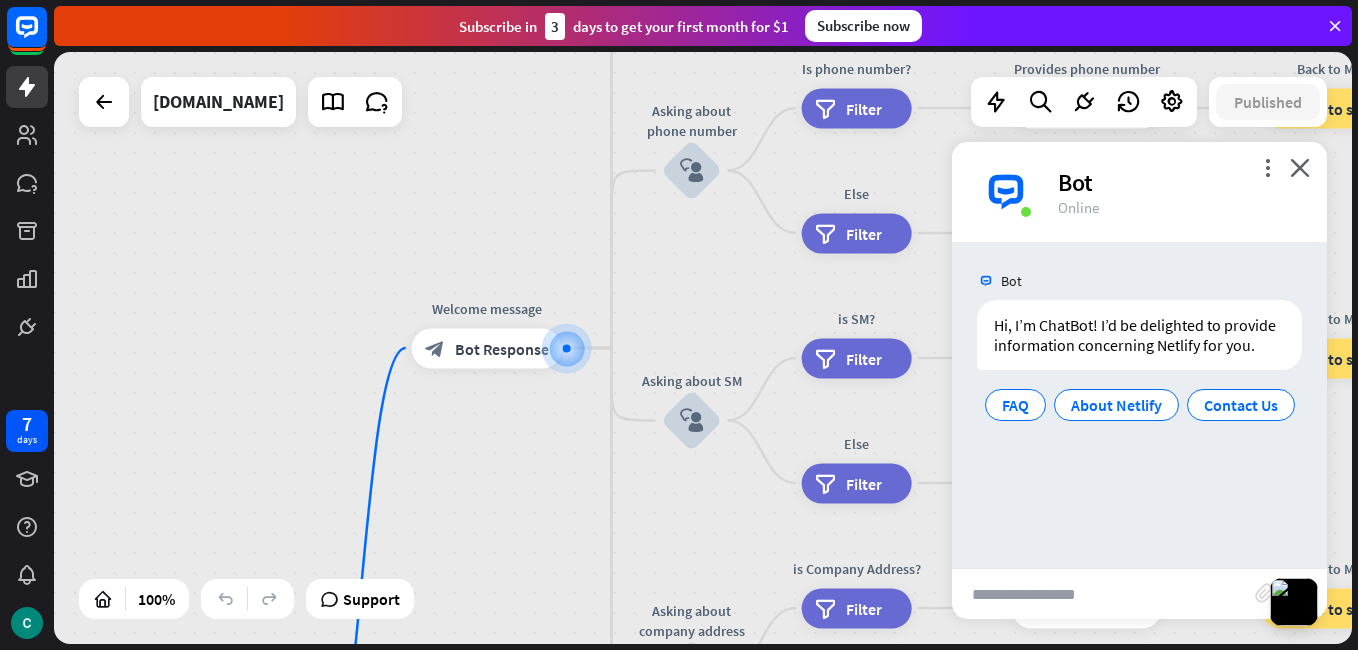 click at bounding box center (1103, 594) 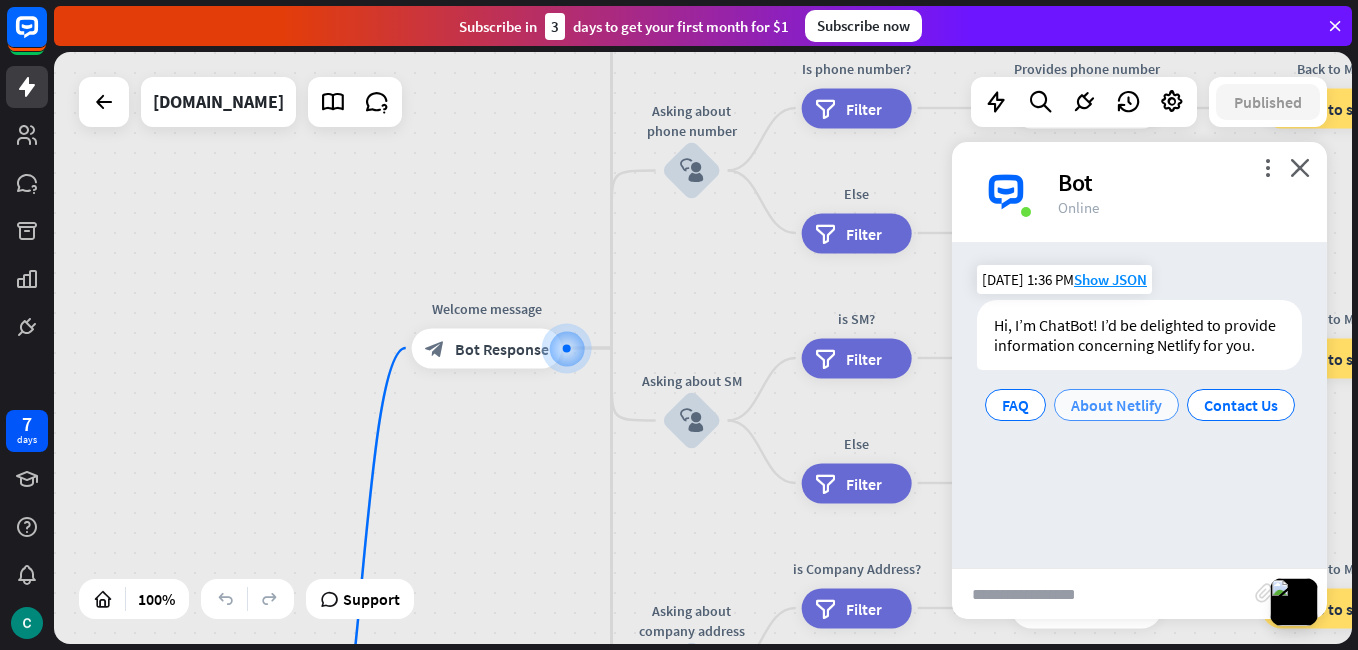 click on "About Netlify" at bounding box center [1116, 405] 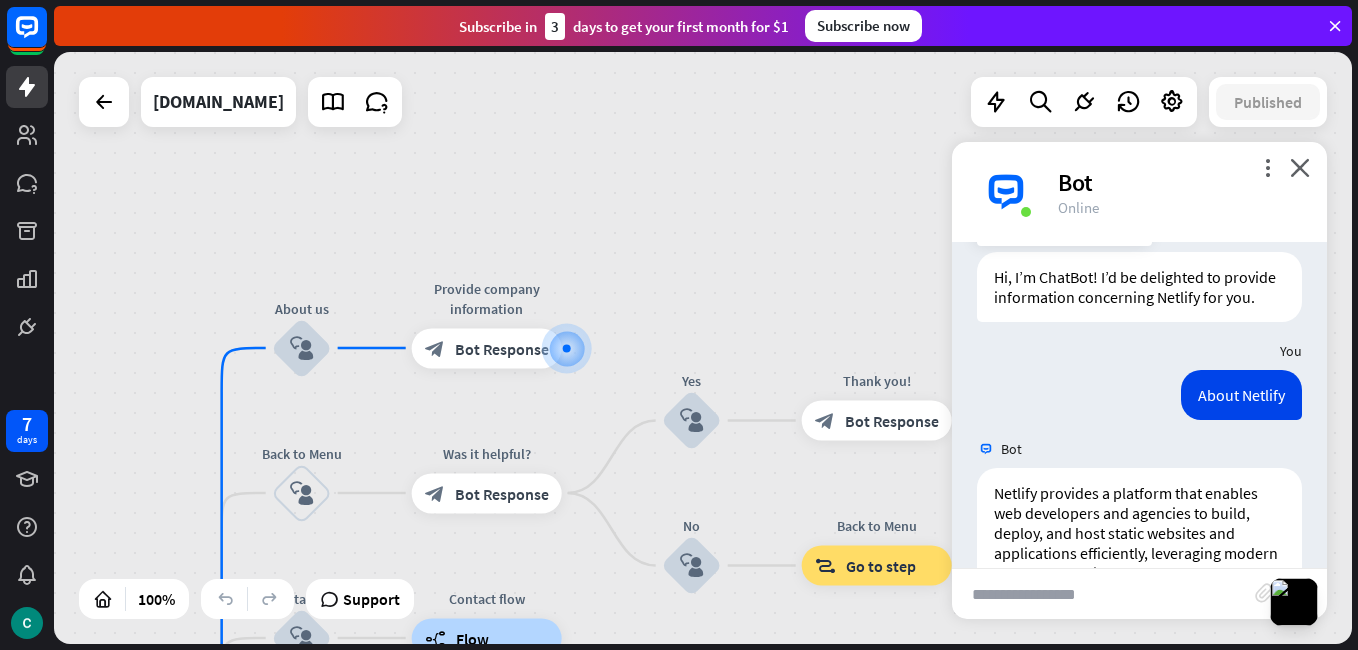 scroll, scrollTop: 203, scrollLeft: 0, axis: vertical 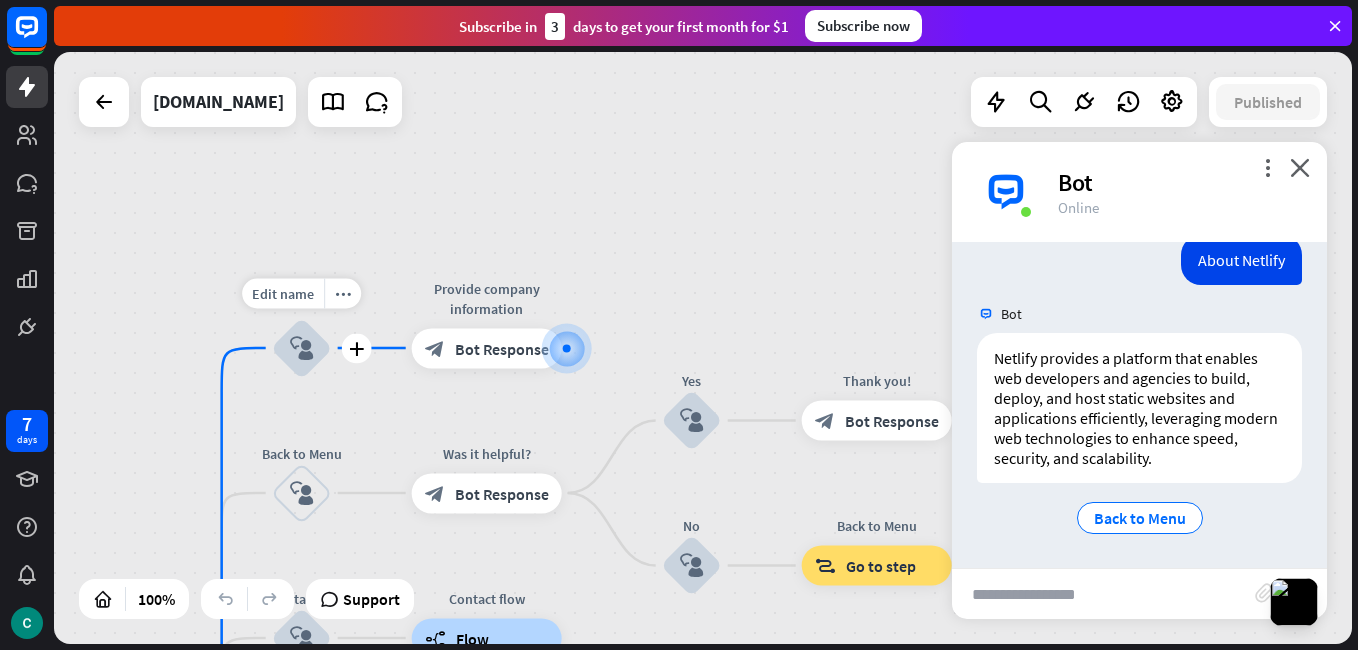 click on "more_horiz" at bounding box center (342, 293) 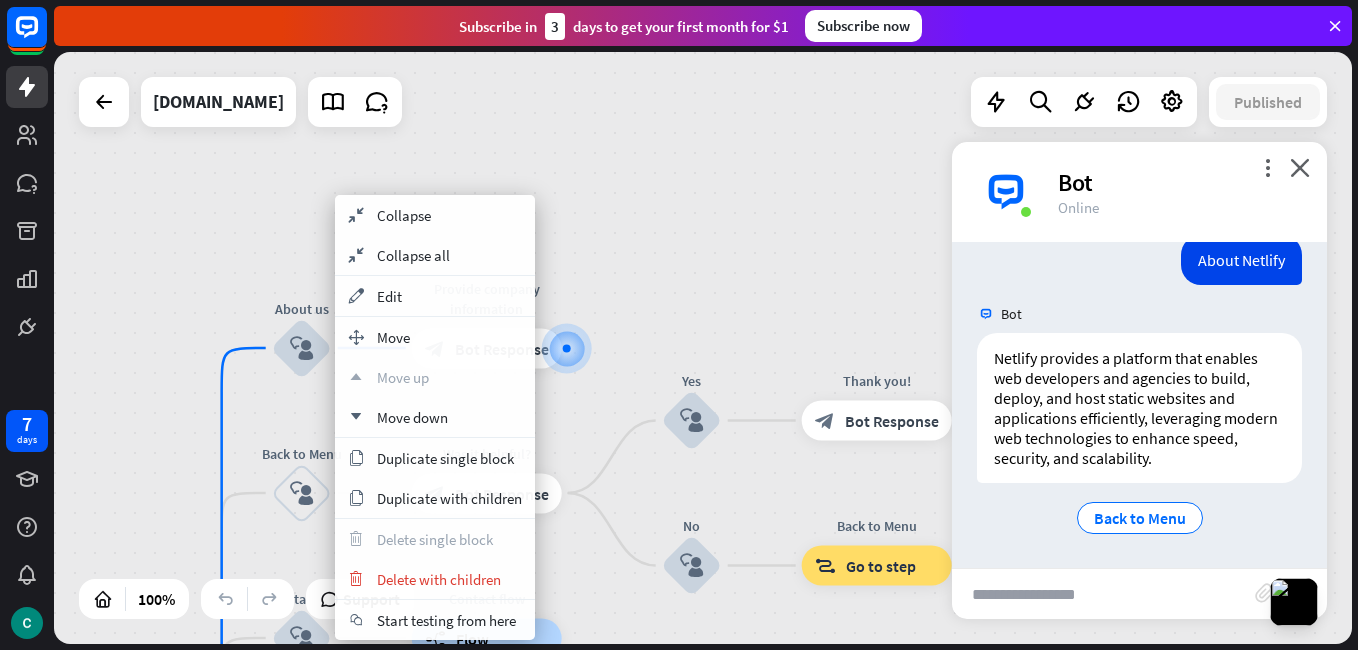 click on "home_2   Start point                 Welcome message   block_bot_response   Bot Response                 About us   block_user_input                 Provide company information   block_bot_response   Bot Response                     Back to Menu   block_user_input                 Was it helpful?   block_bot_response   Bot Response                 Yes   block_user_input                 Thank you!   block_bot_response   Bot Response                 No   block_user_input                 Back to Menu   block_goto   Go to step                 Contact us   block_user_input                 Contact flow   builder_tree   Flow                 Asking about email   block_user_input                   block_goto   Go to step                 Asking about phone number   block_user_input                 Is phone number?   filter   Filter                 Provides phone number   block_bot_response   Bot Response                 Back to Menu   block_goto   Go to step                 Else   filter   Filter" at bounding box center [703, 348] 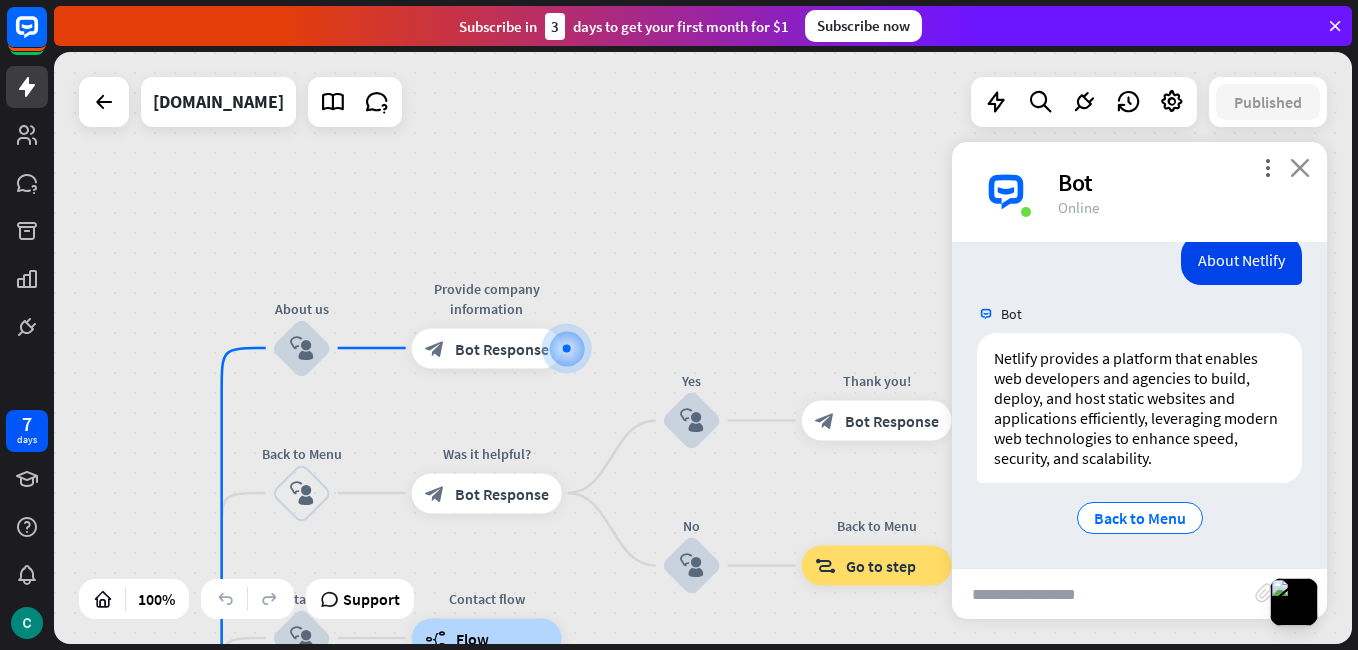 click on "close" at bounding box center (1300, 167) 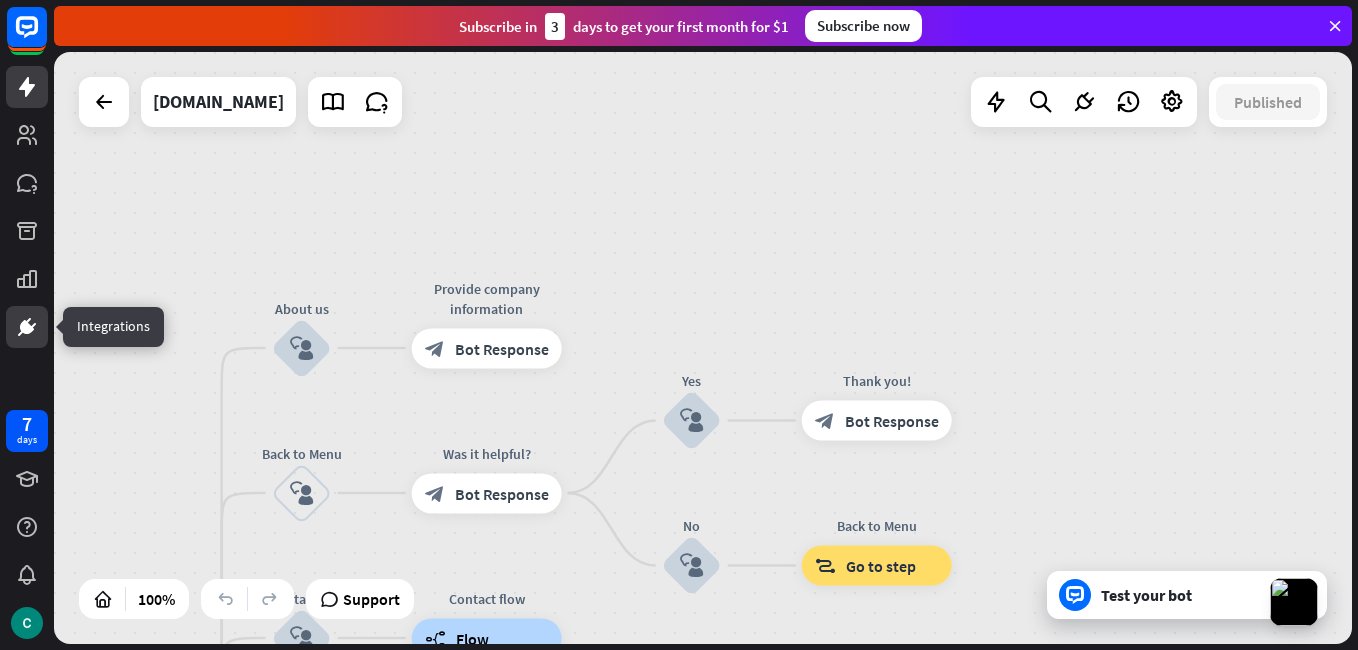click 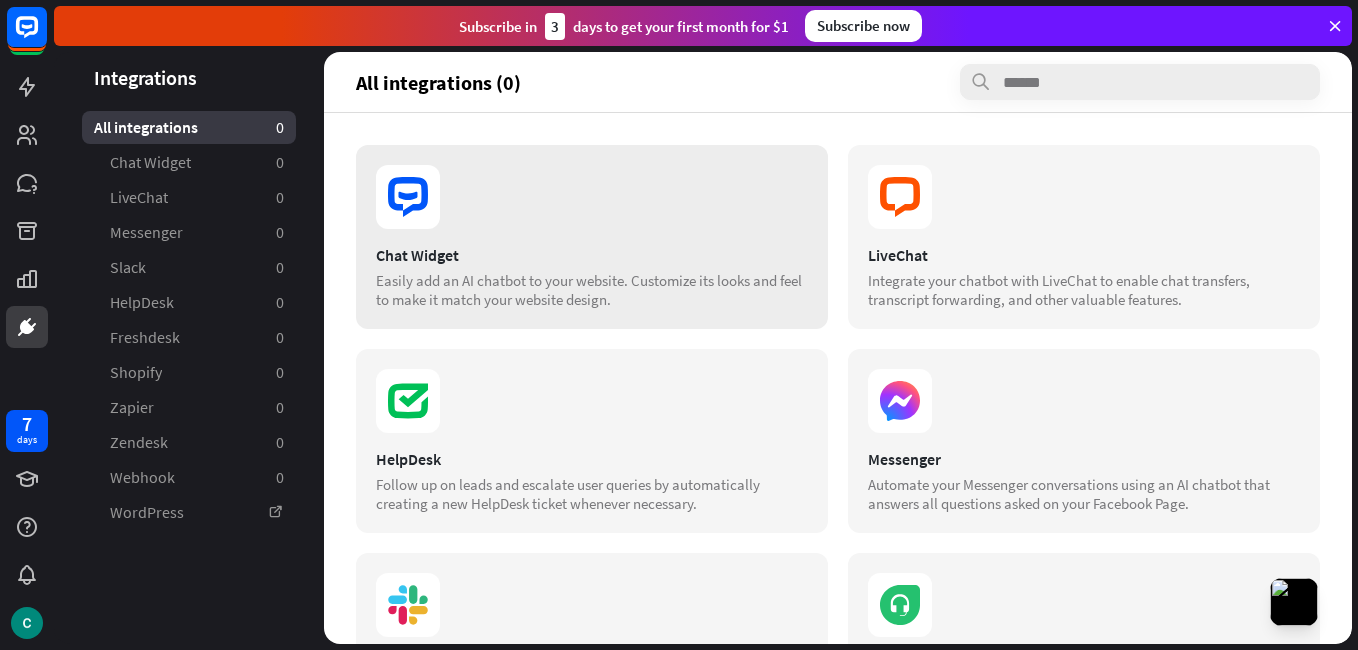 click at bounding box center [592, 197] 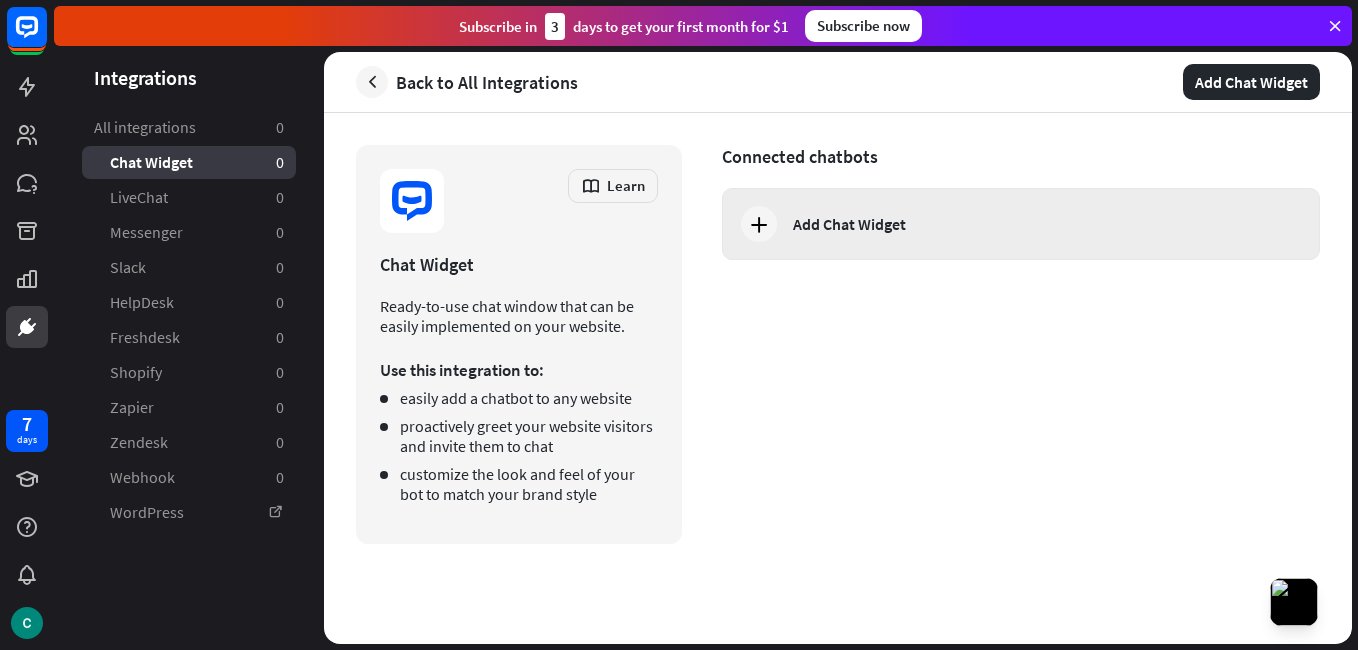 click on "Add Chat Widget" at bounding box center (849, 224) 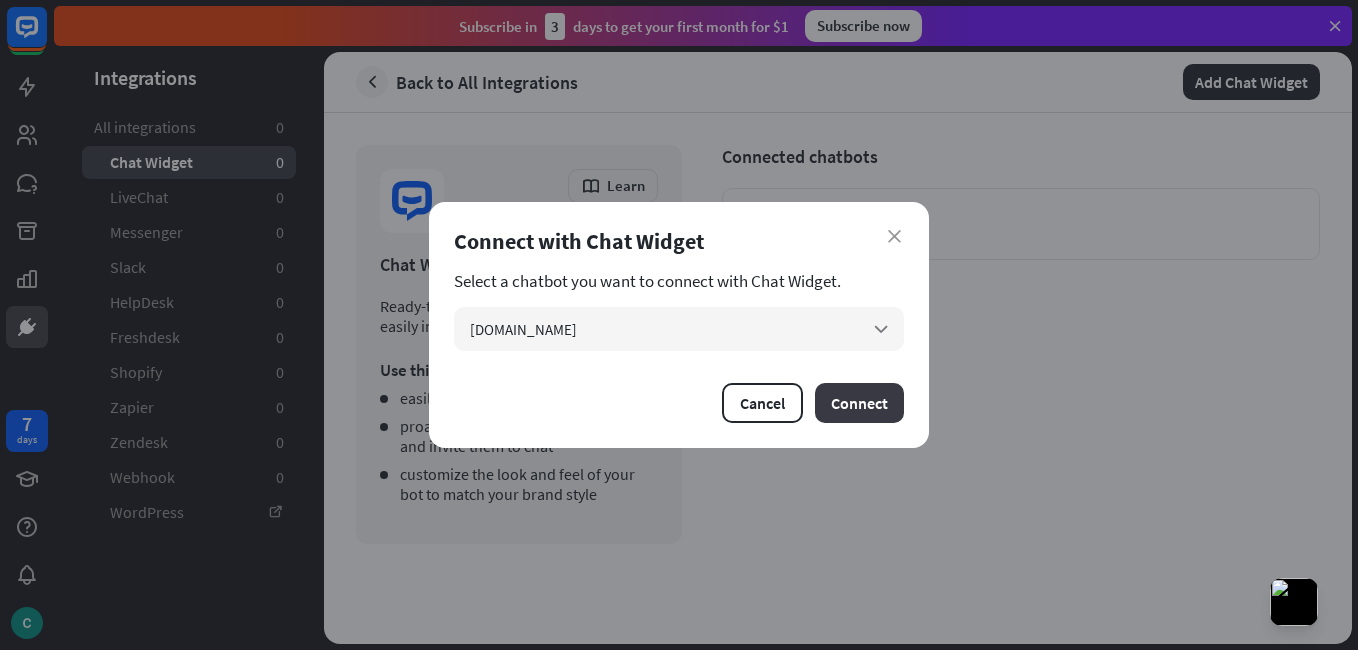 click on "Connect" at bounding box center (859, 403) 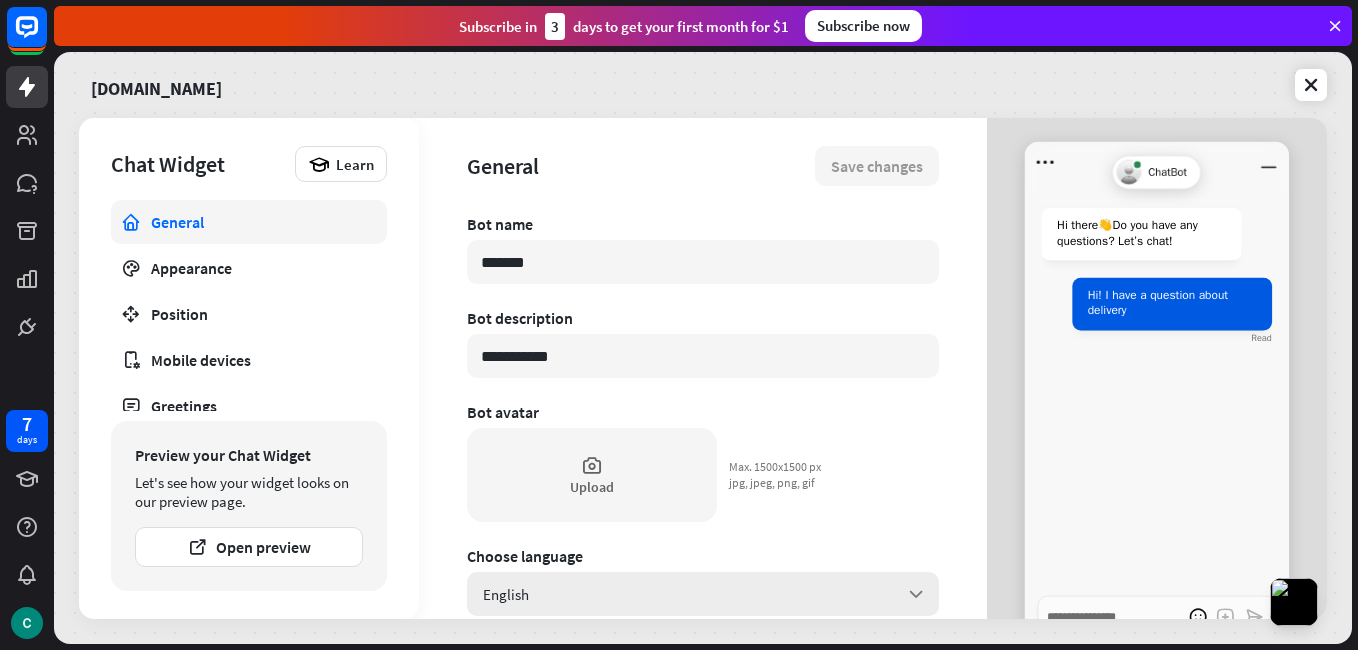 click on "English
arrow_down" at bounding box center [703, 594] 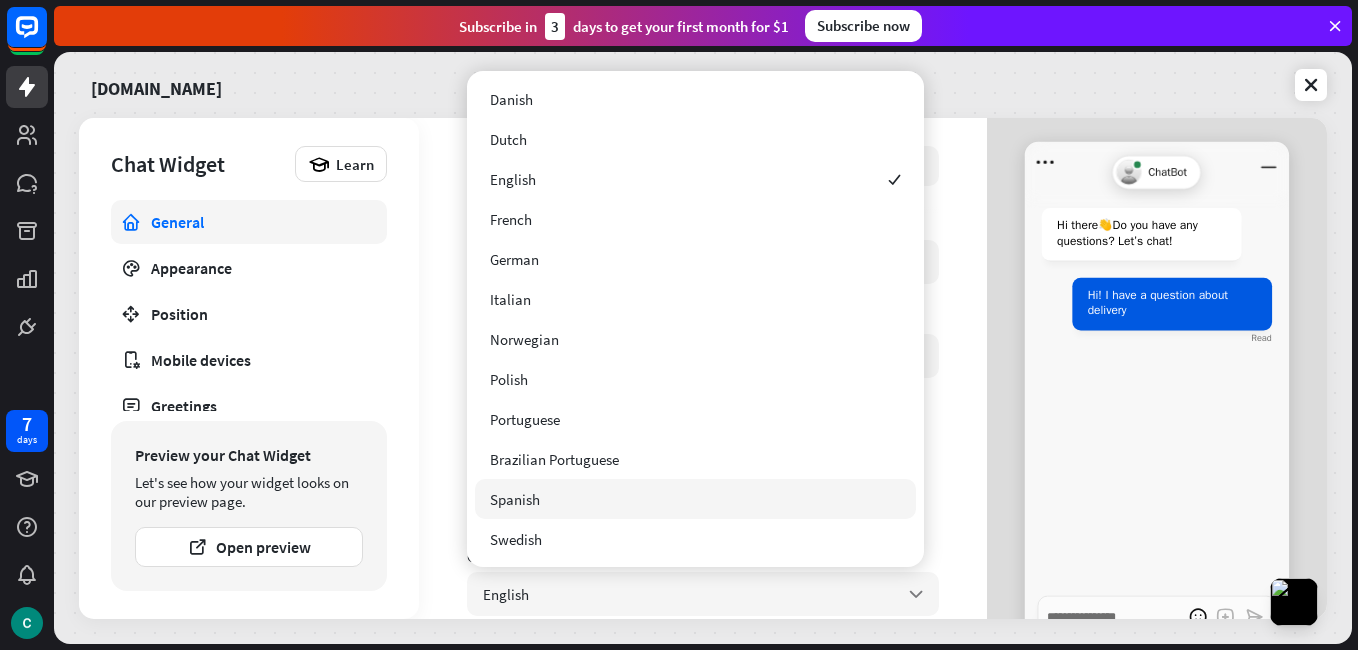 click on "Spanish" at bounding box center [515, 499] 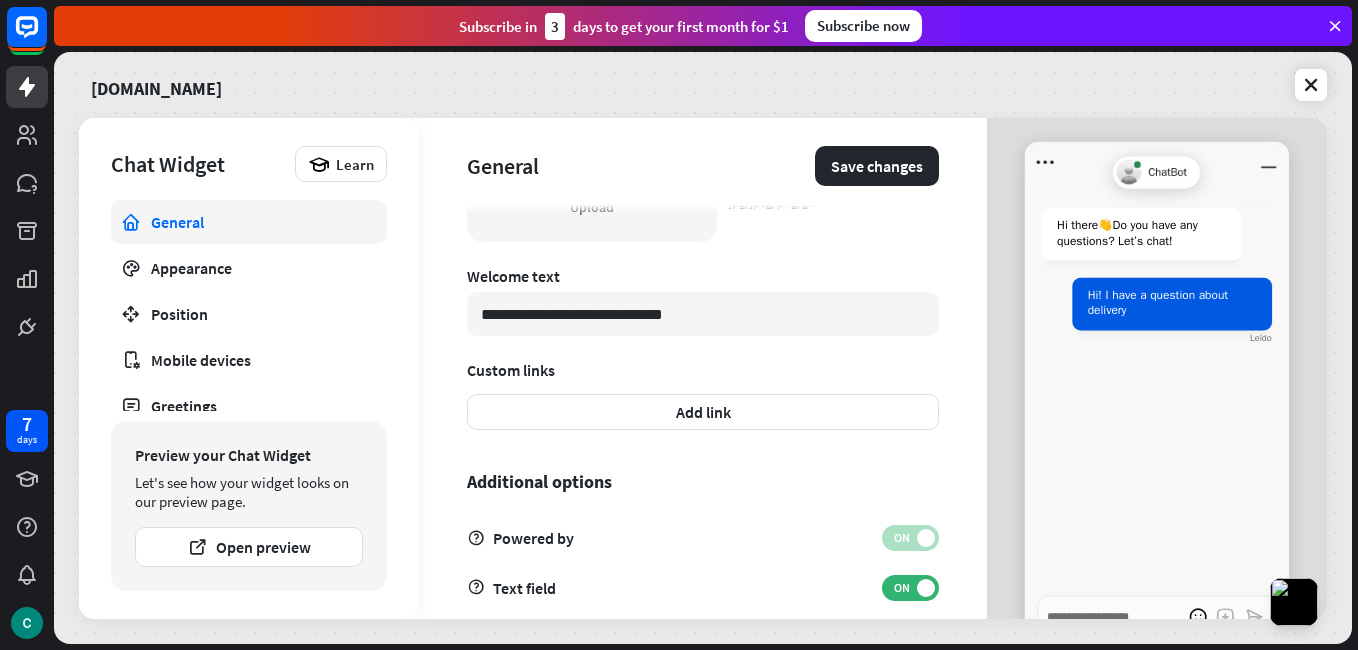 scroll, scrollTop: 667, scrollLeft: 0, axis: vertical 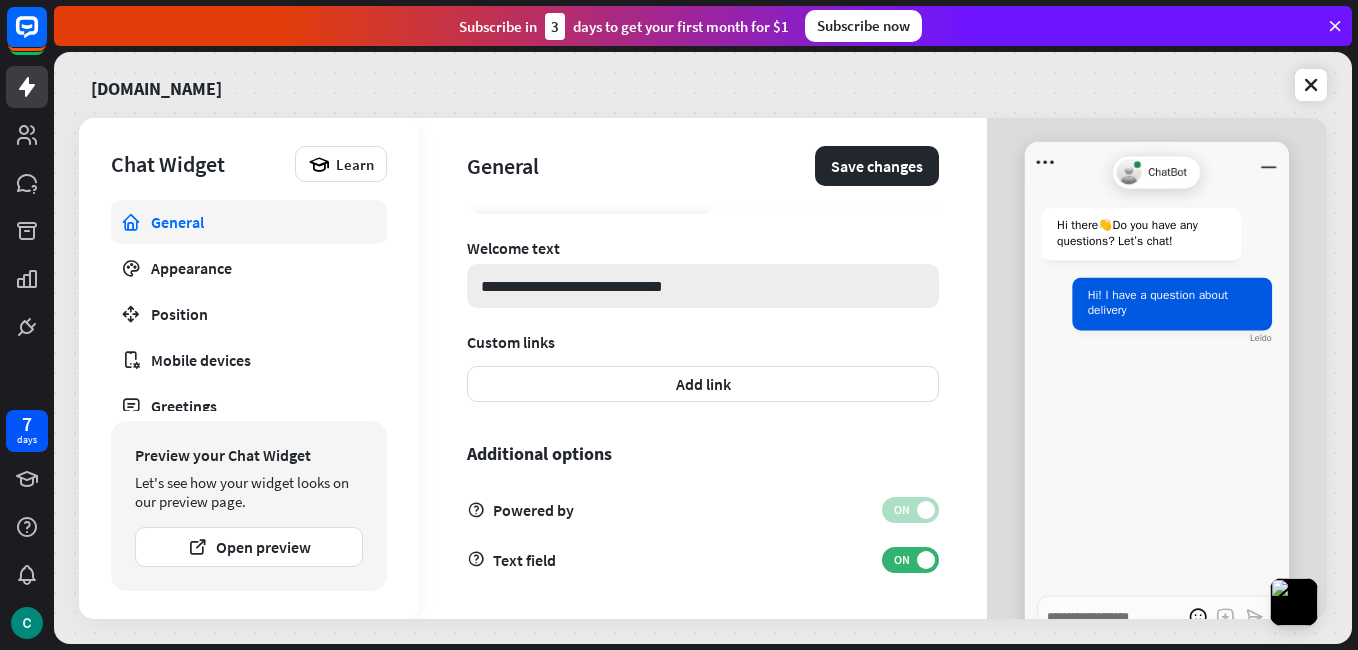 click on "**********" at bounding box center [703, 286] 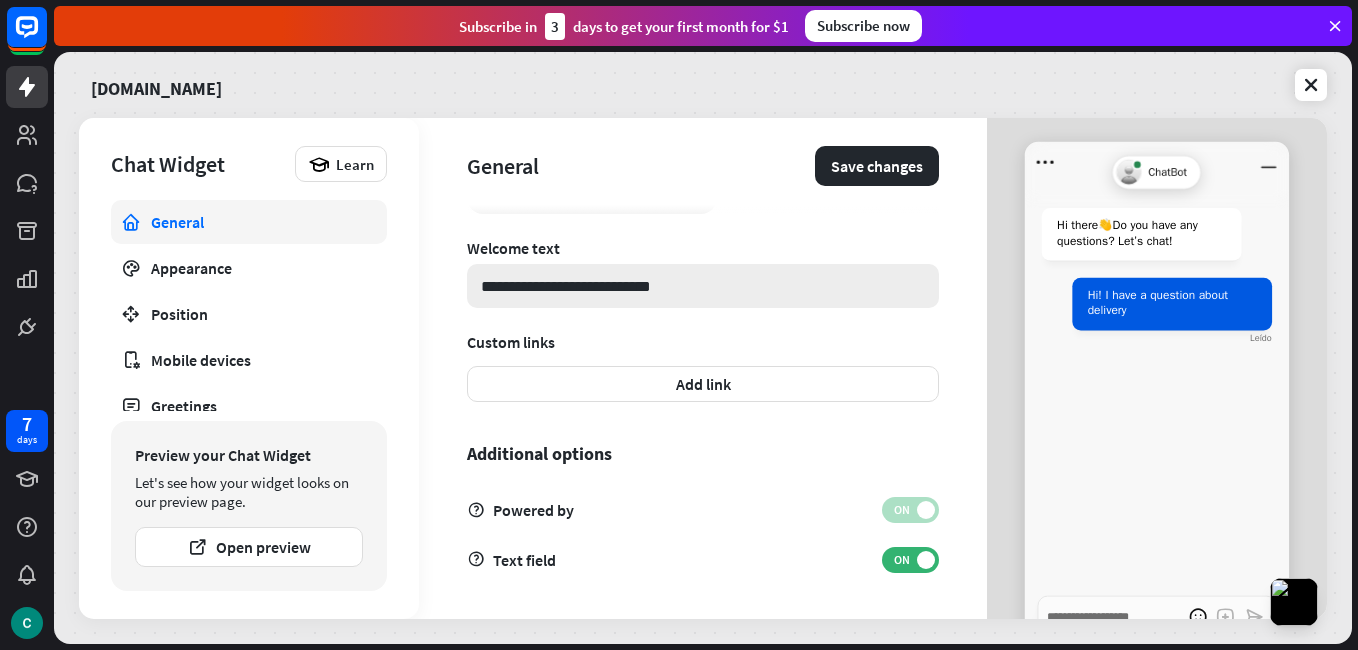type on "*" 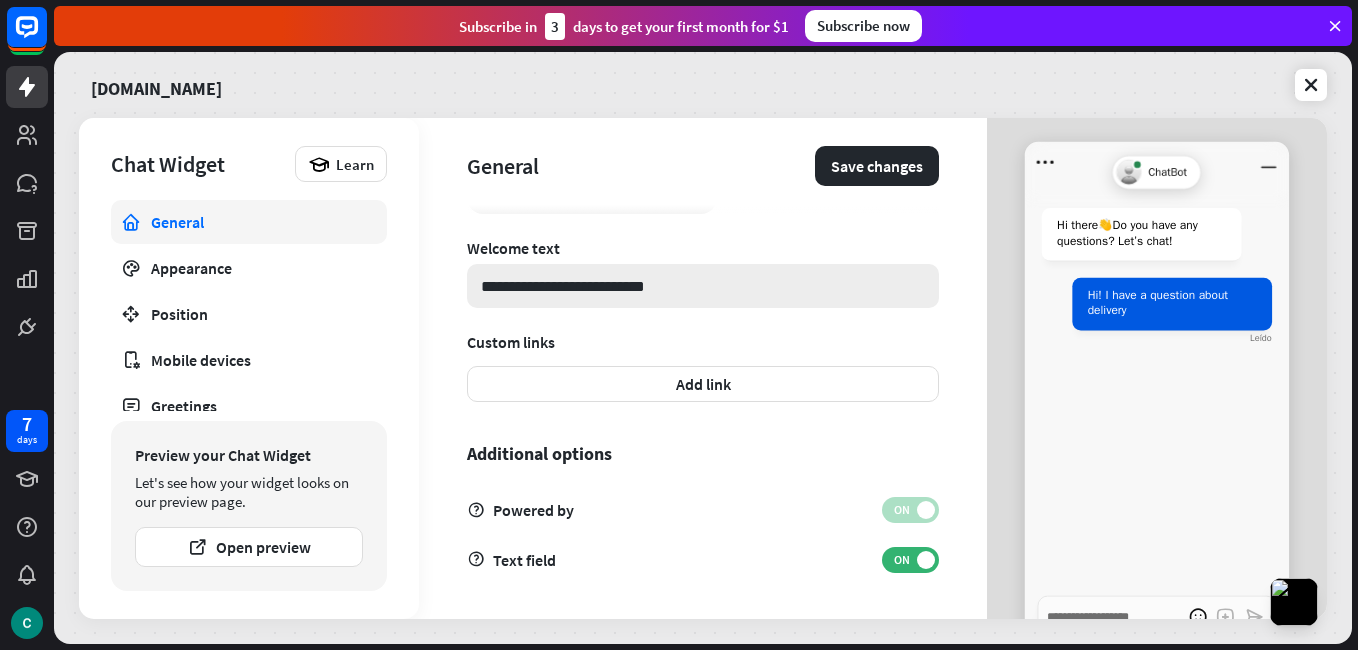 type on "*" 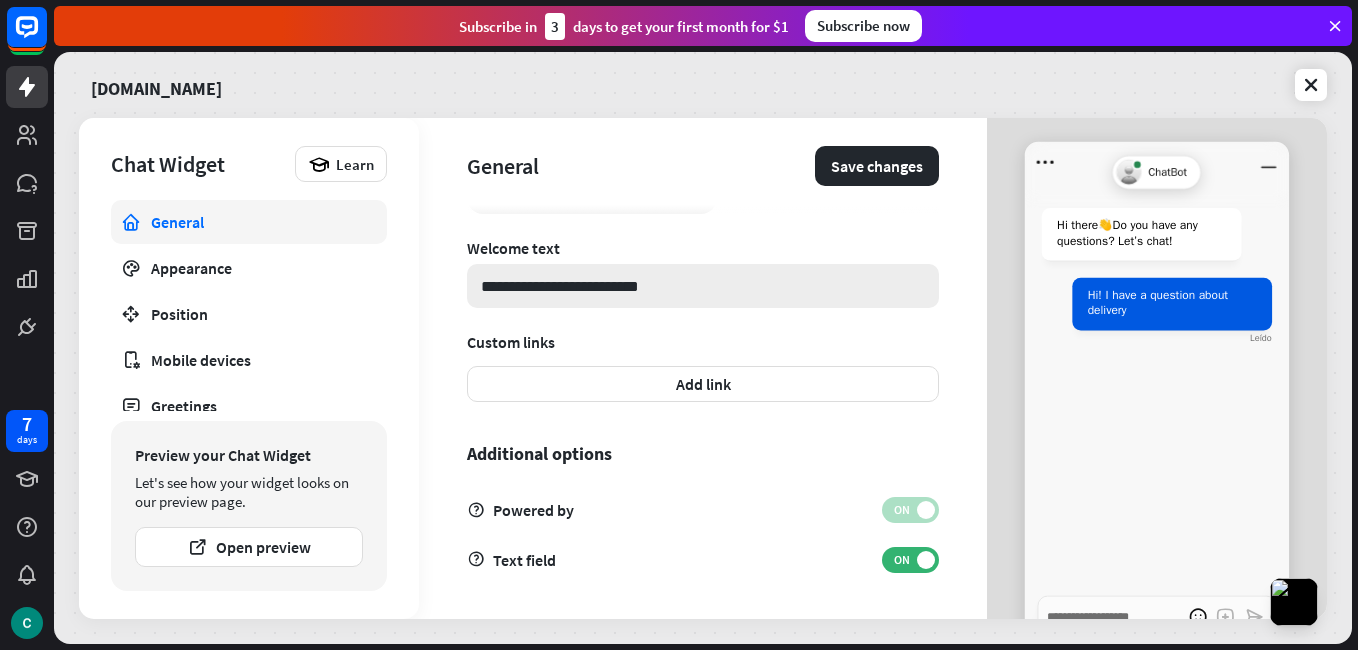 type on "*" 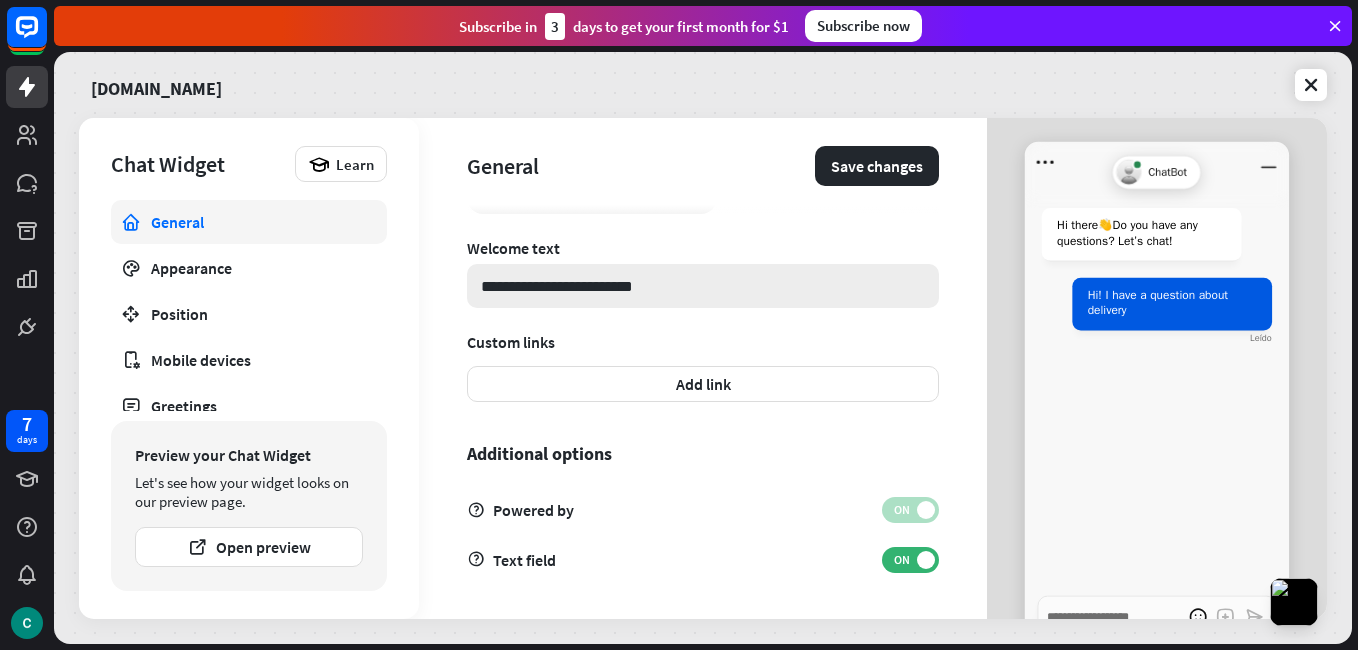 type on "*" 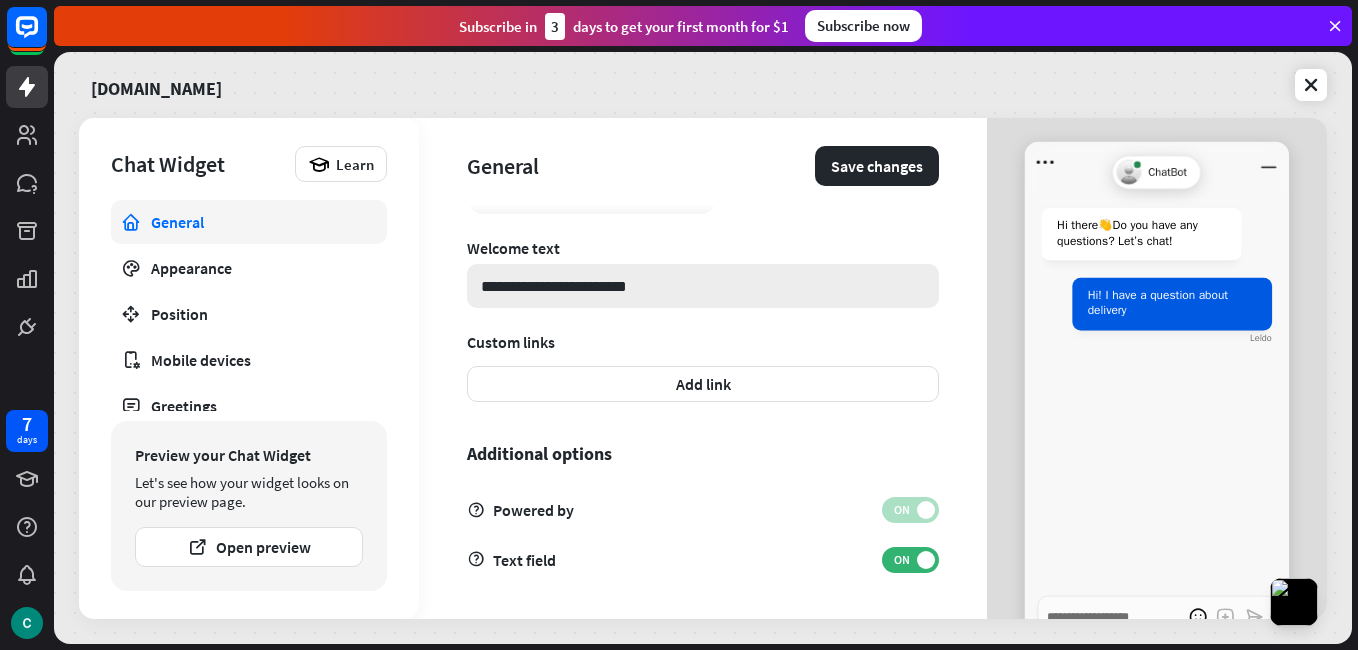 type on "*" 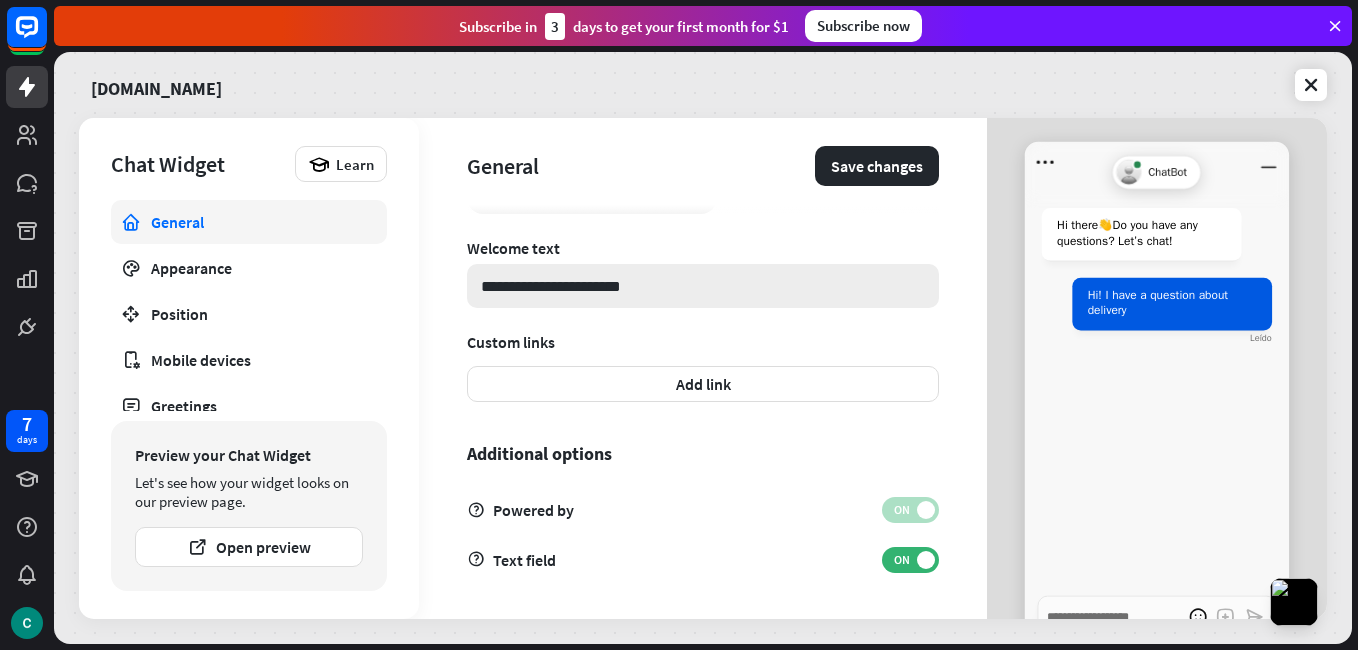 type on "*" 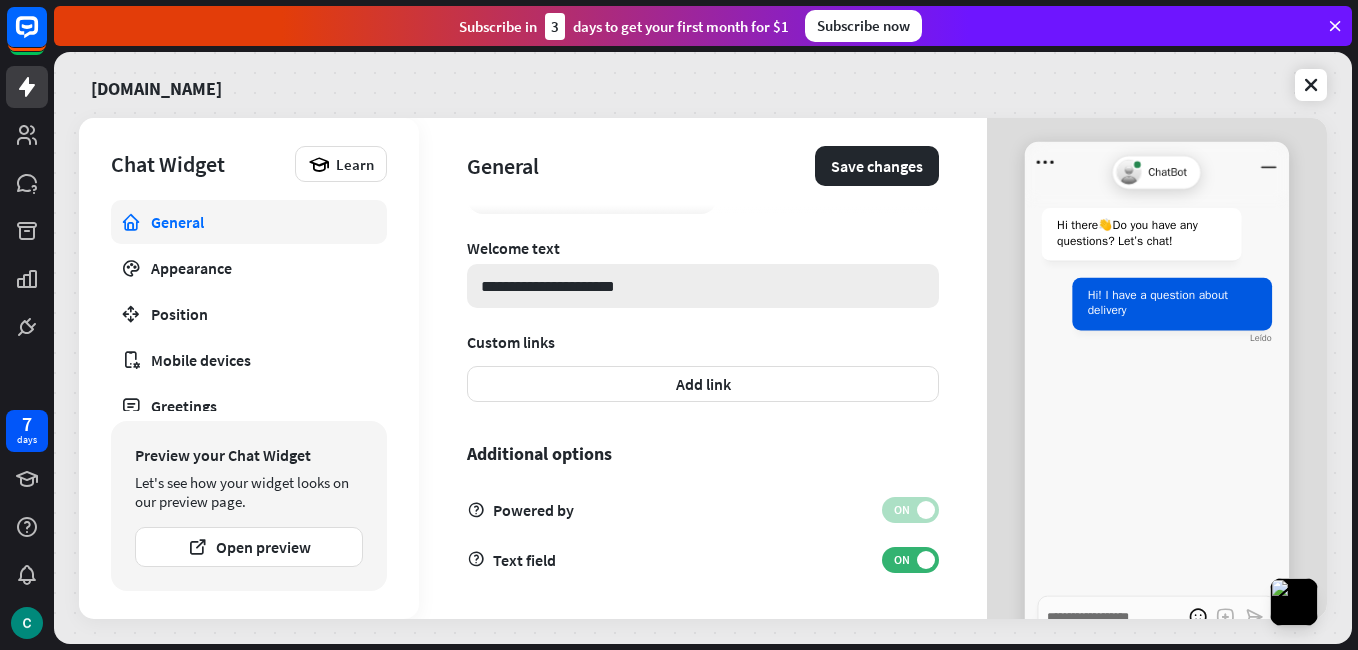 type on "*" 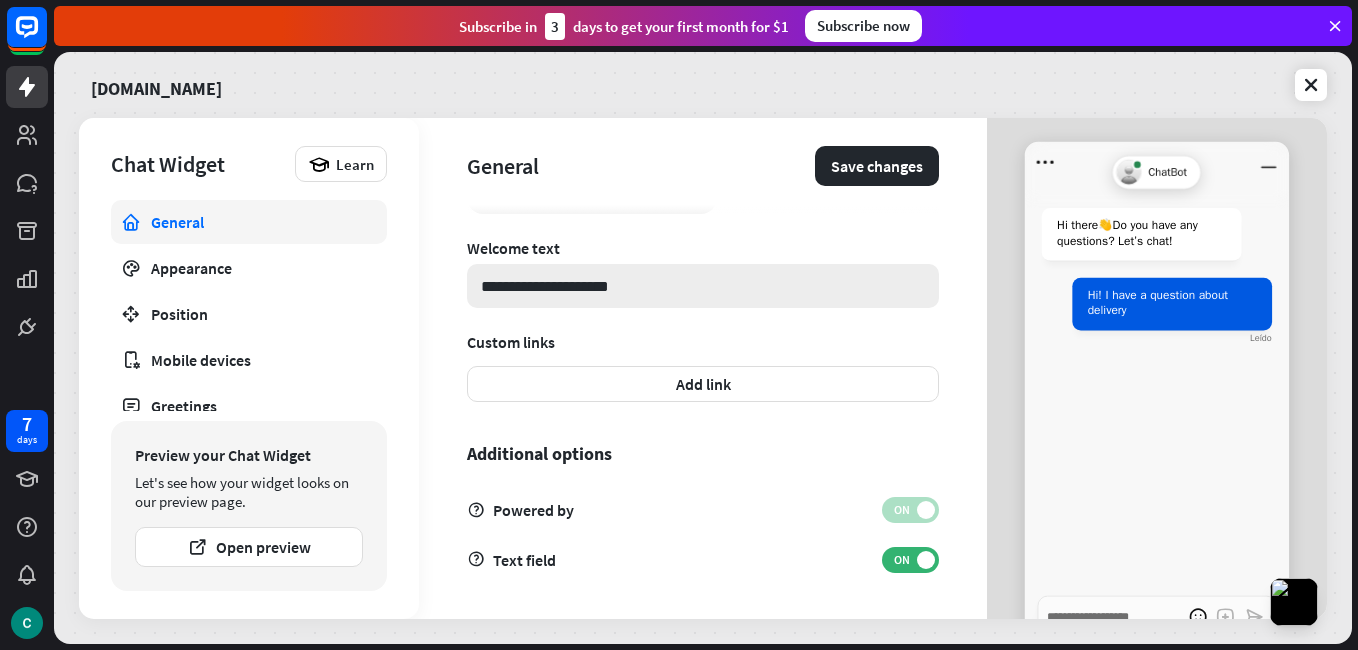 type on "*" 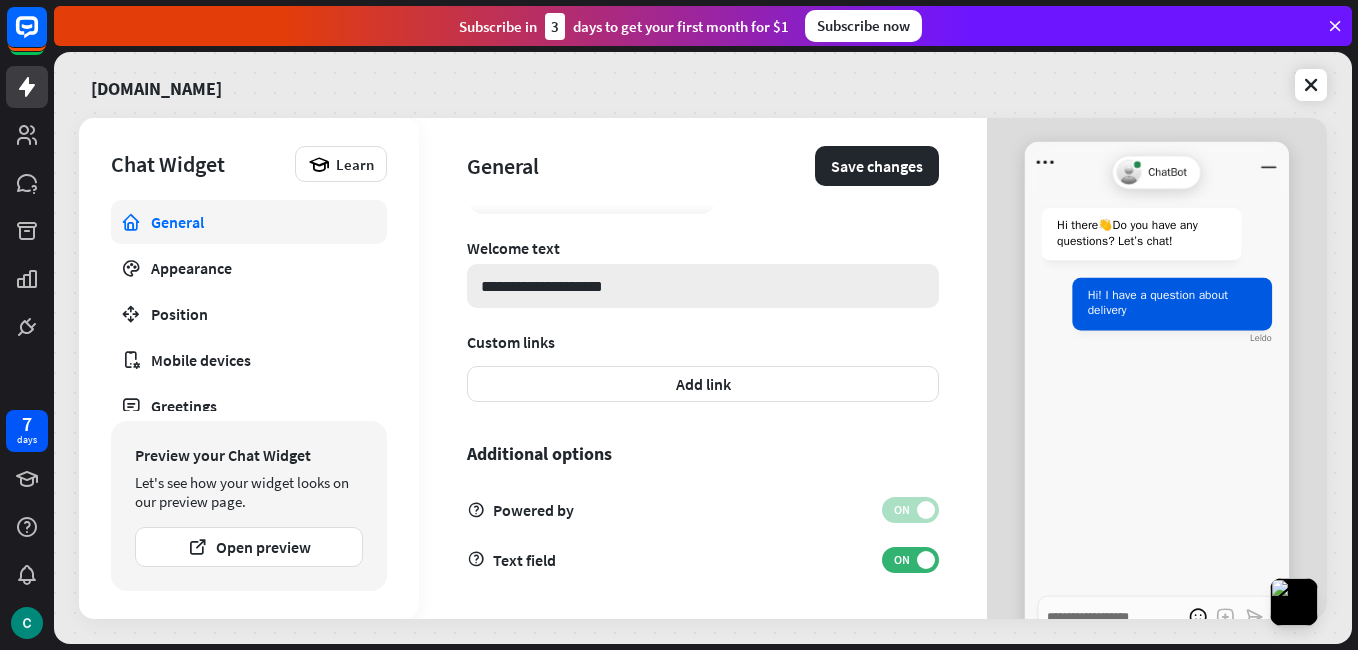 type on "*" 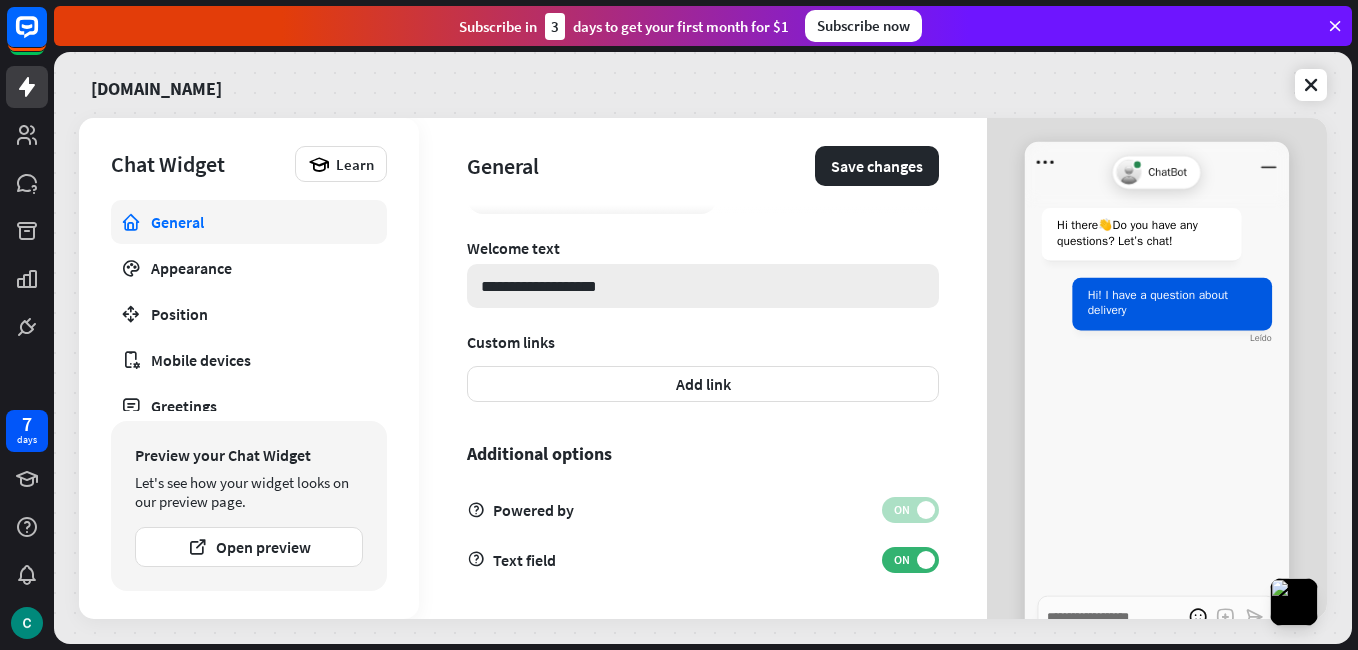 type on "*" 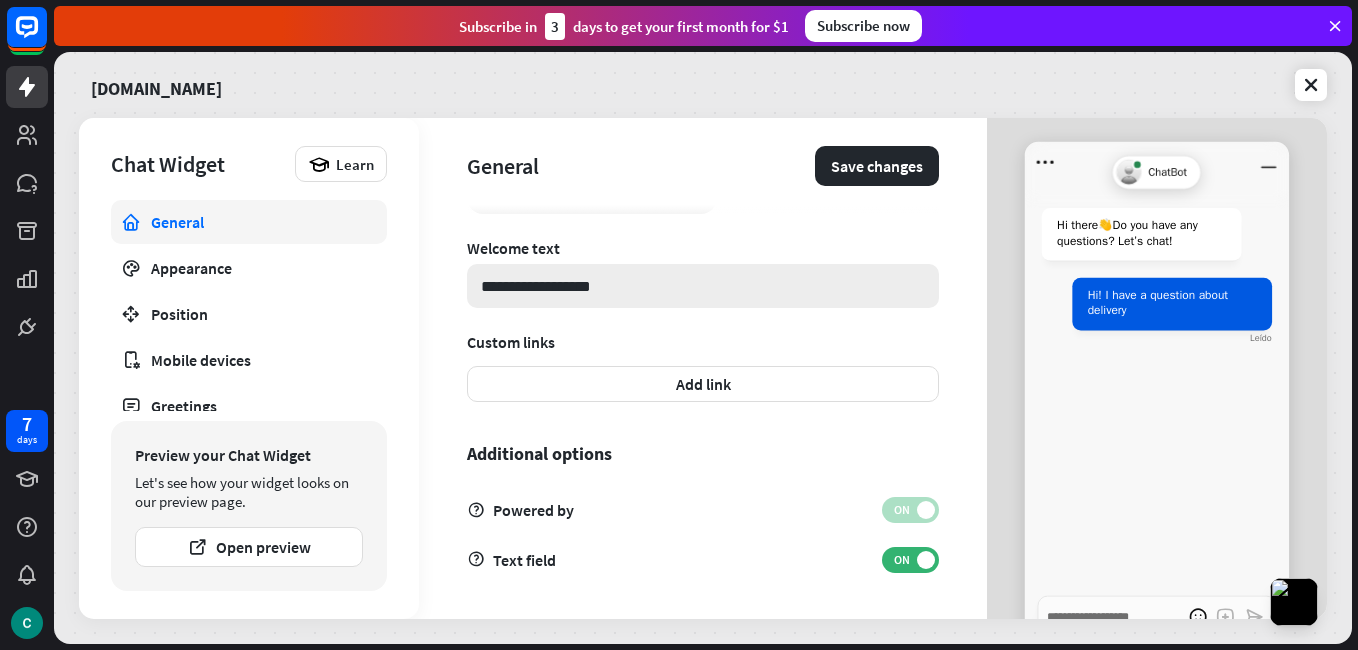 type on "*" 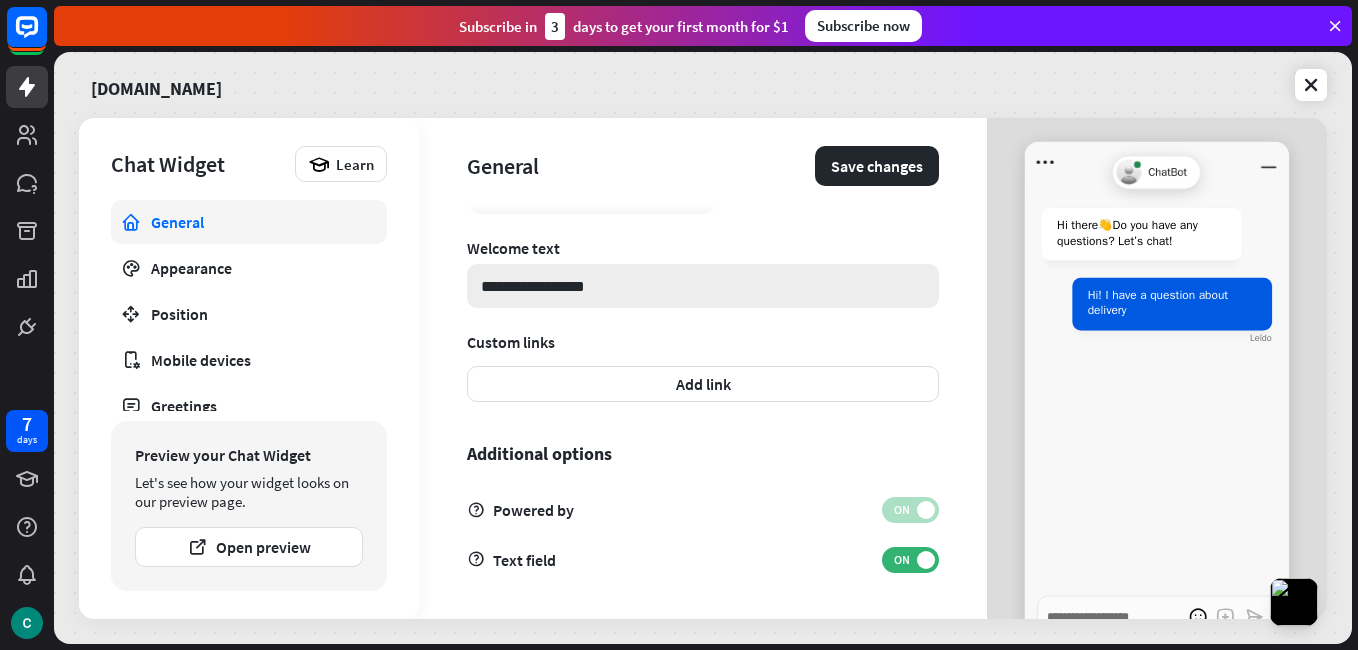 type on "*" 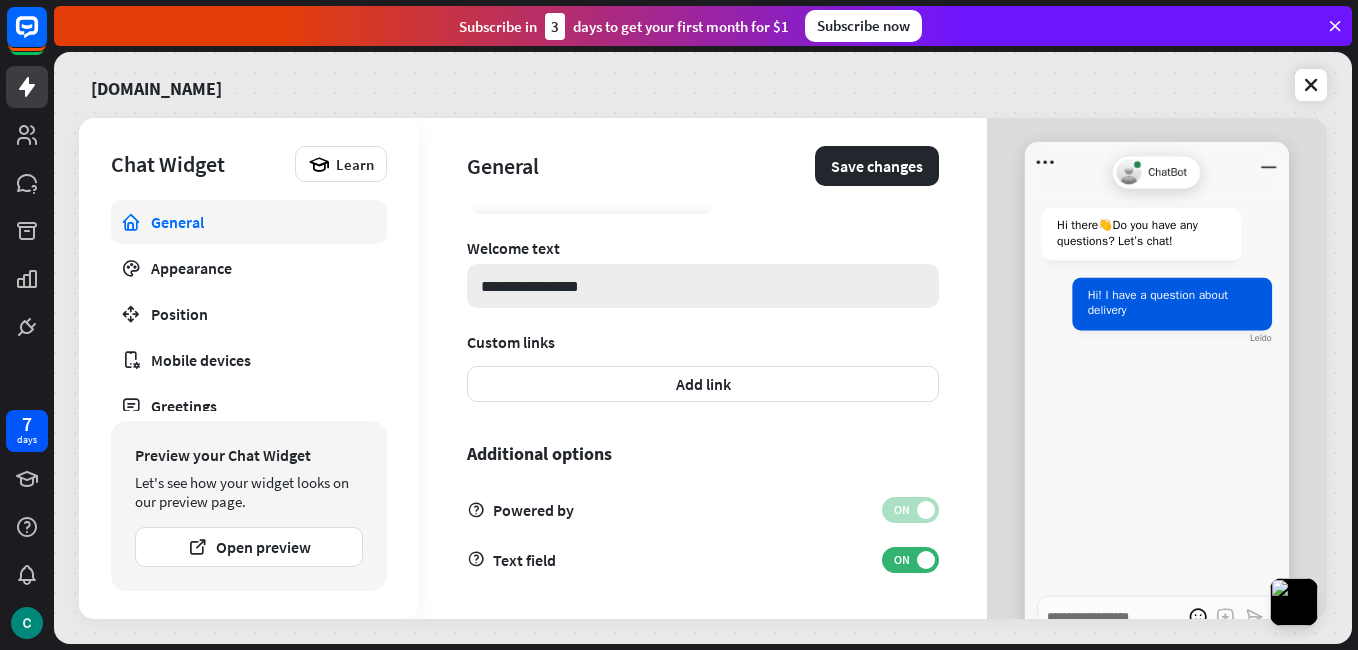 type on "*" 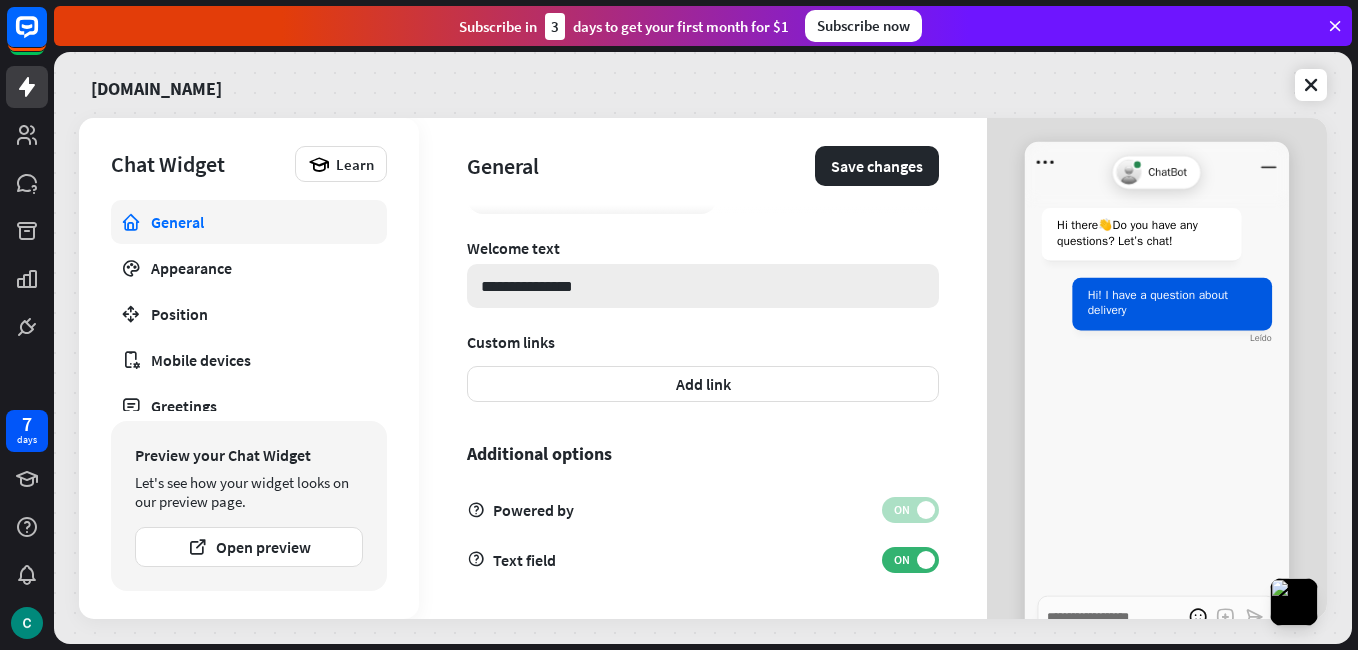 type on "*" 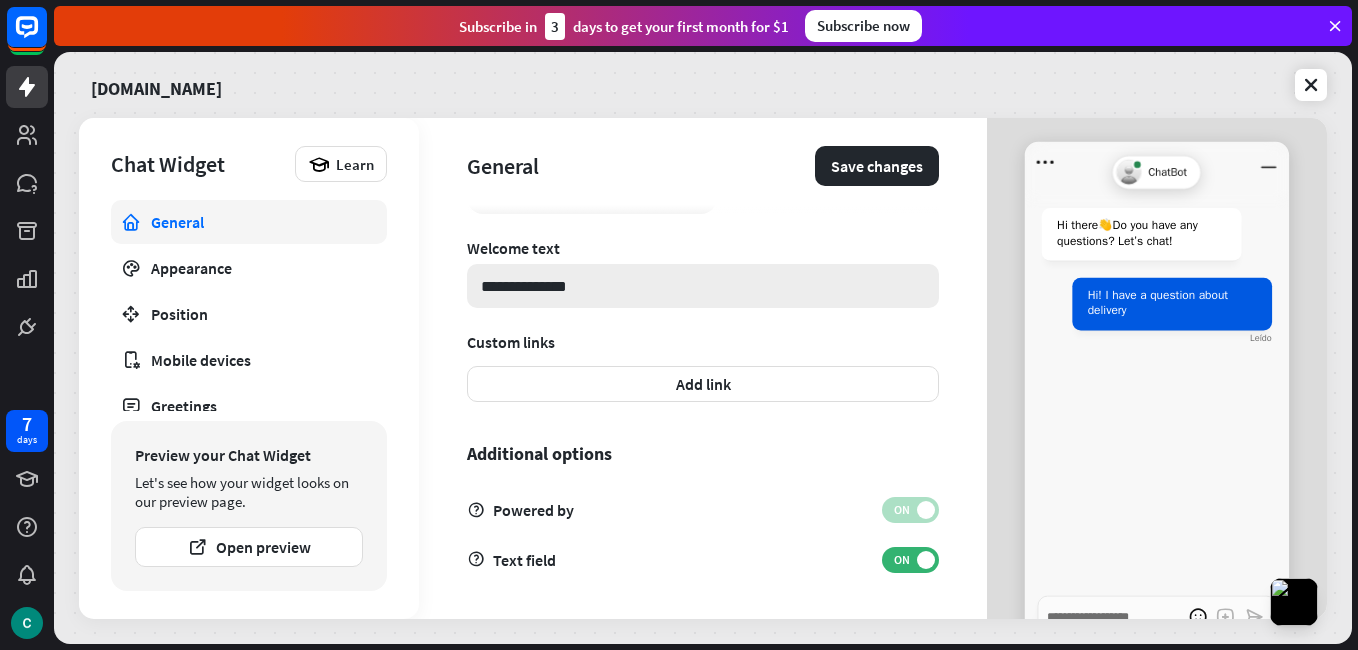 type on "*" 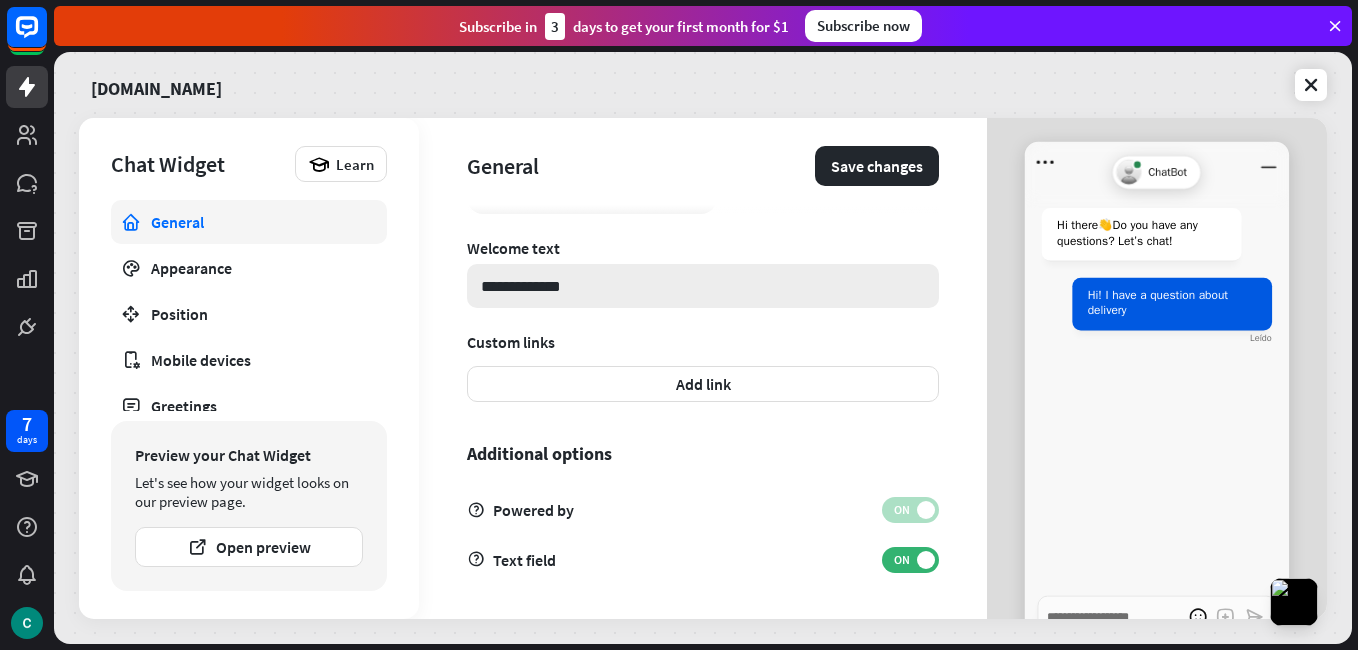 type on "*" 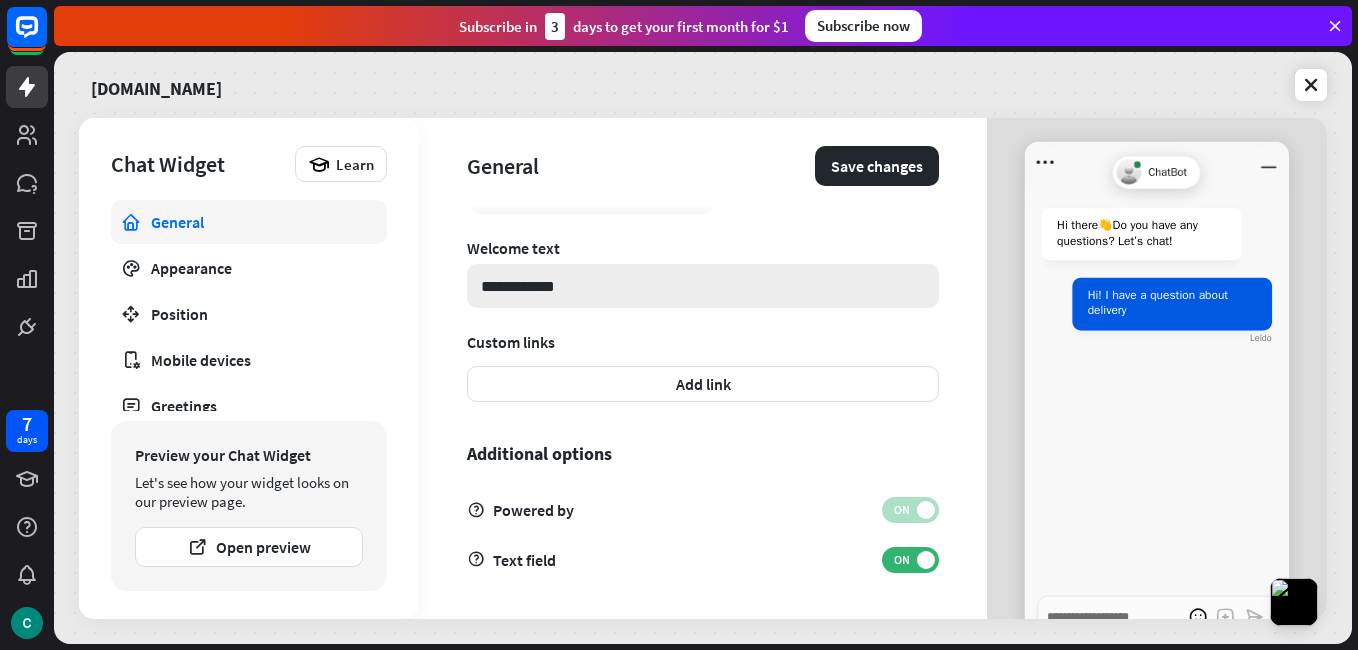 type on "*" 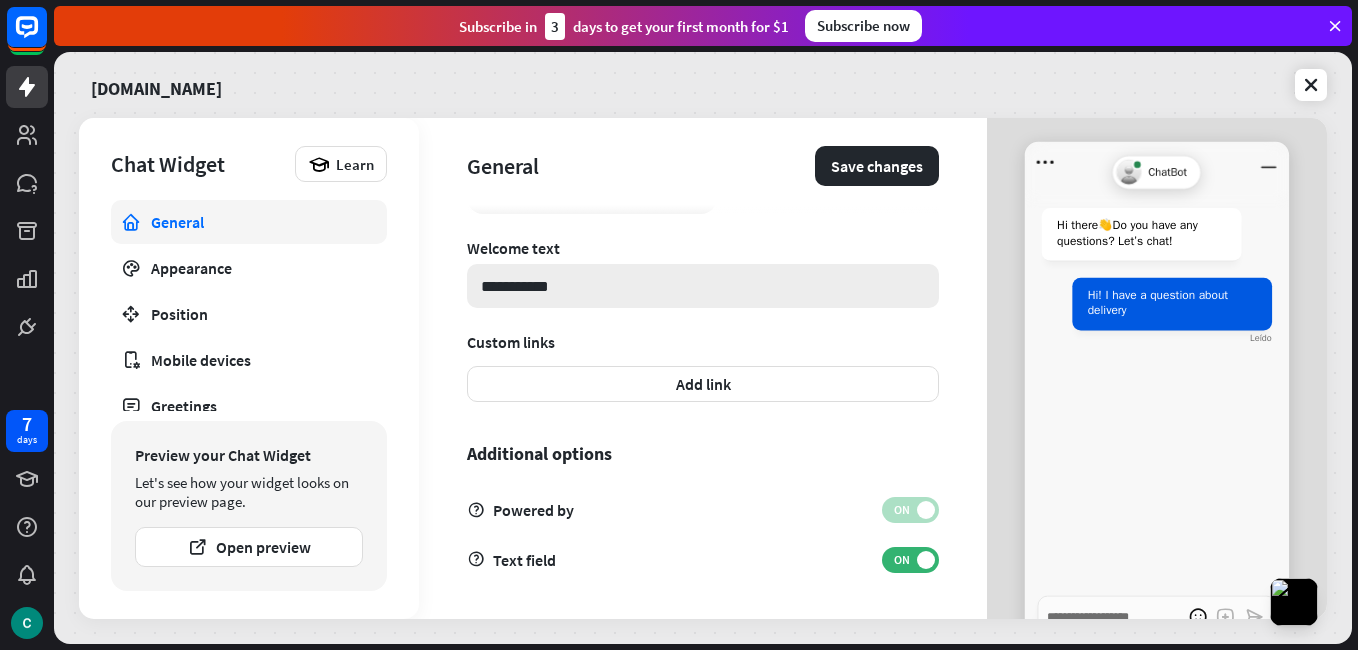 type on "*" 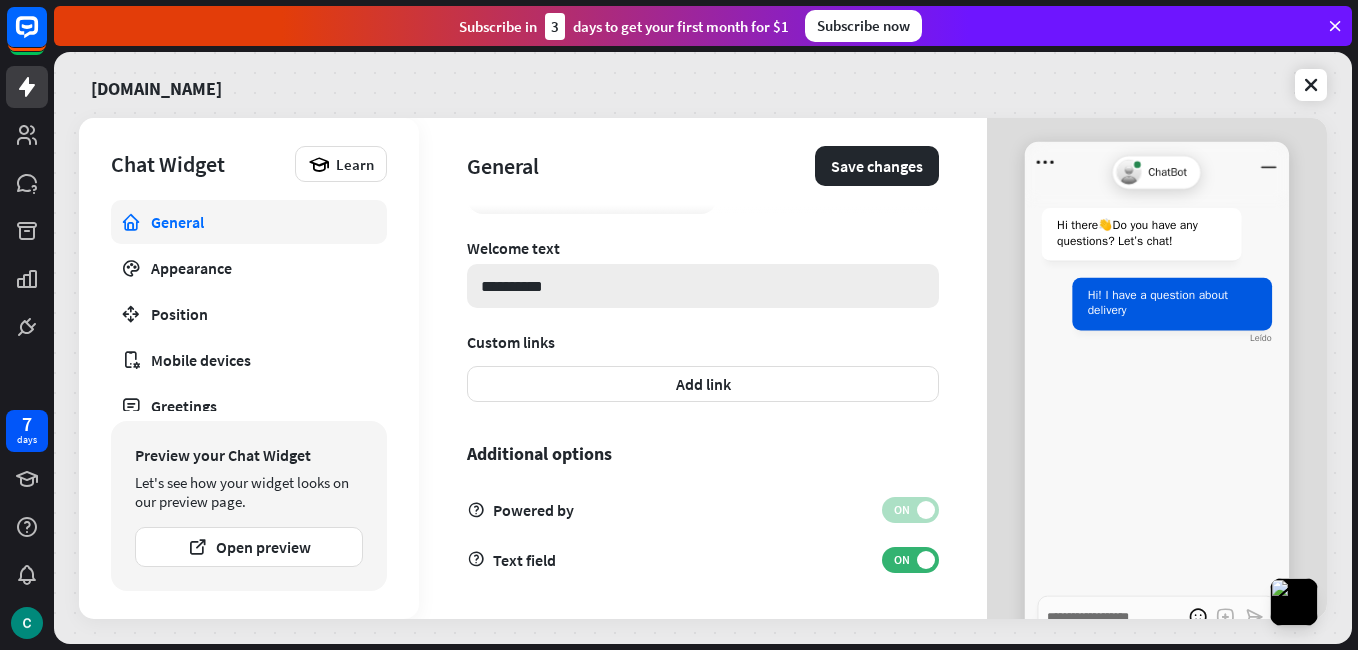 type on "*********" 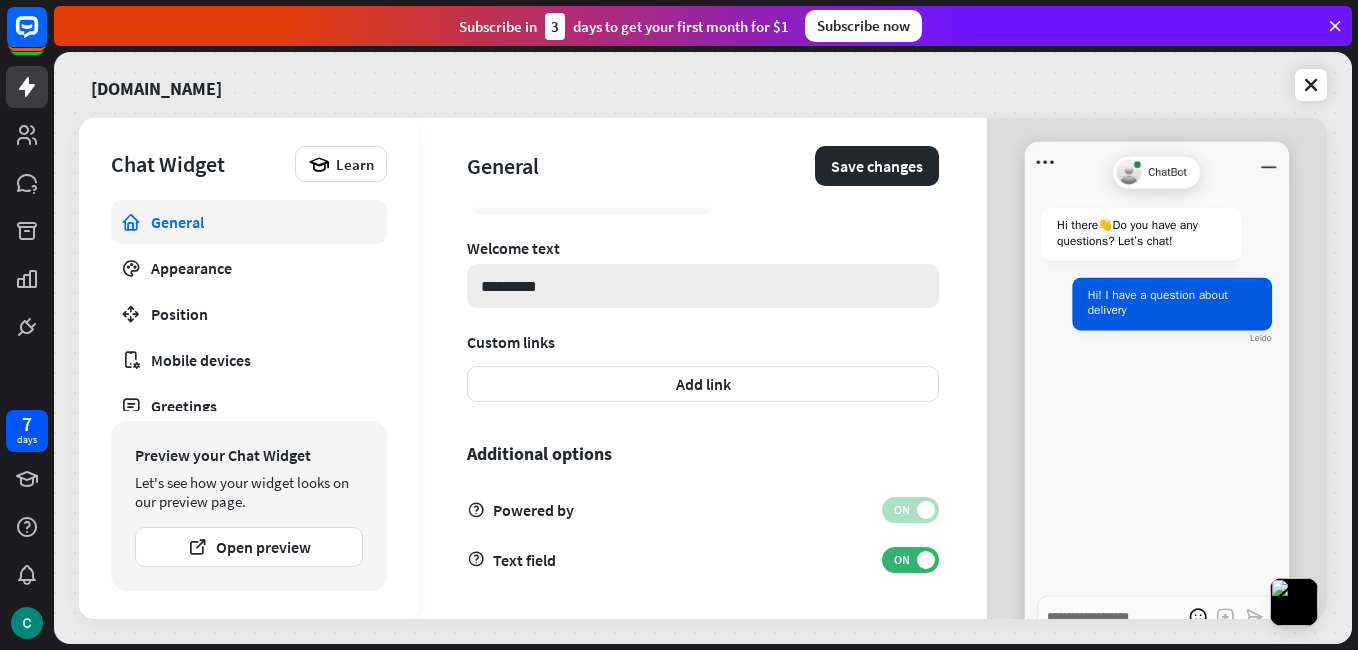 type on "*" 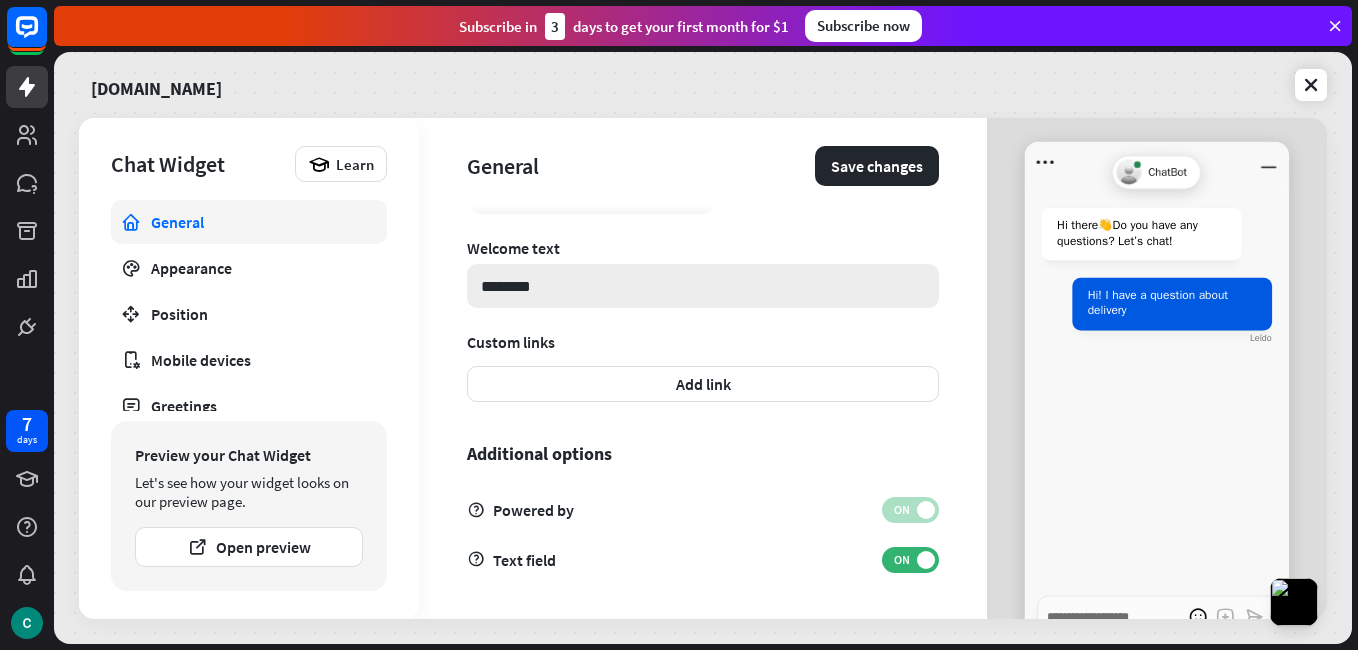 type on "*" 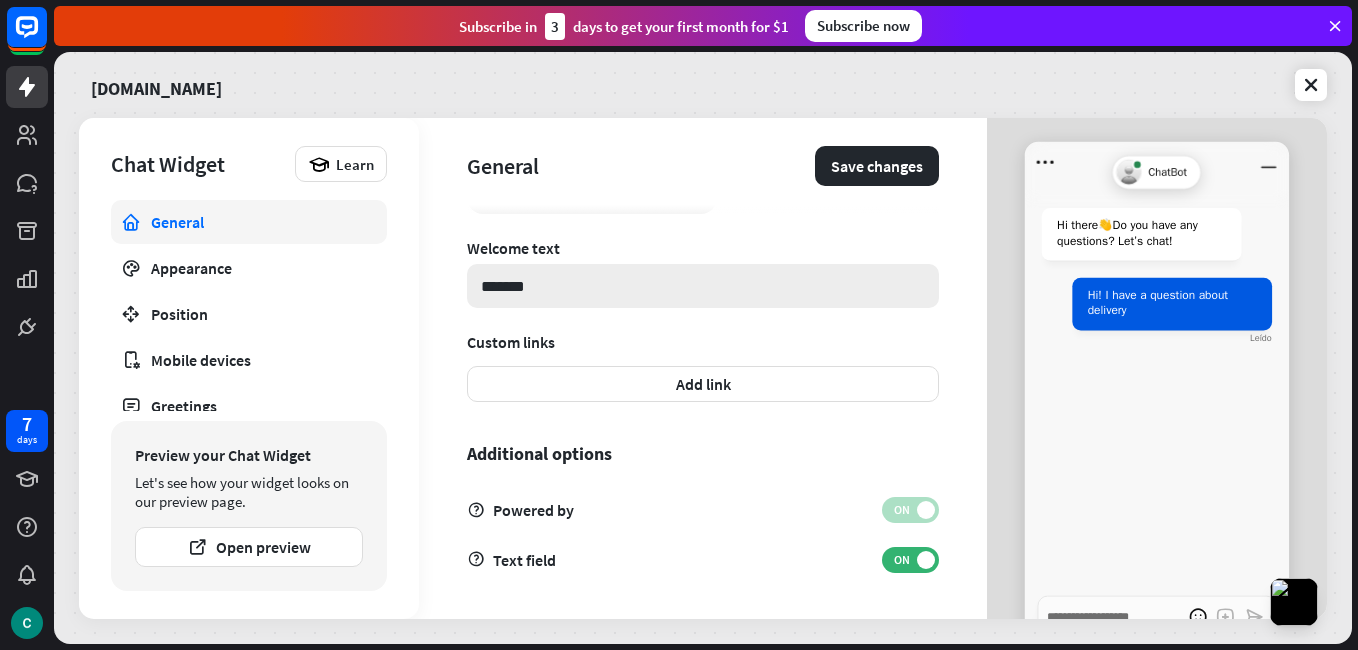 type on "******" 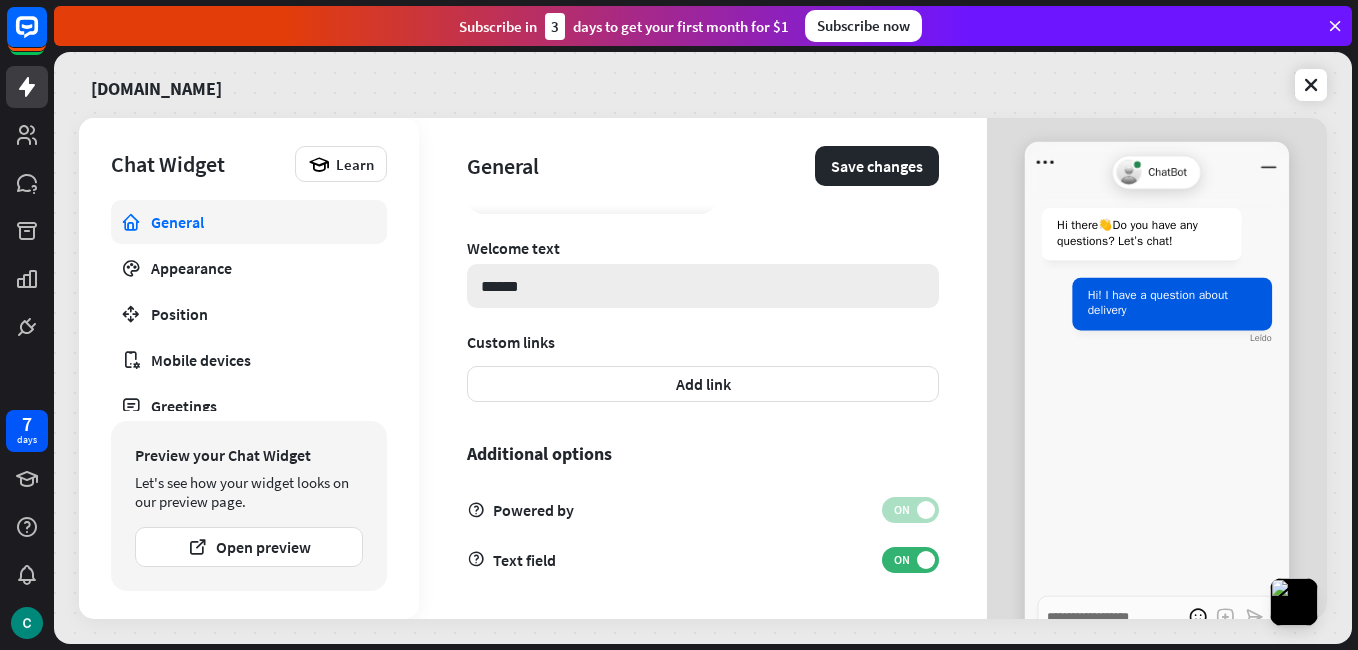 type on "*" 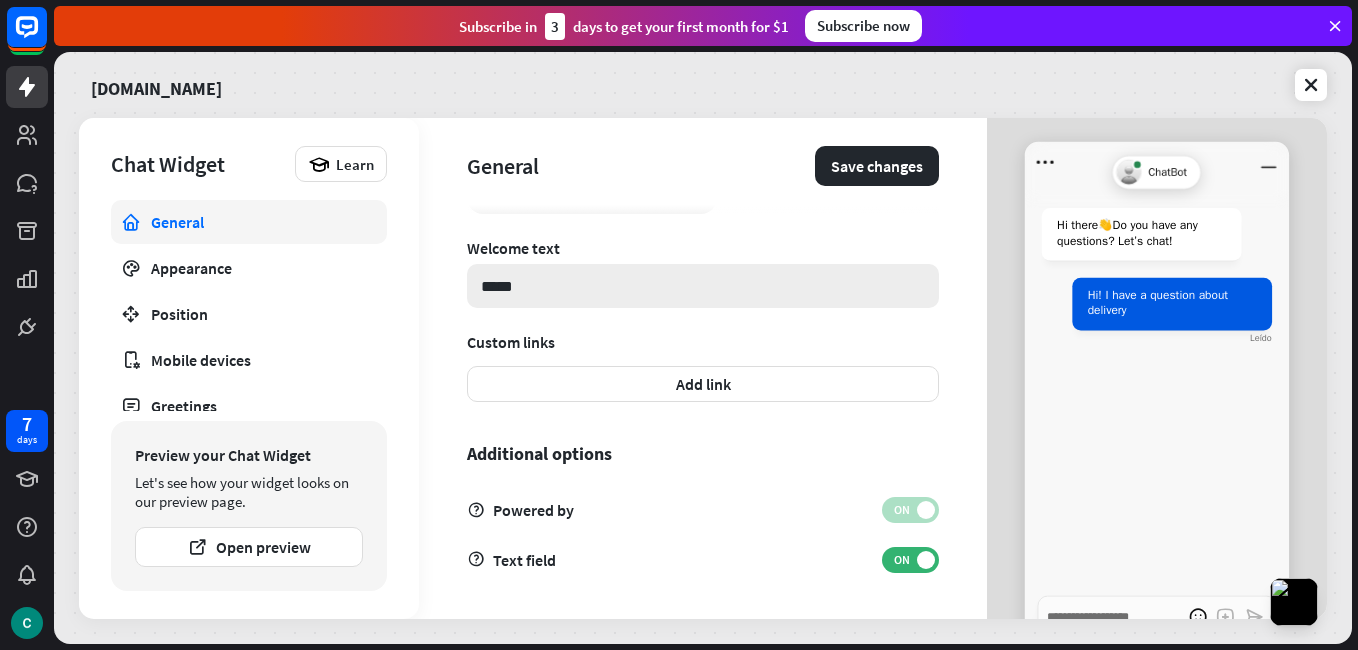 type on "*" 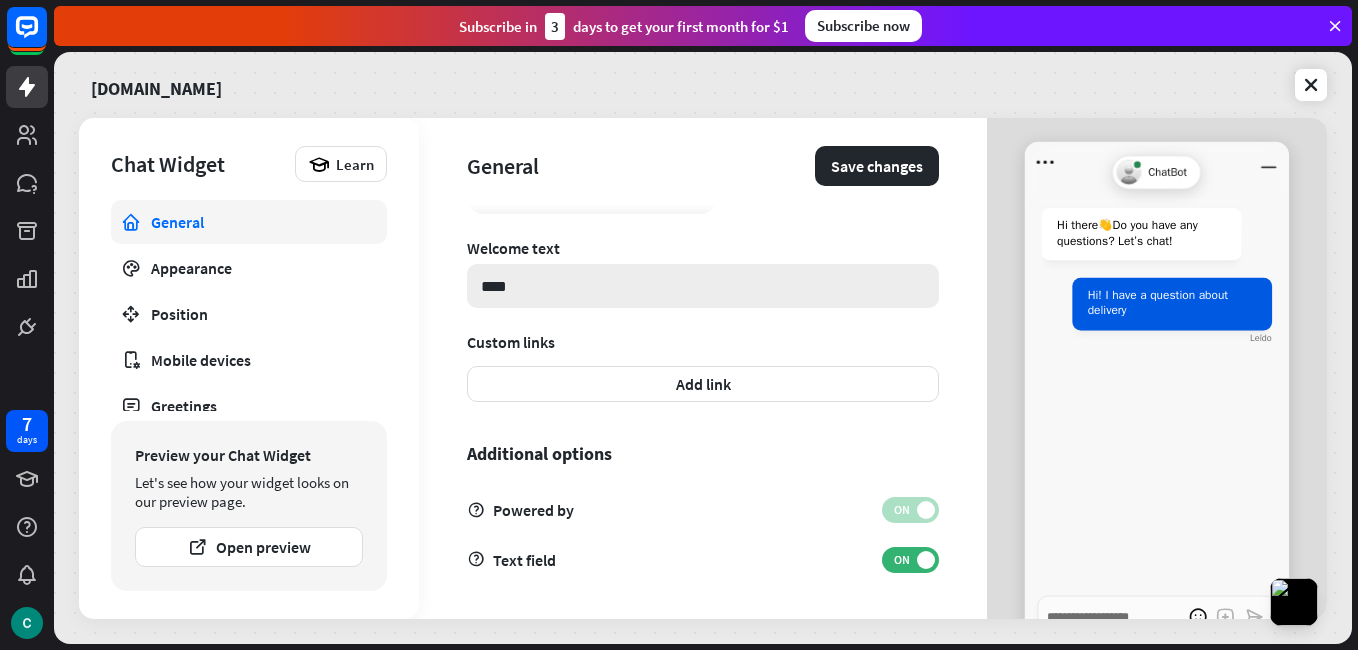 type on "*" 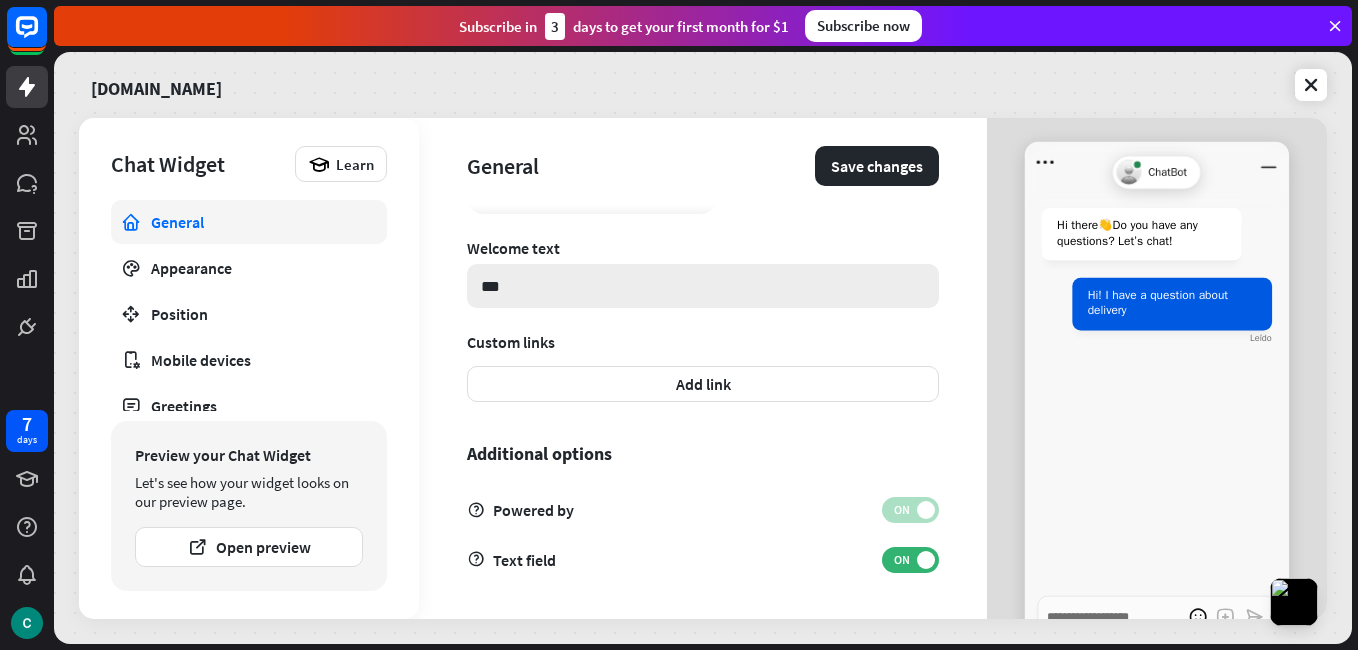 type on "*" 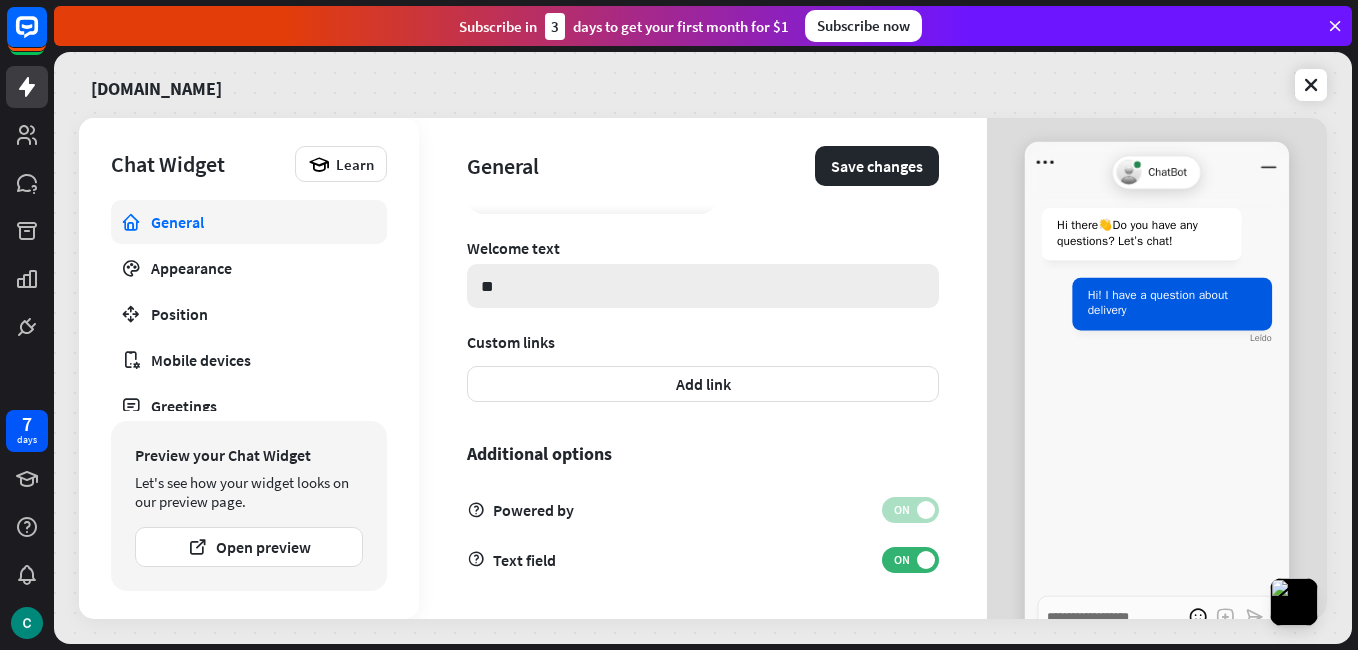 type on "*" 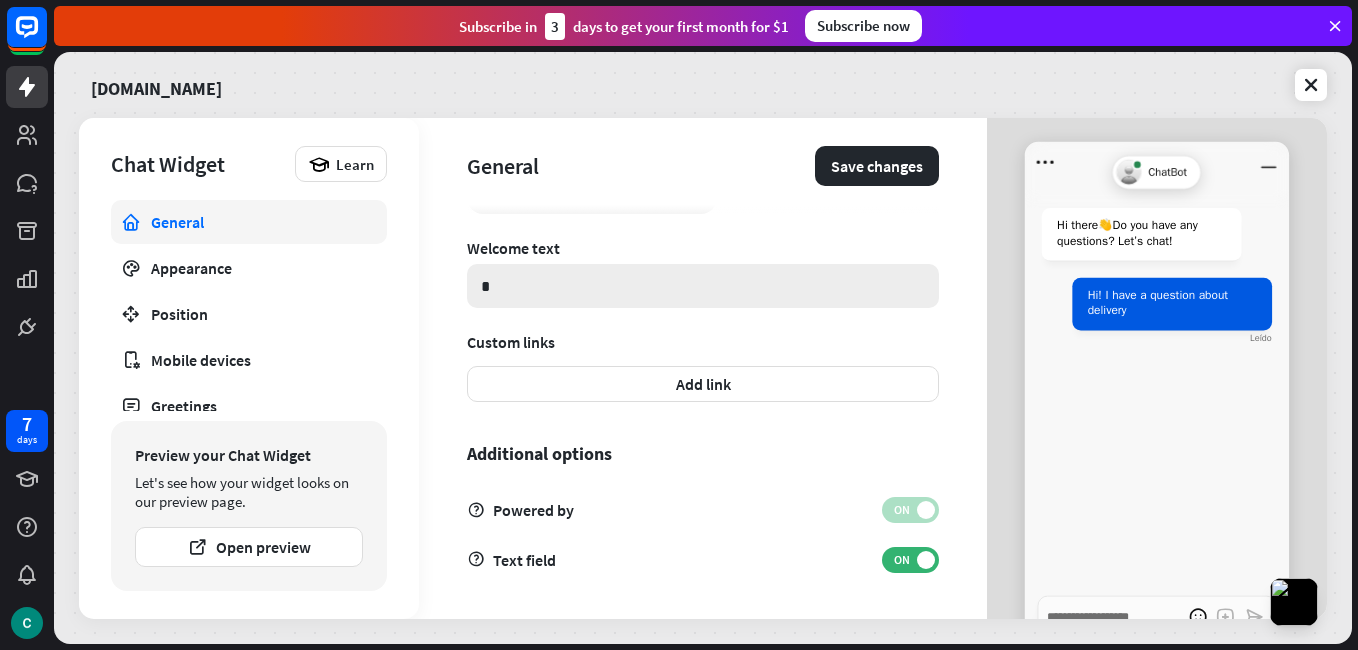type on "*" 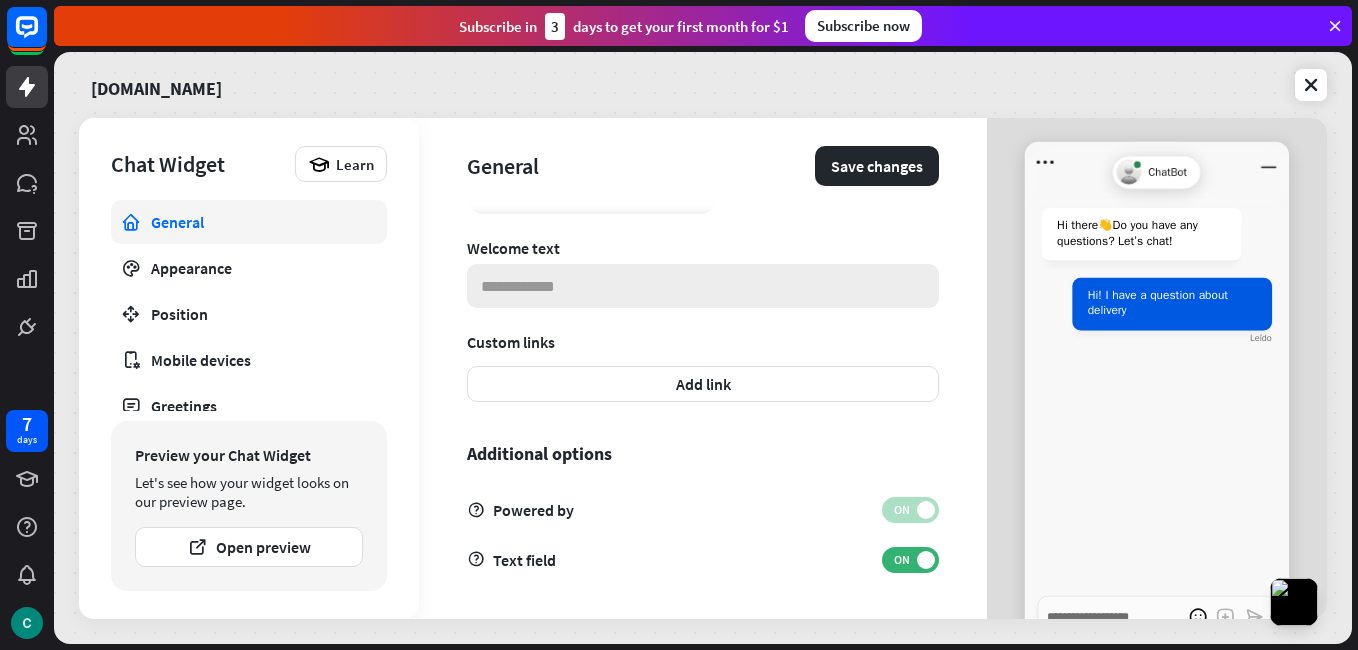 type on "*" 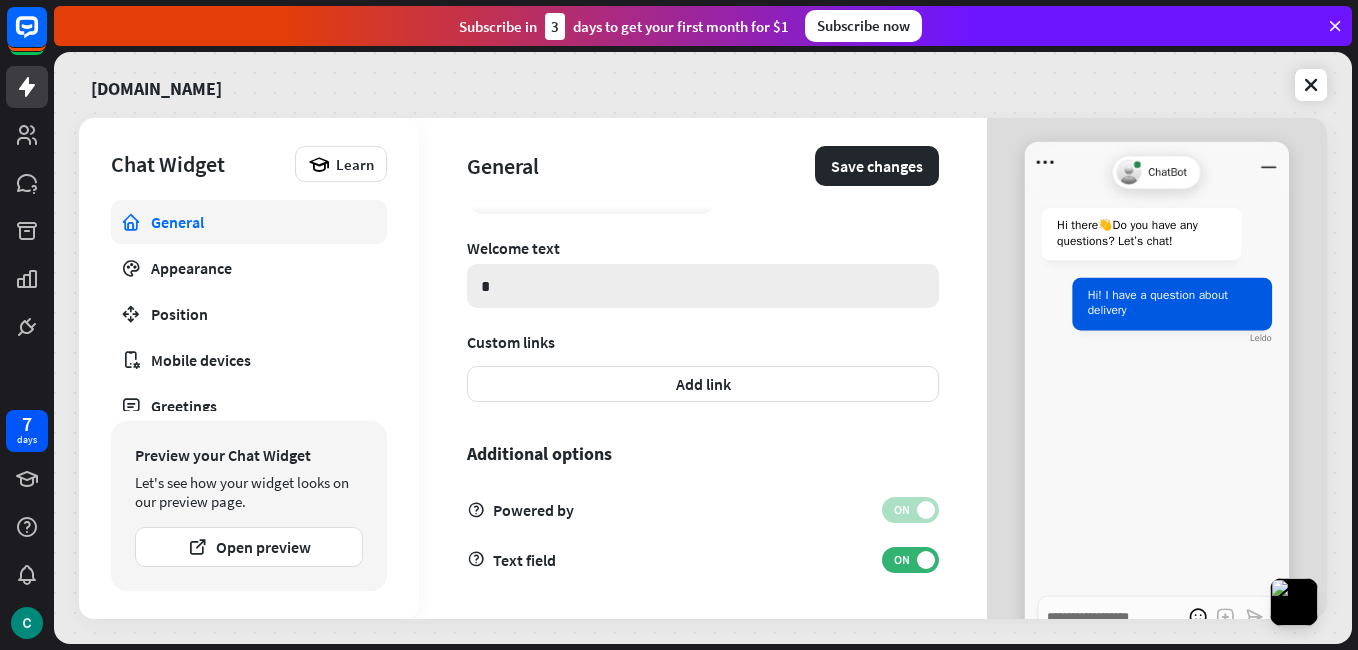 type on "*" 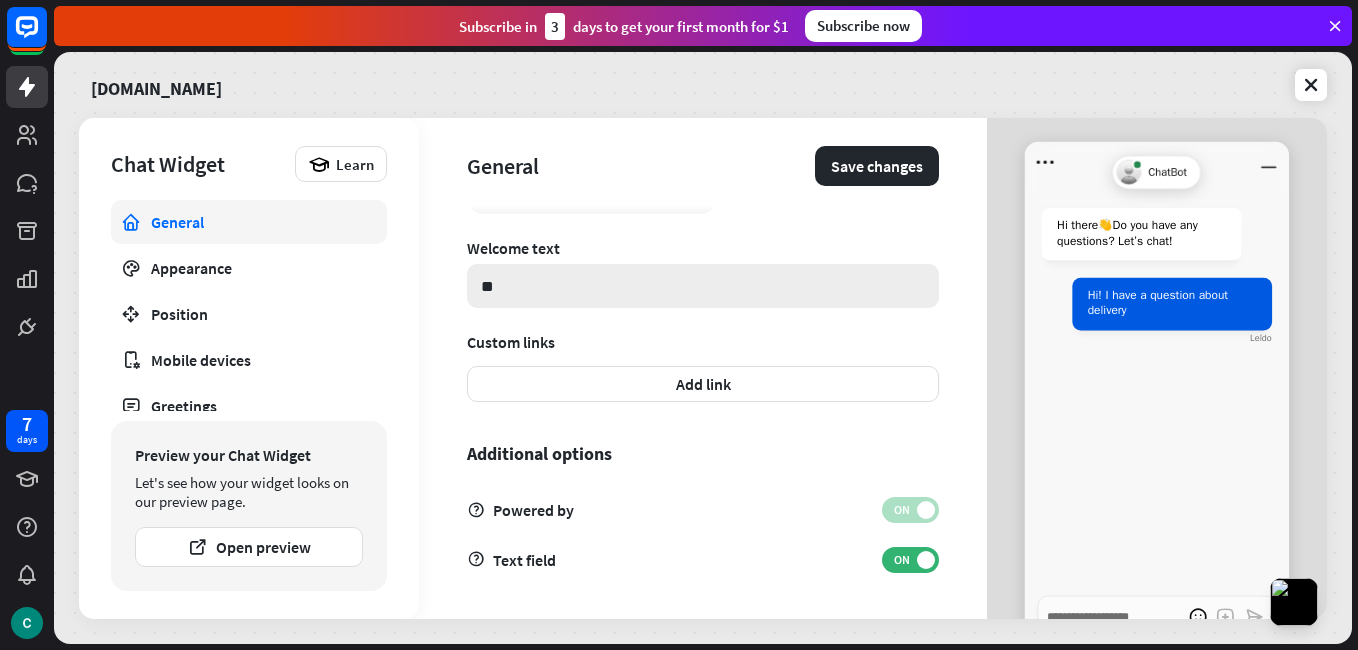 type on "*" 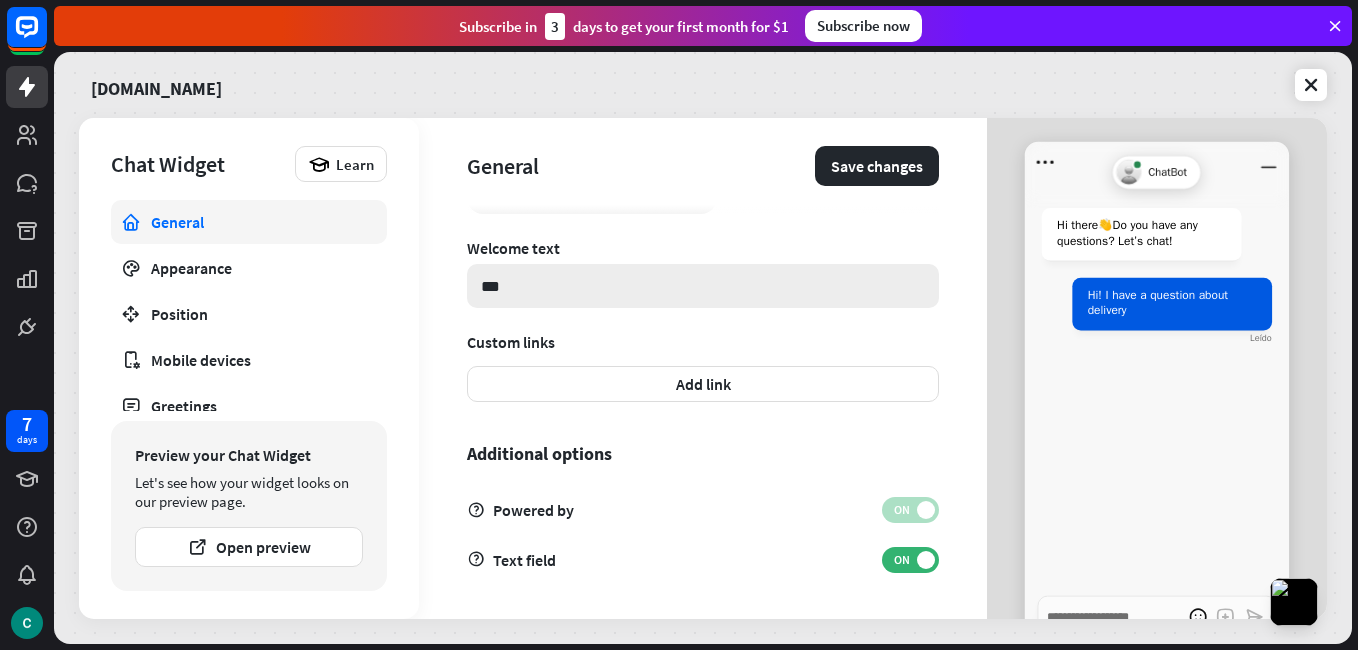 type on "*" 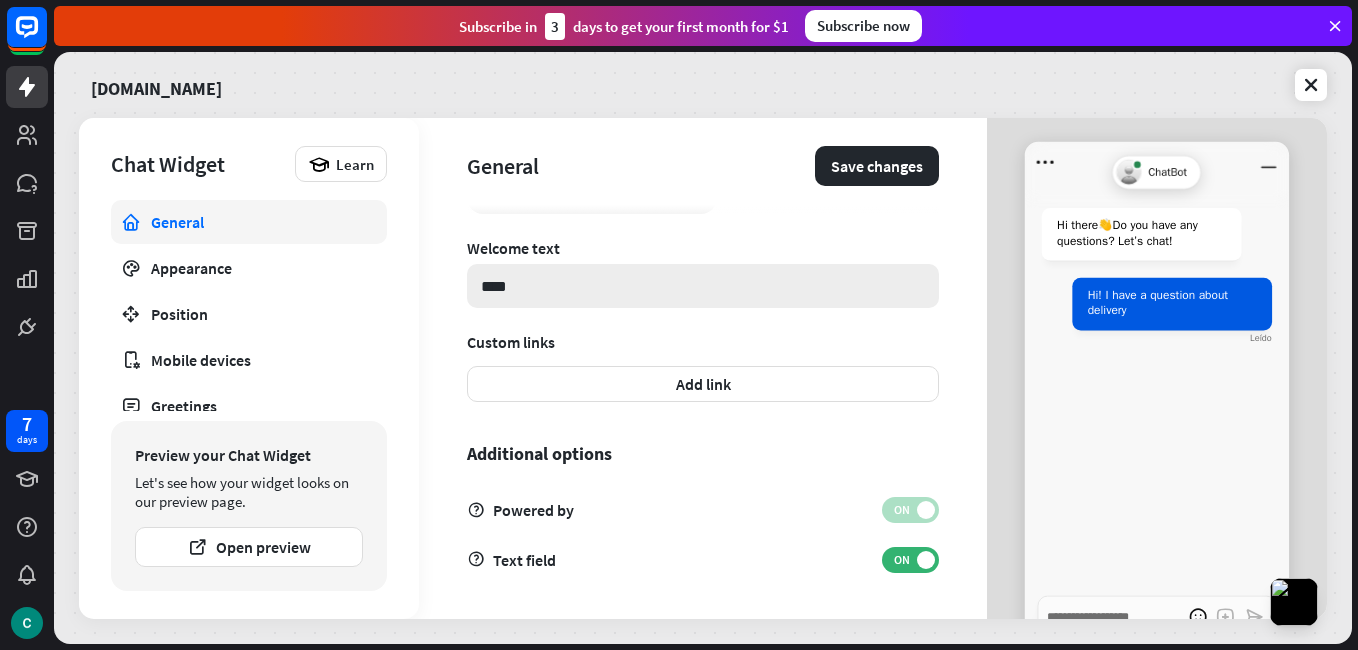 type on "*" 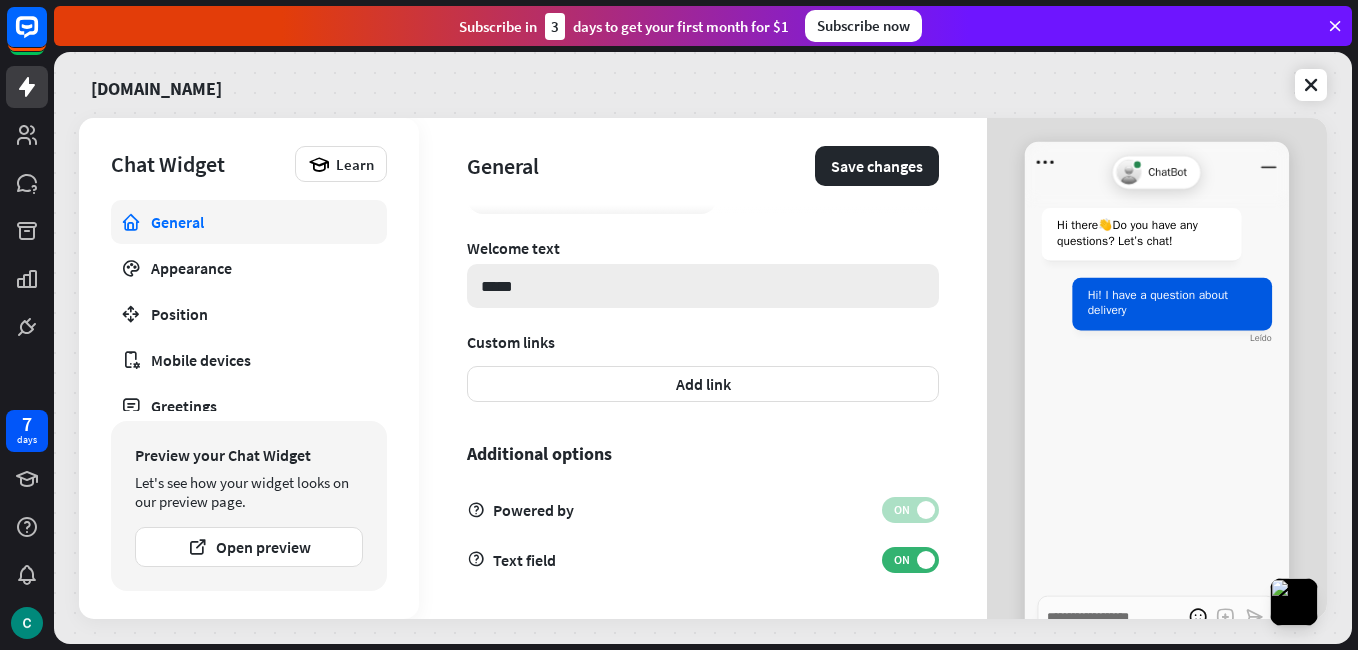 type on "*" 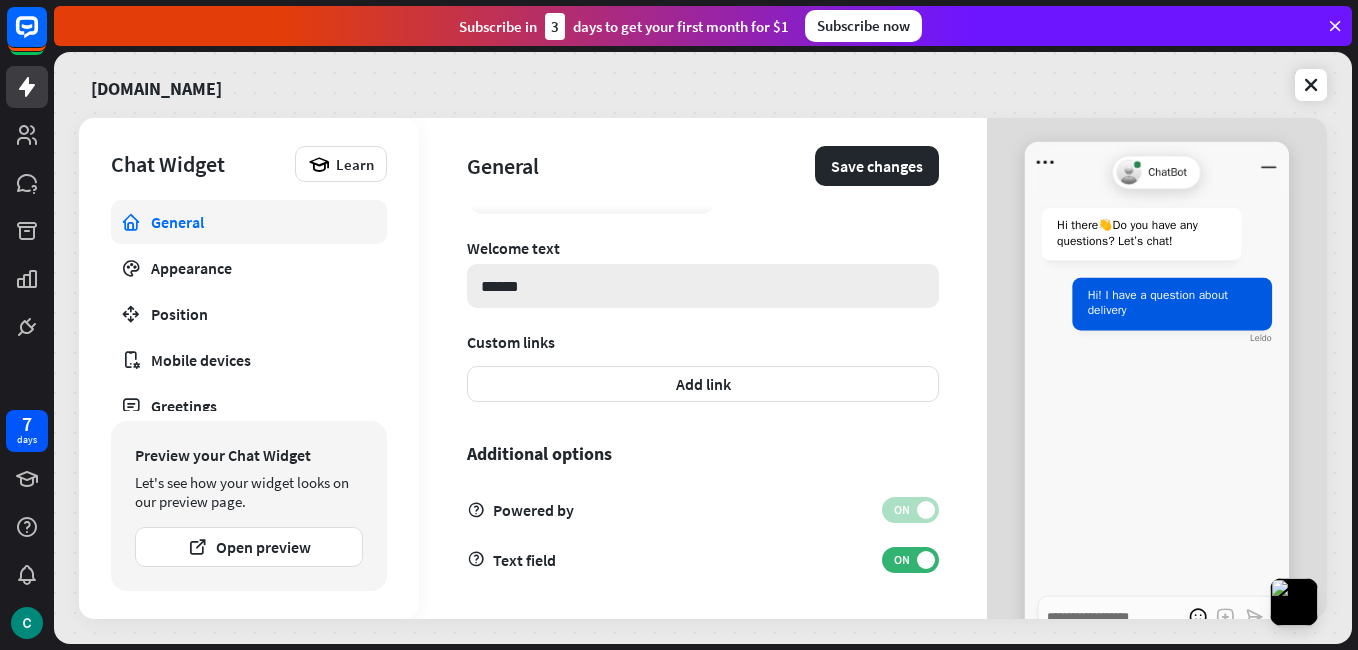 type on "*" 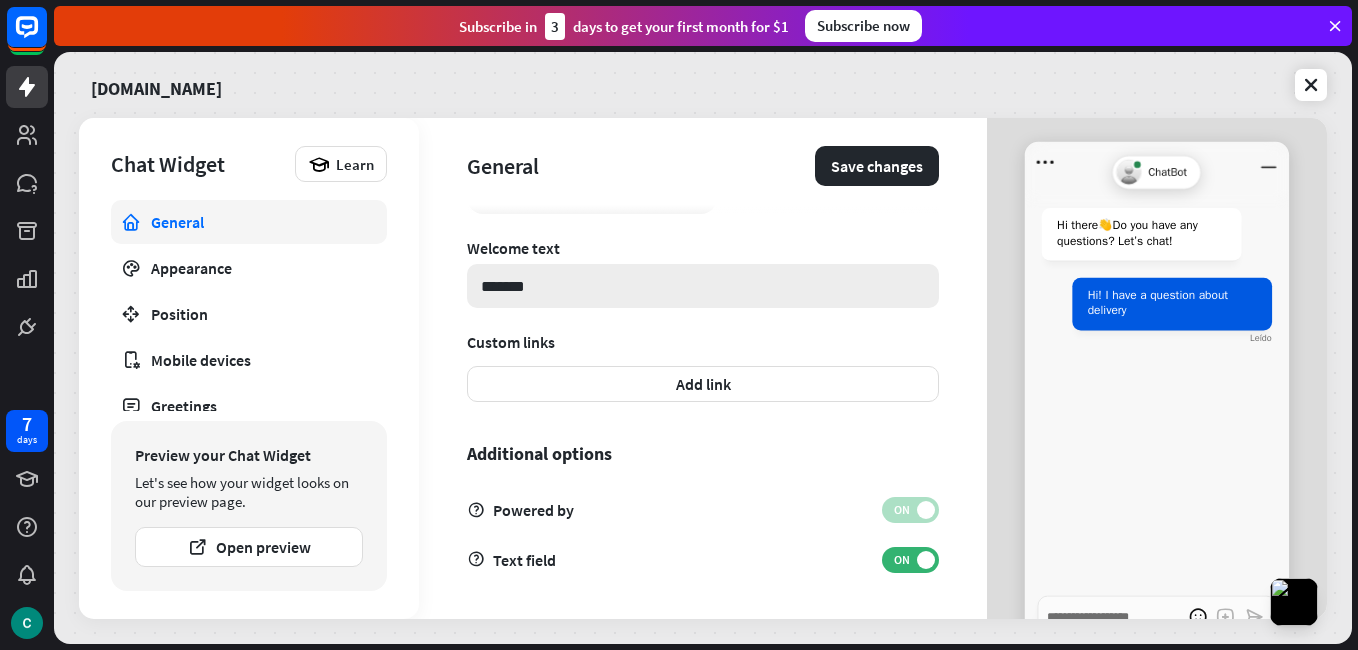 type on "*" 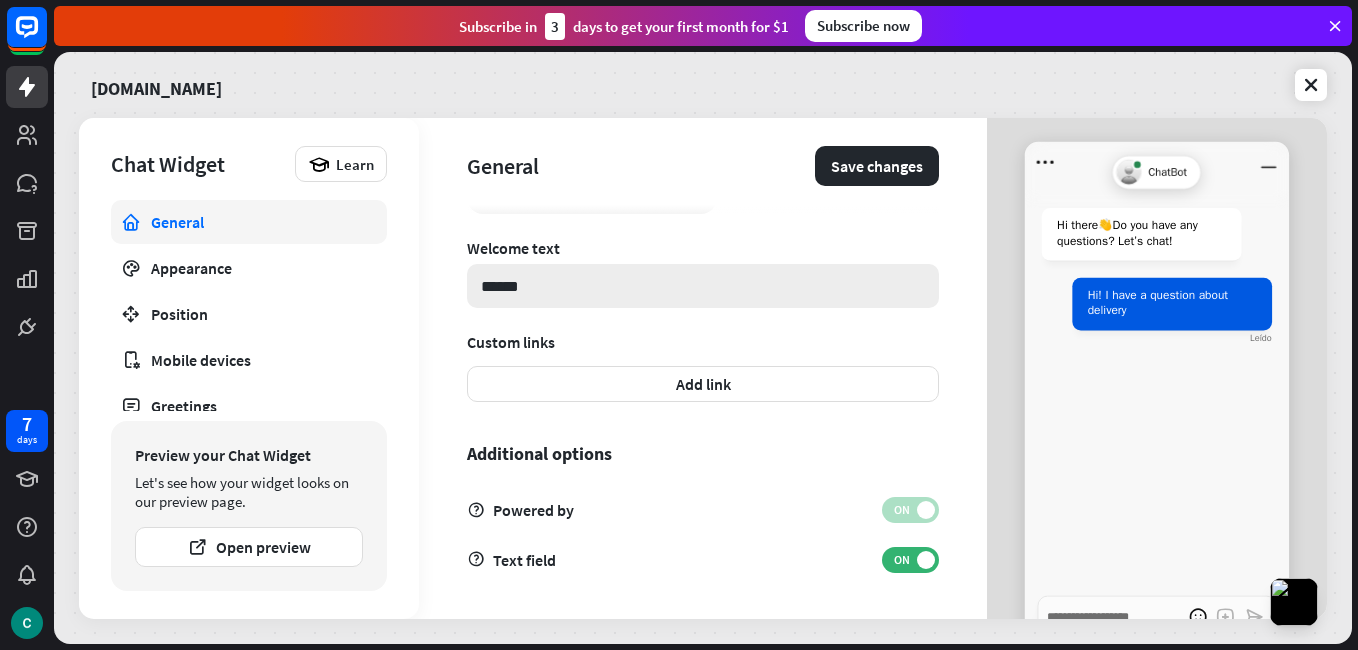 type on "*" 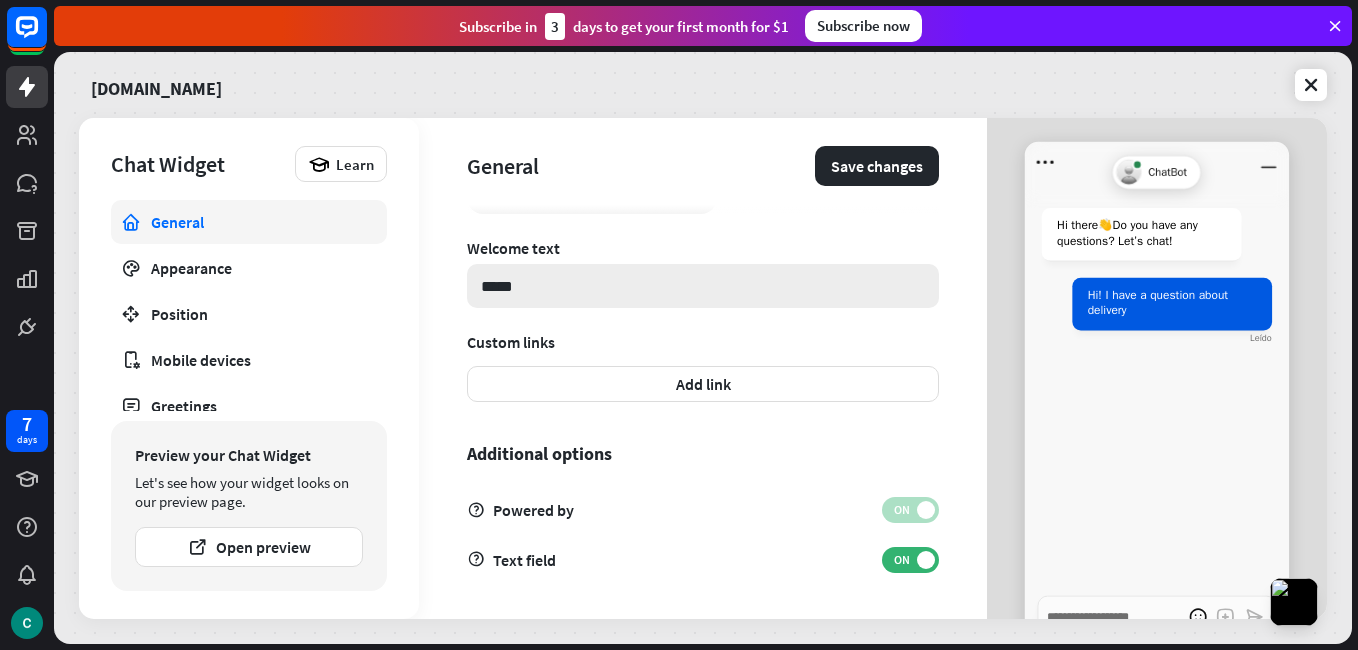 type on "*" 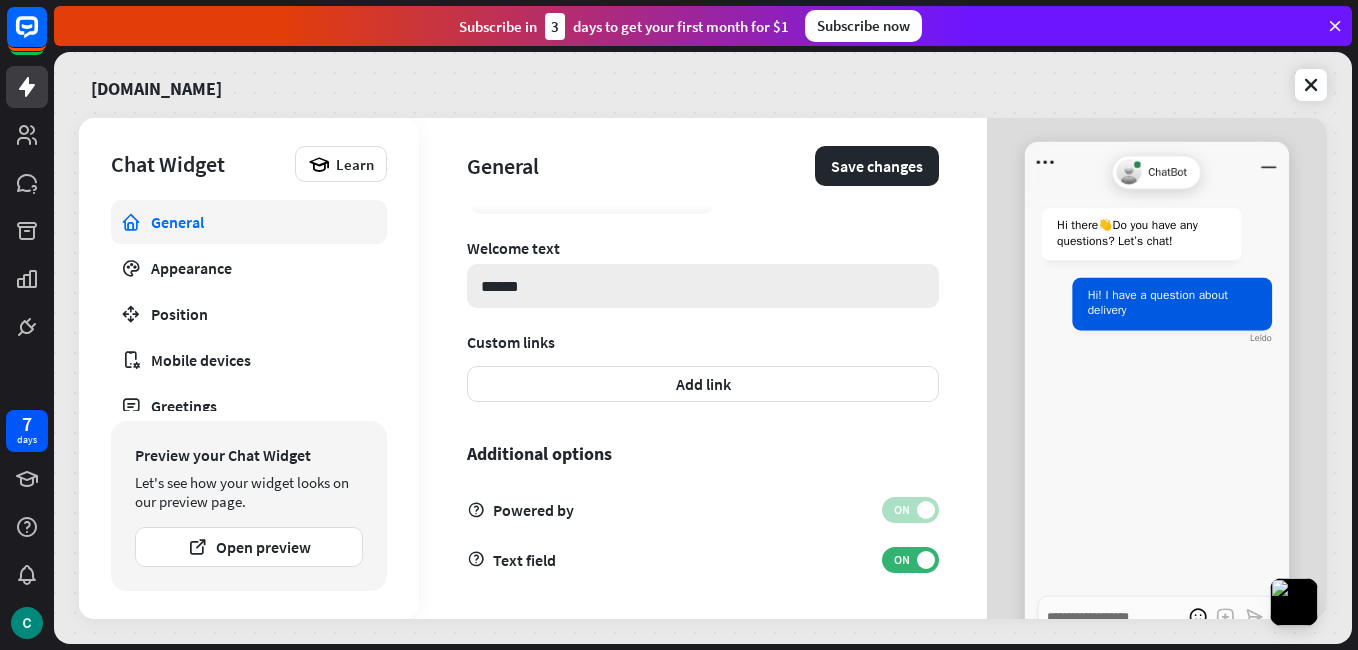 type on "*" 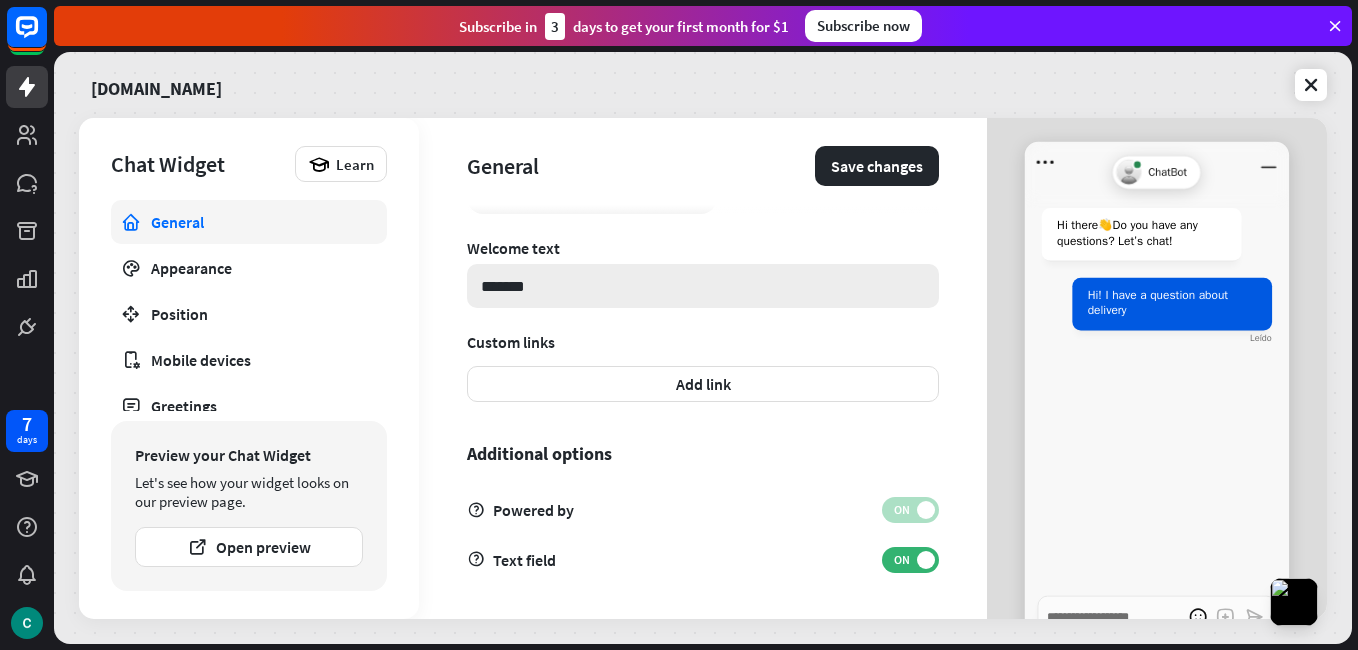 type on "*" 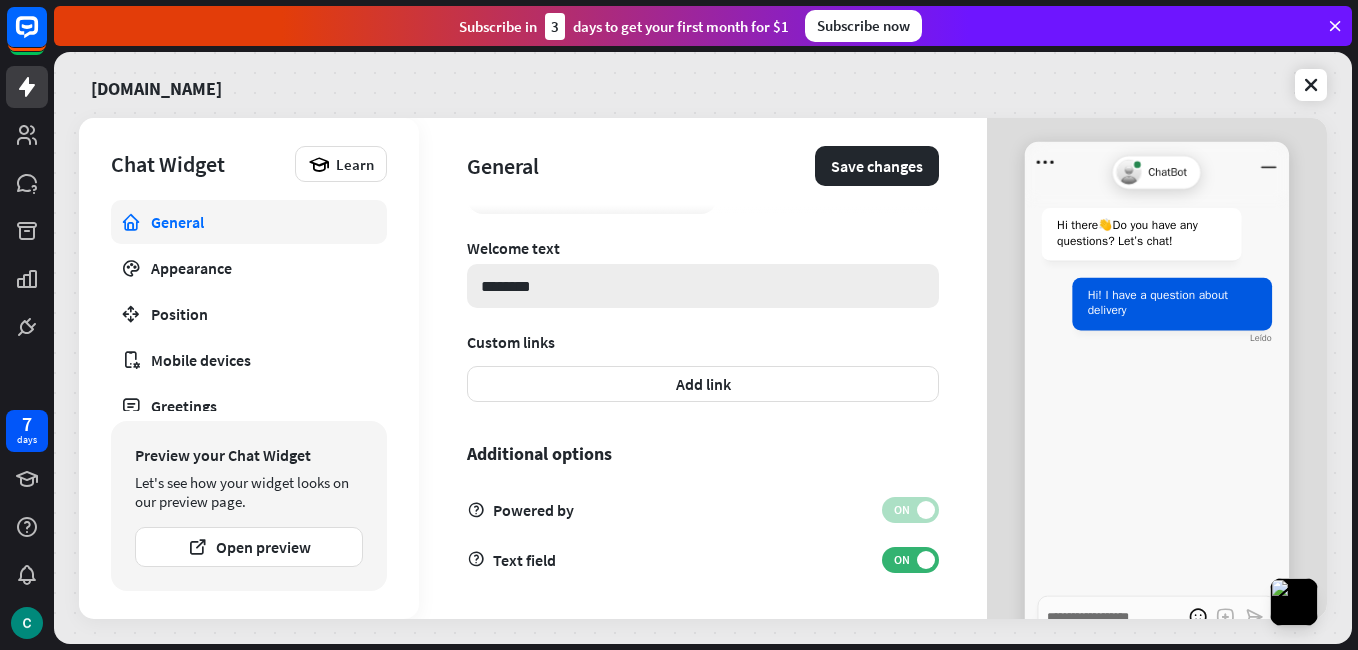 type on "*" 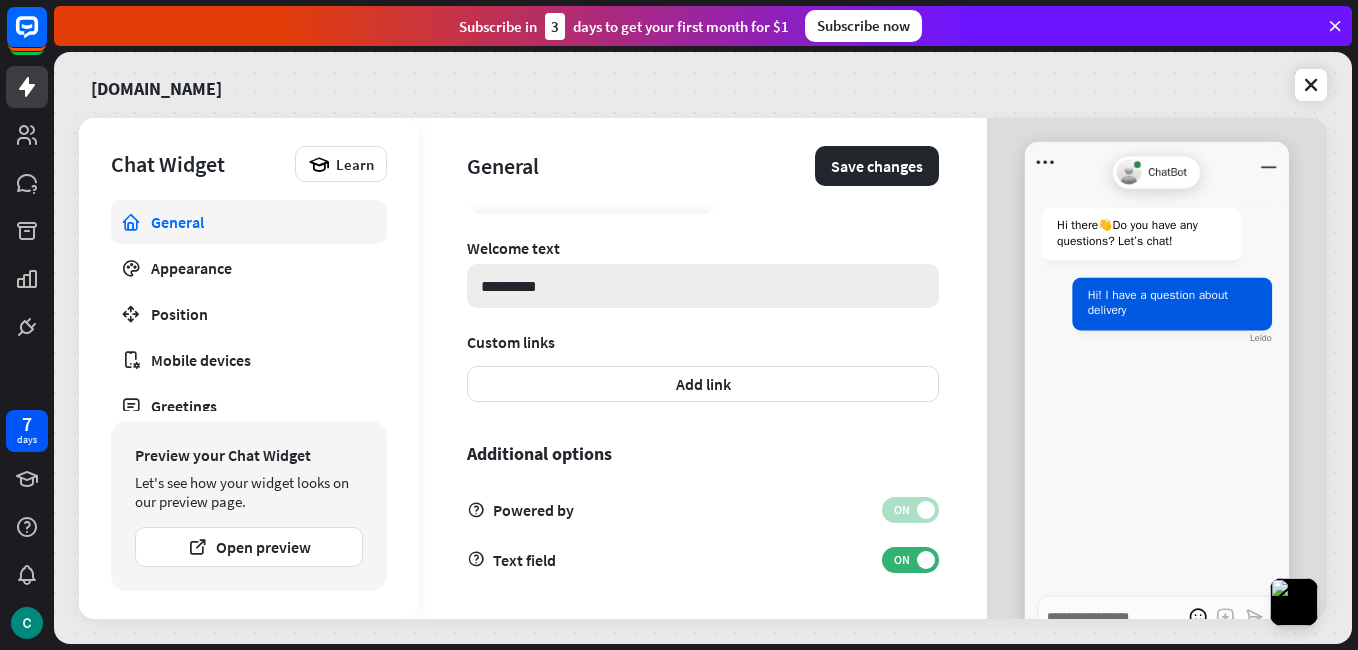 type on "*" 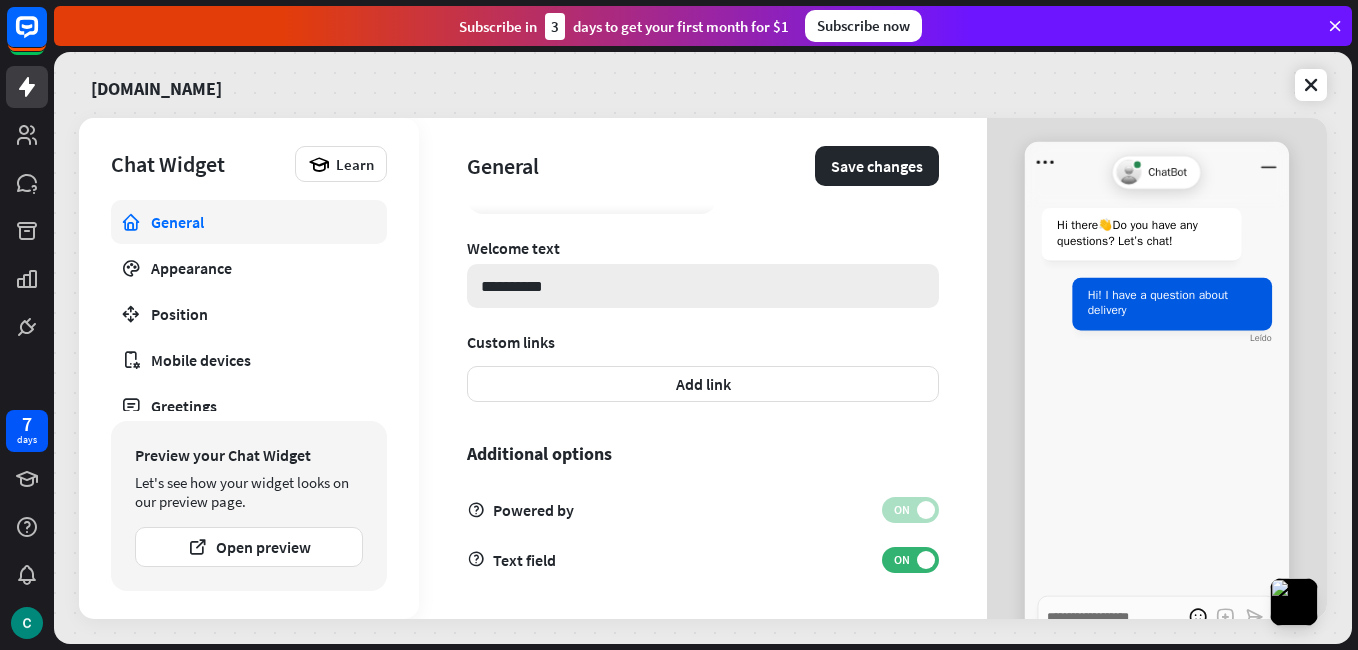 type on "*" 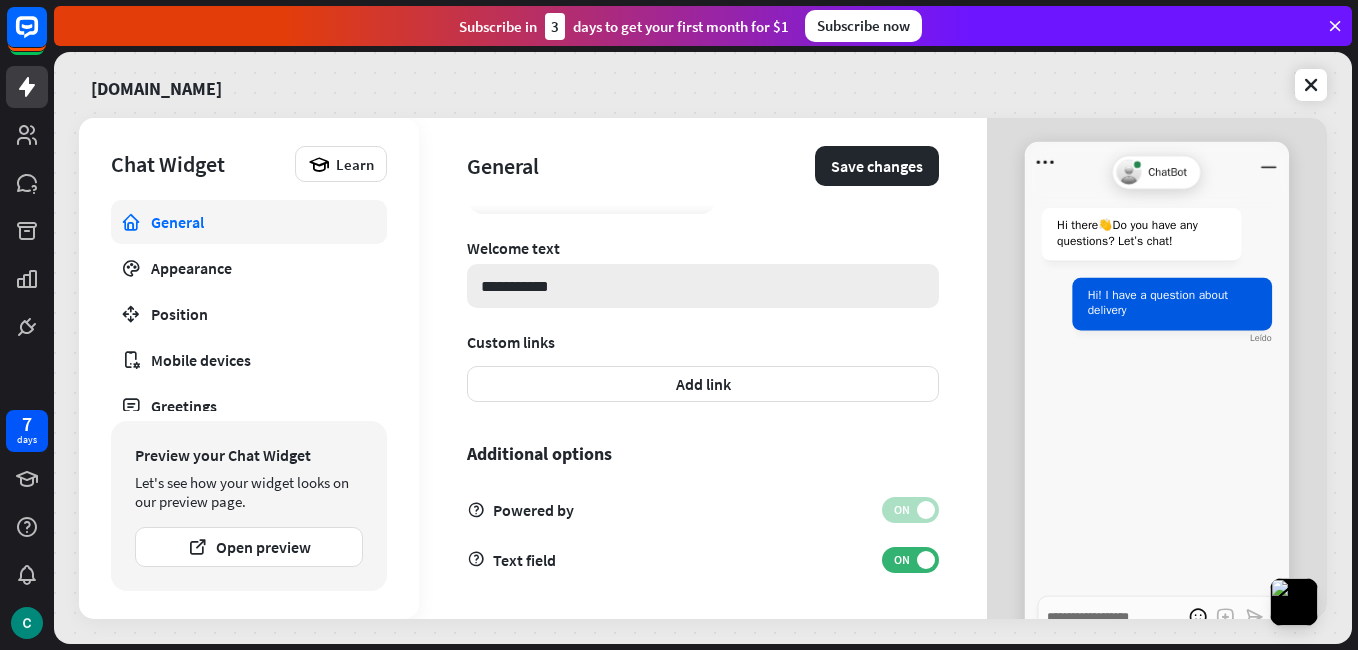 type on "*" 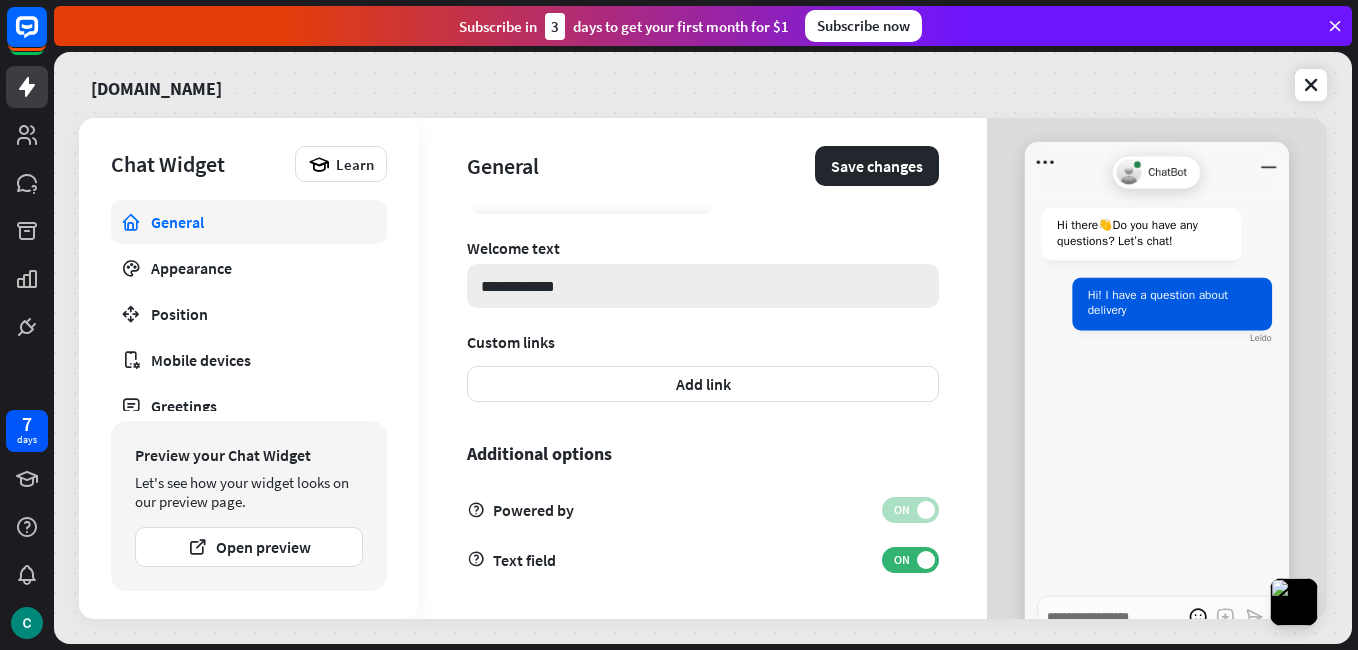 type on "*" 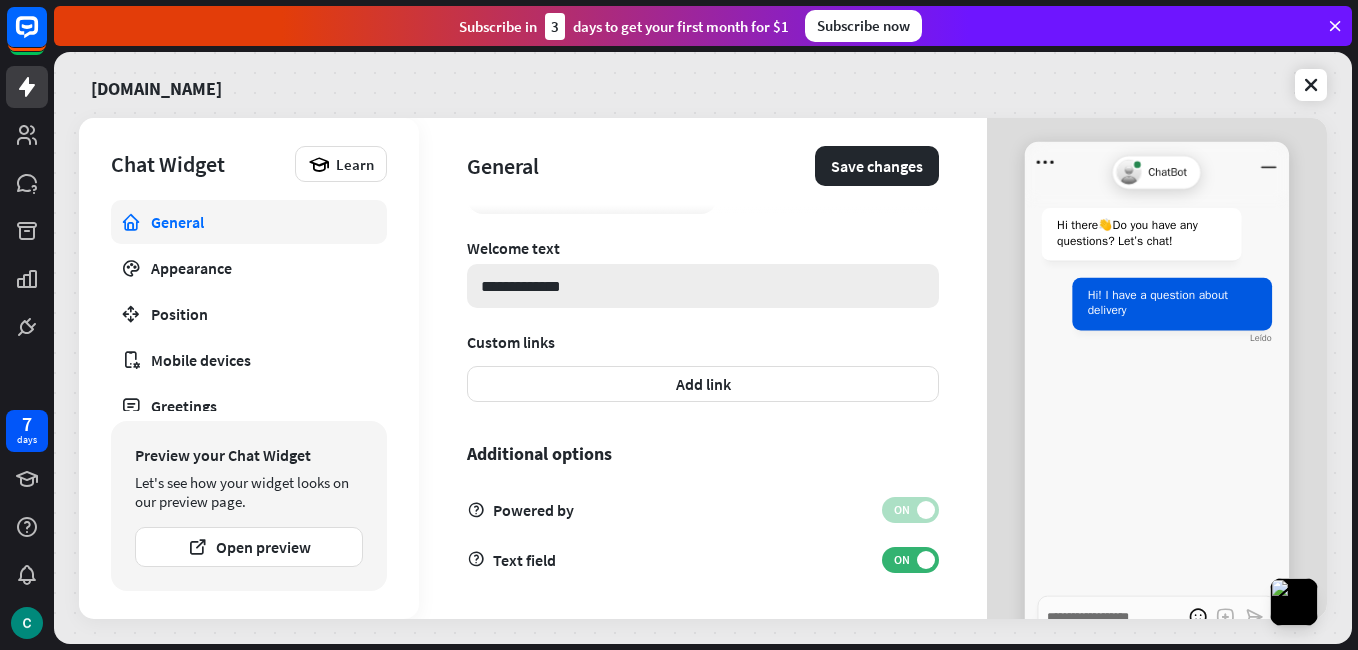 type on "*" 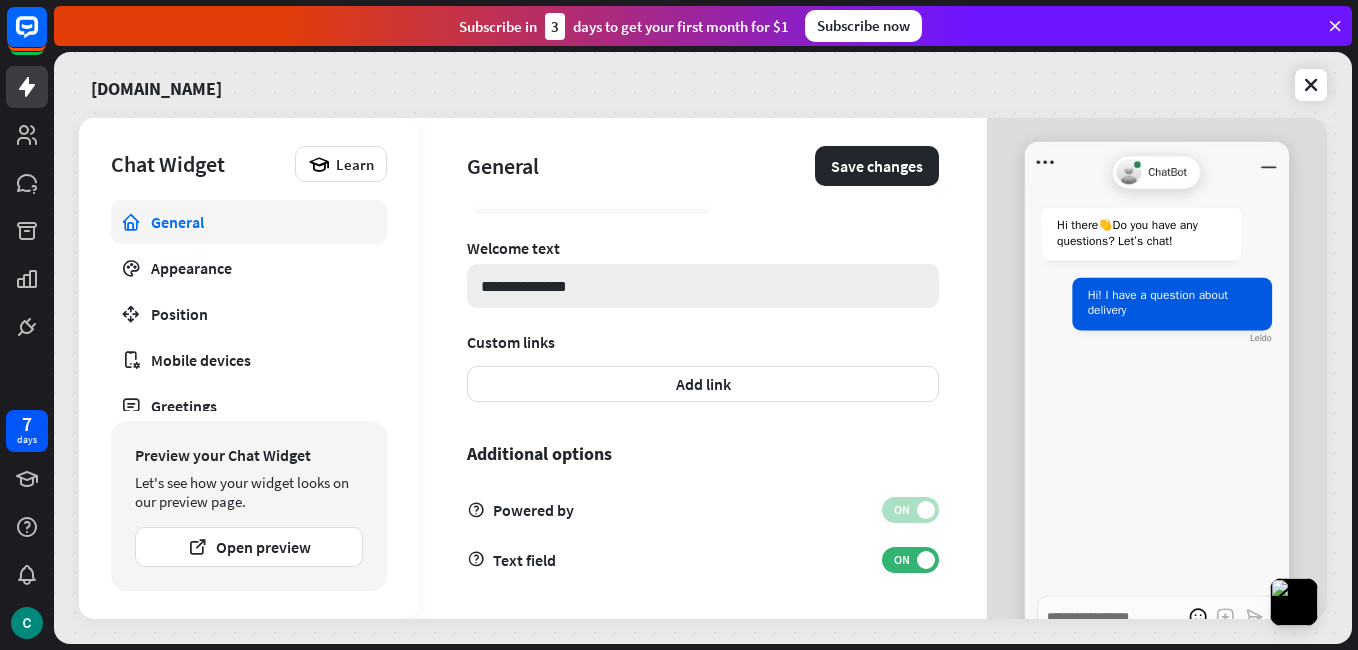 type on "*" 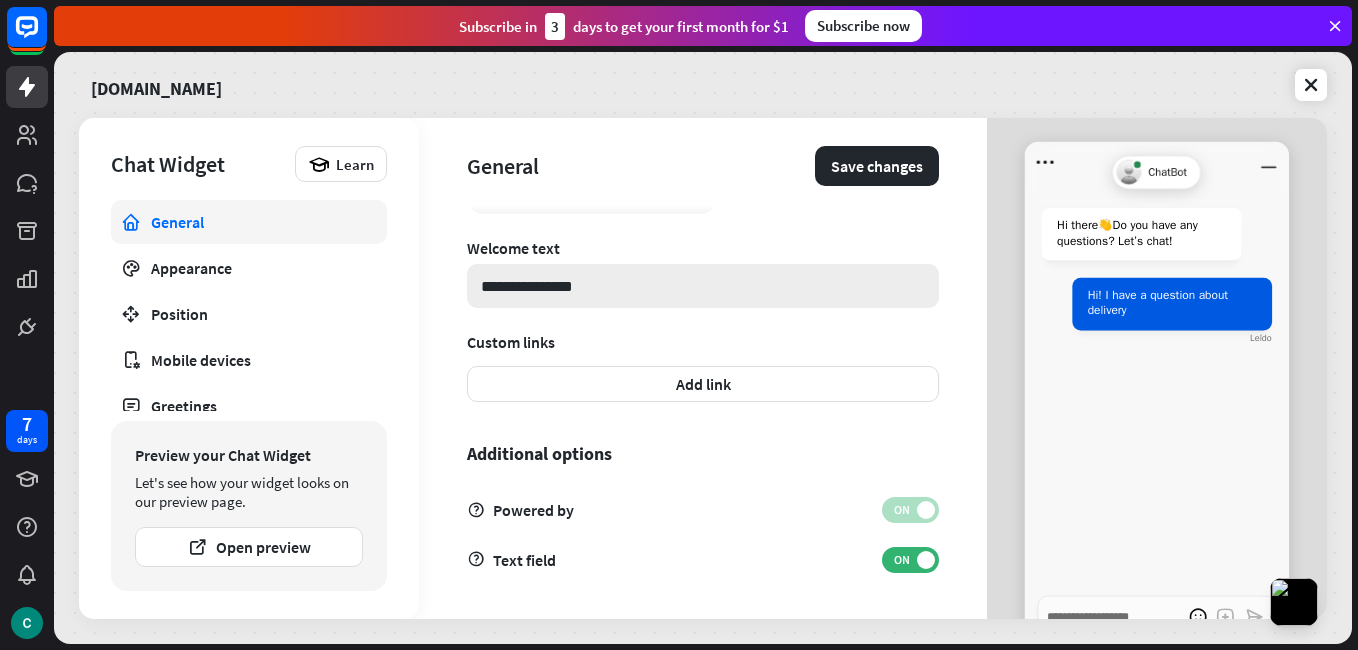 type on "*" 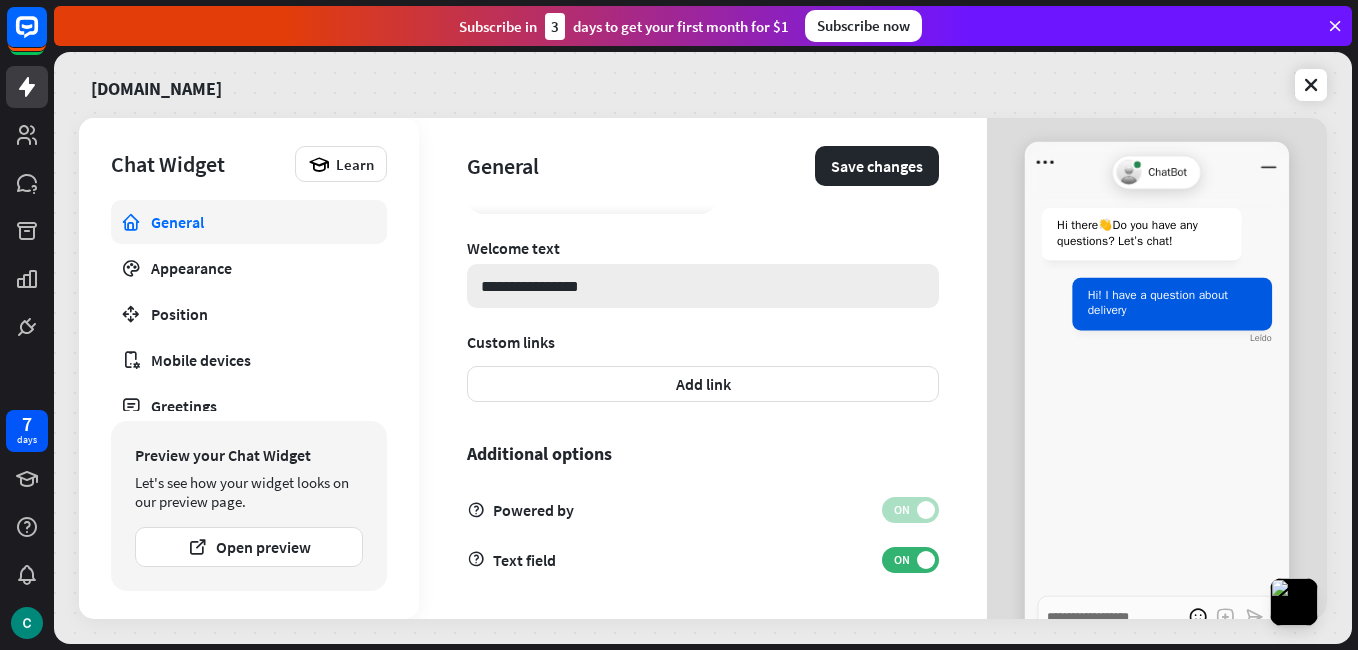 type on "*" 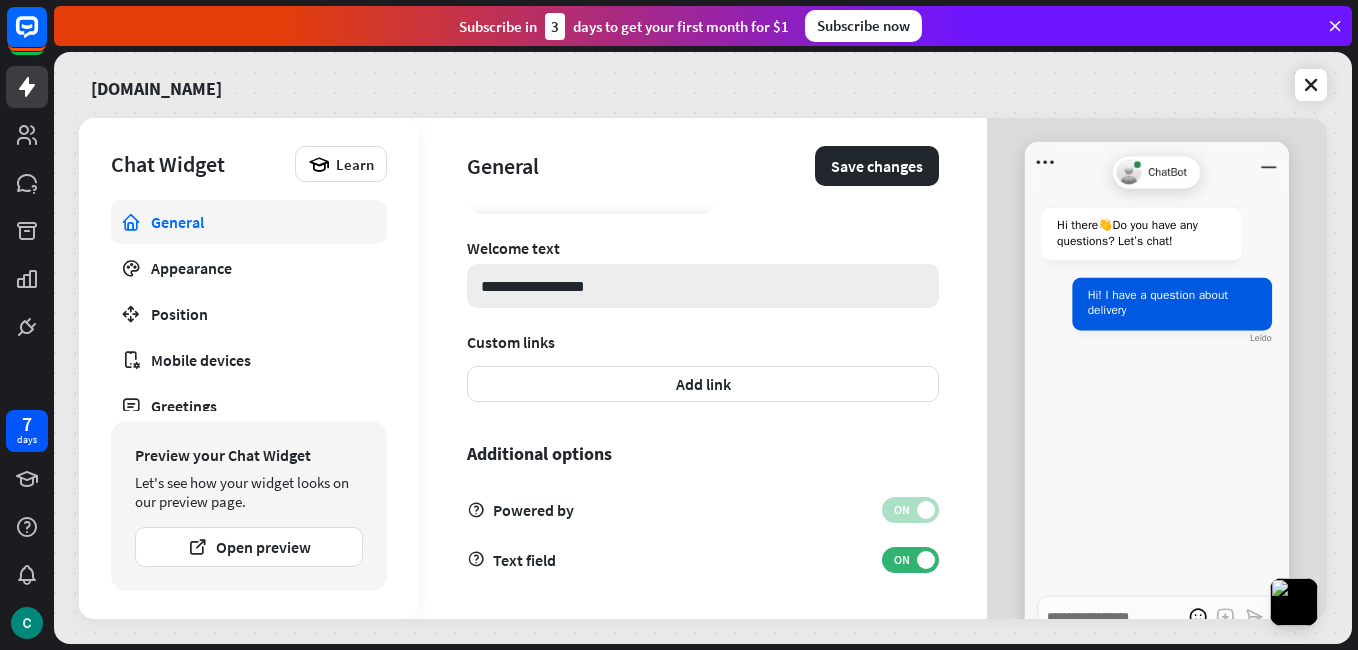 type on "*" 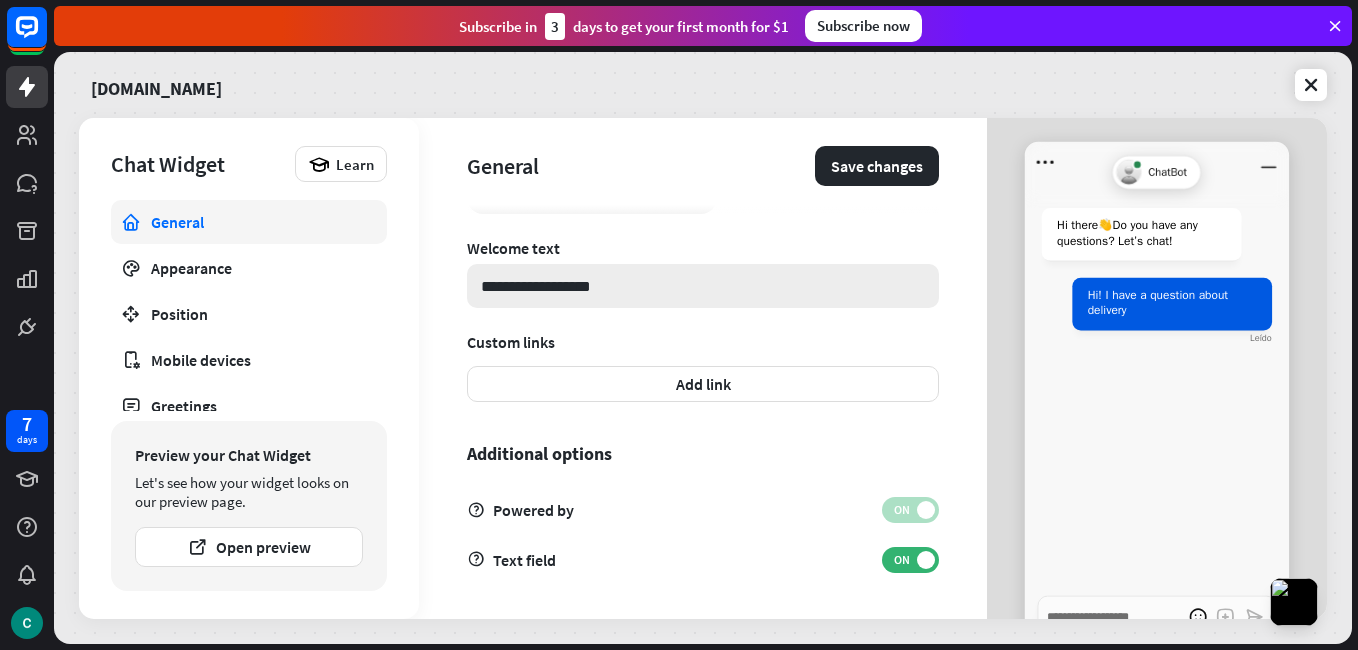 type on "*" 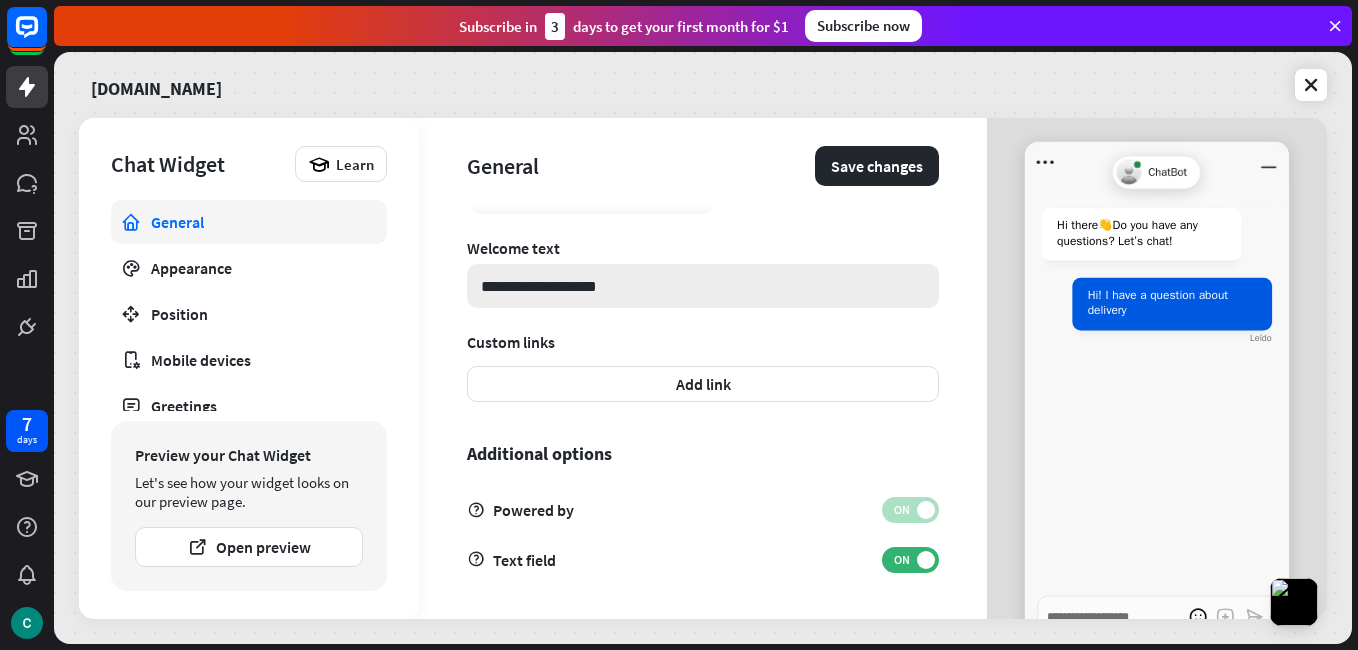 type on "*" 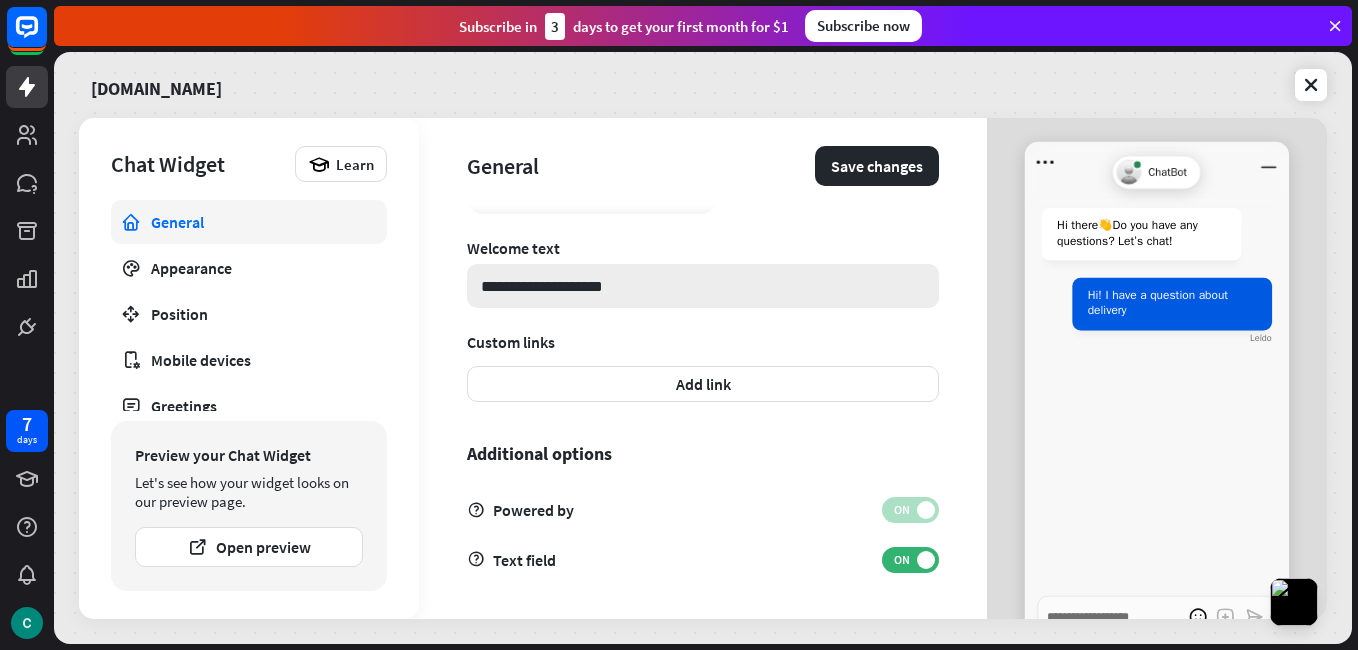 type on "*" 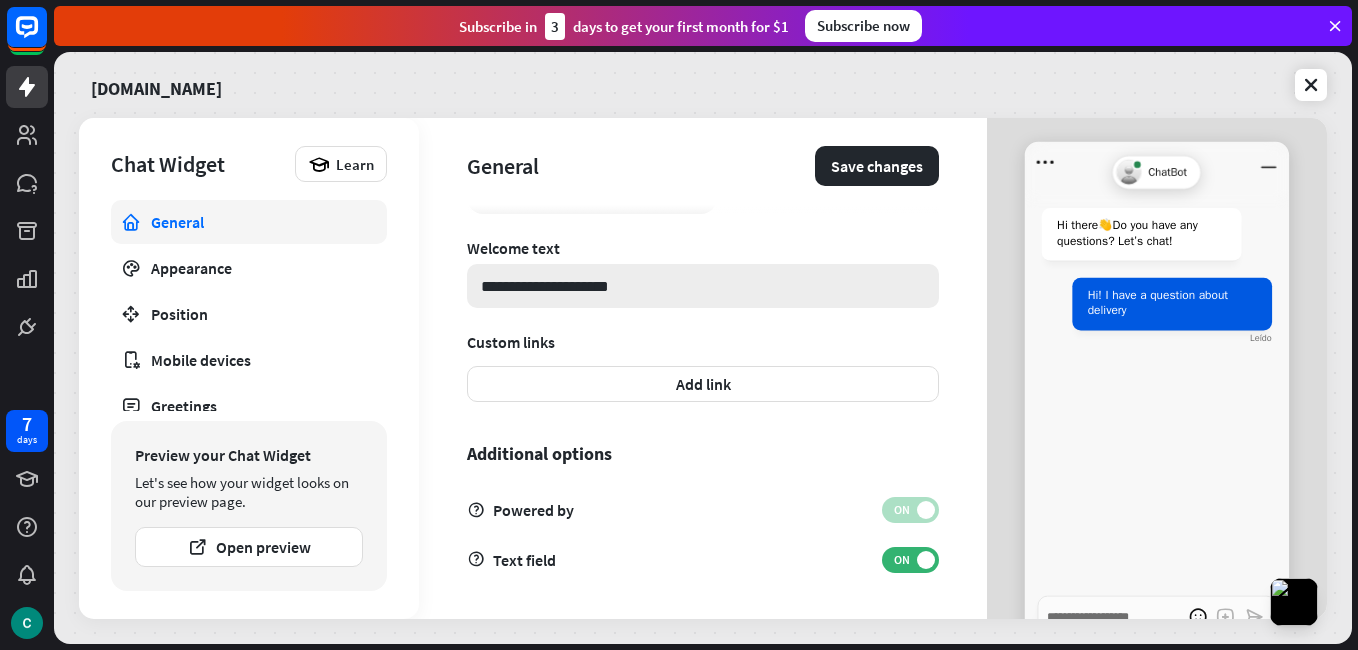 type on "*" 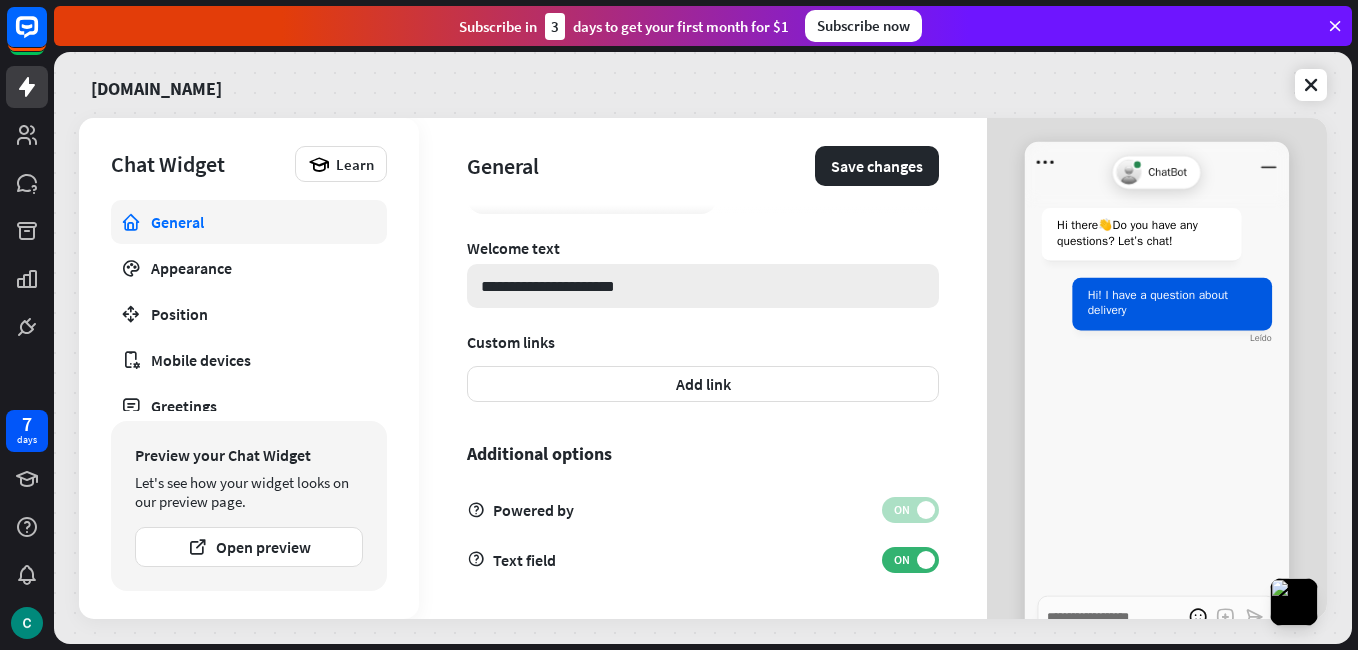 type on "*" 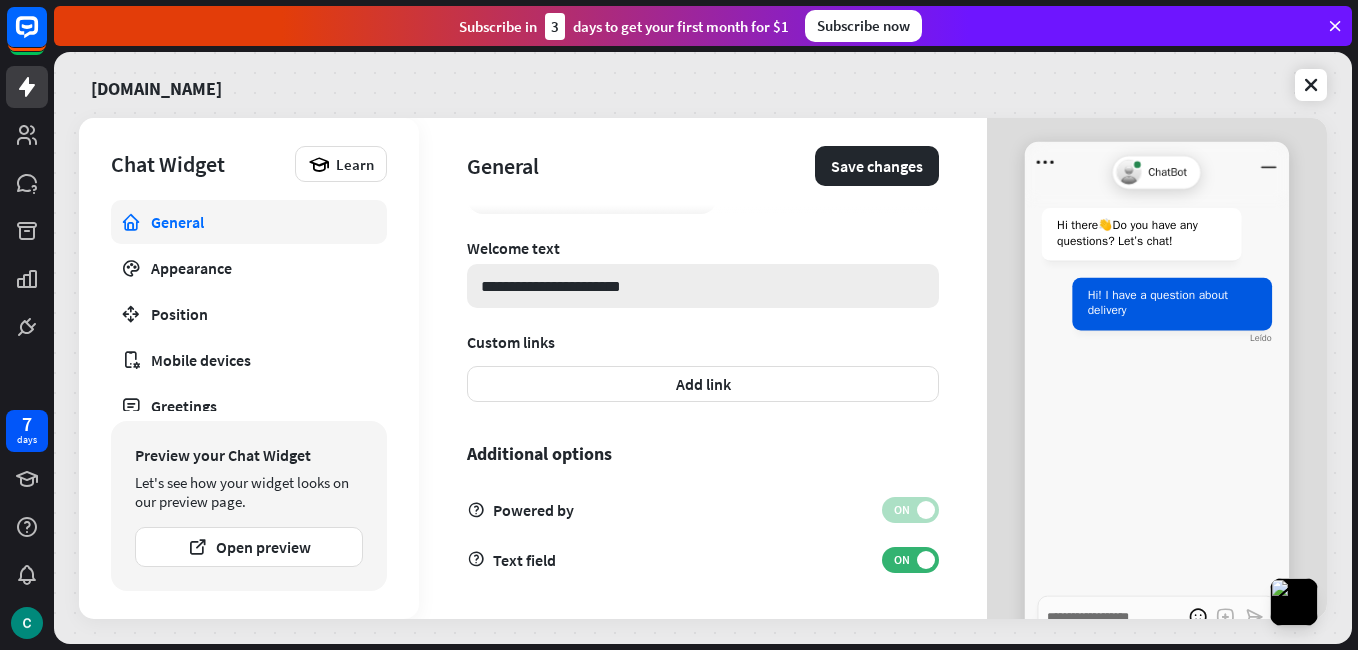 type on "*" 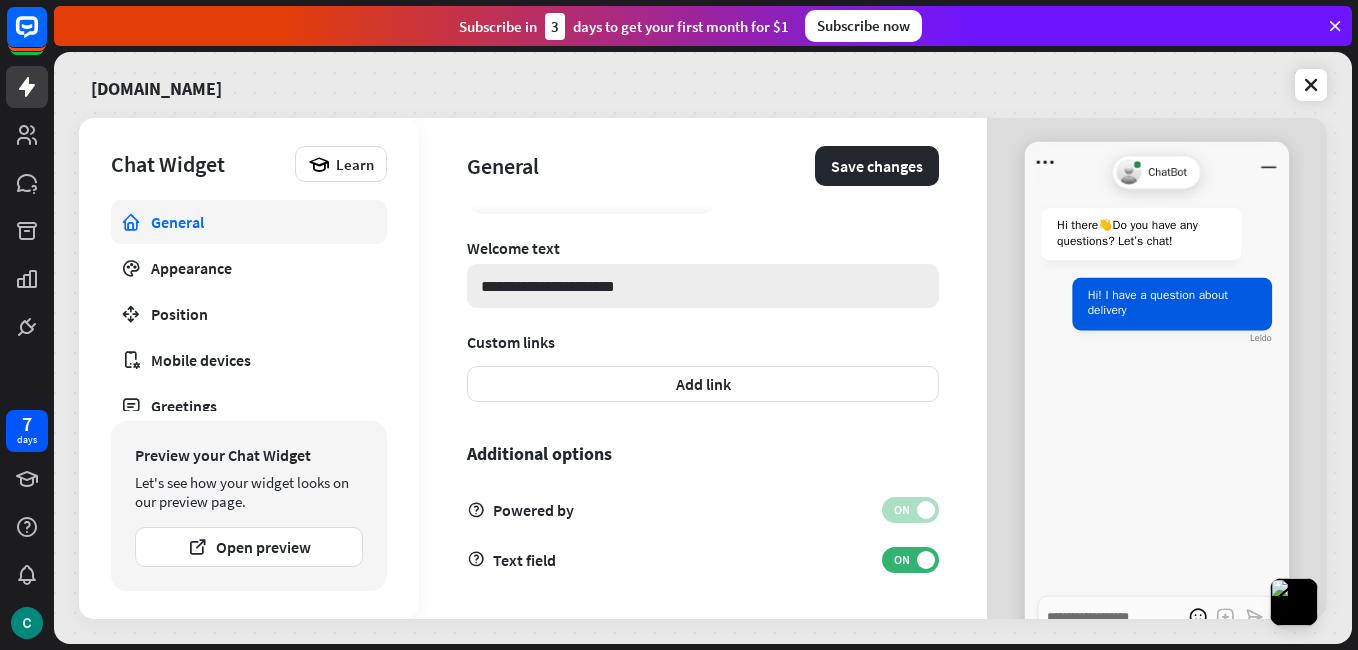 type on "*" 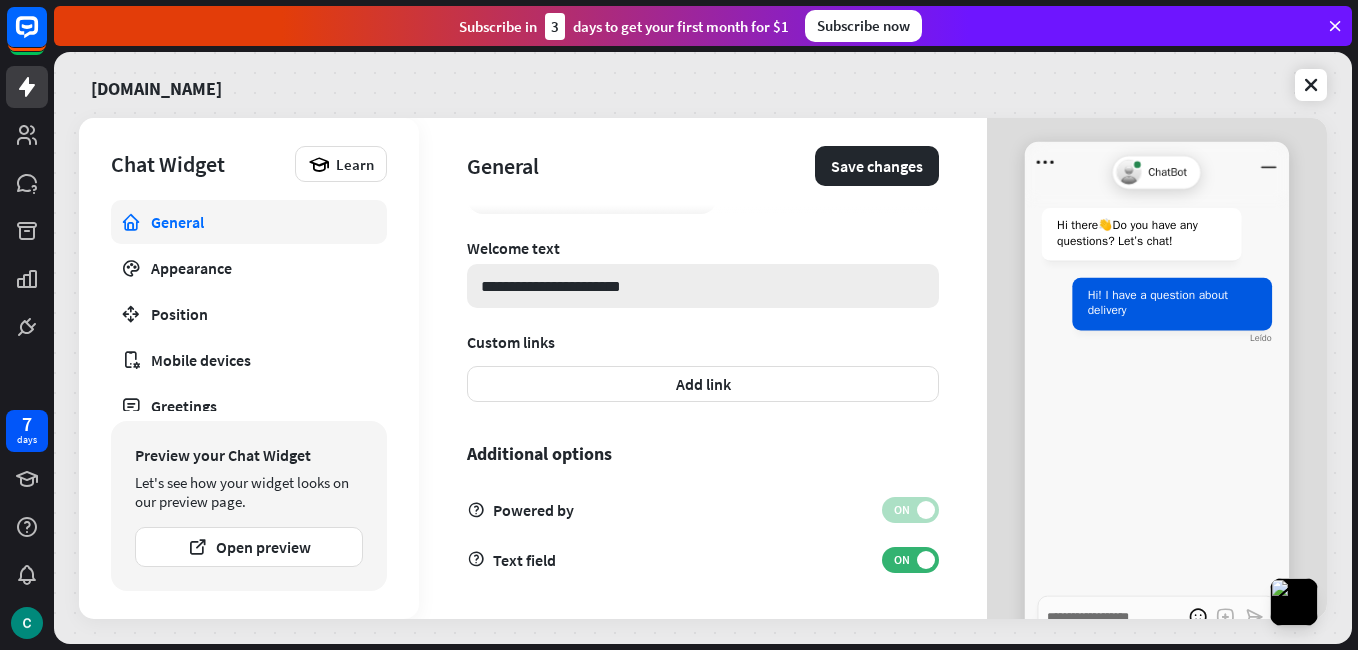 type on "*" 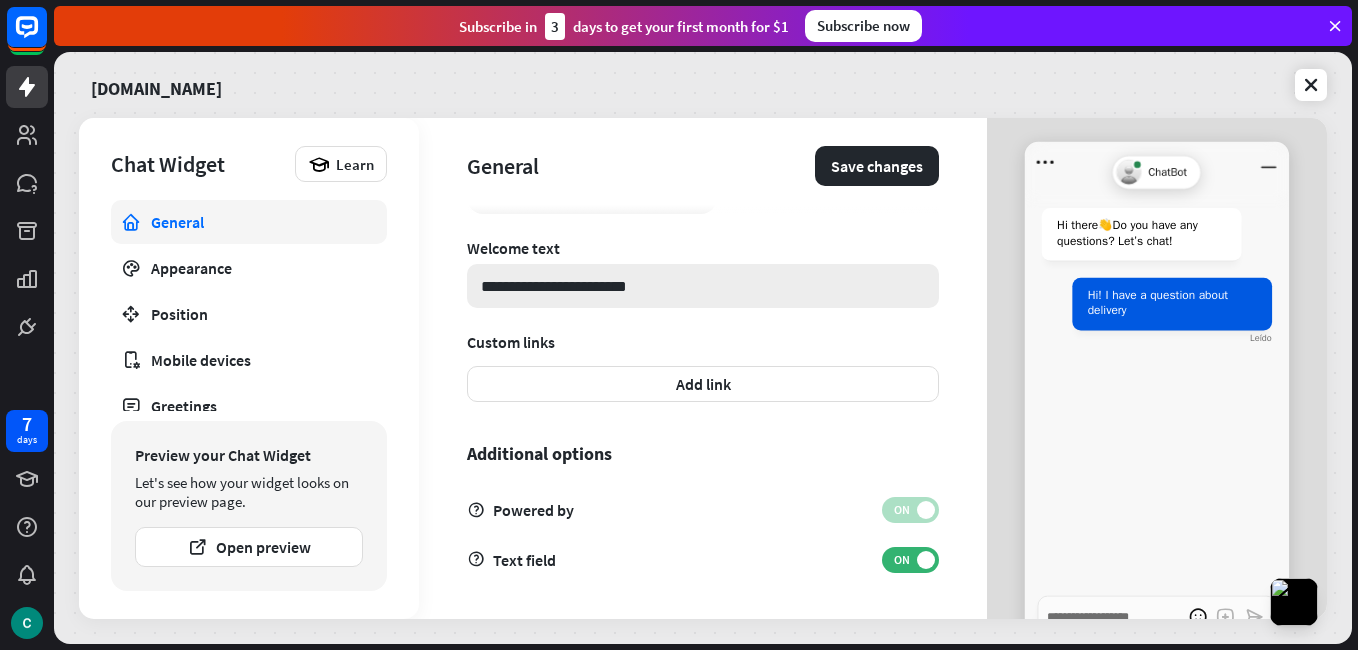 type on "*" 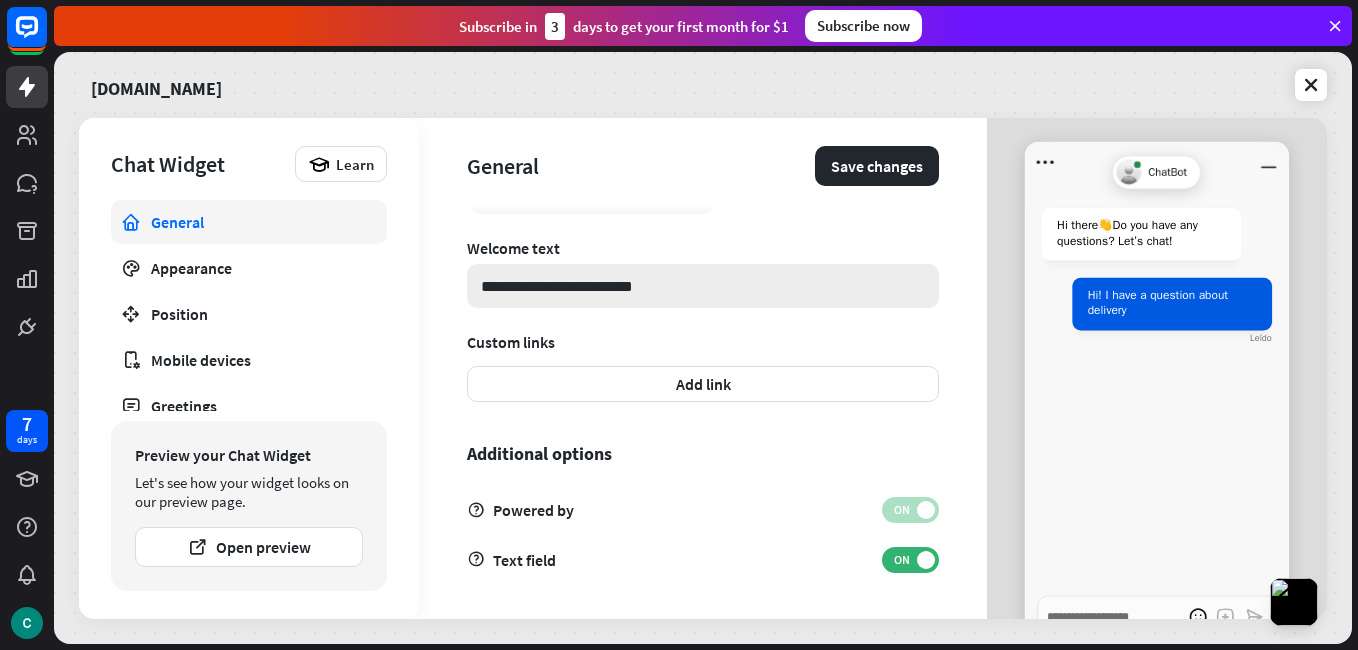 type on "*" 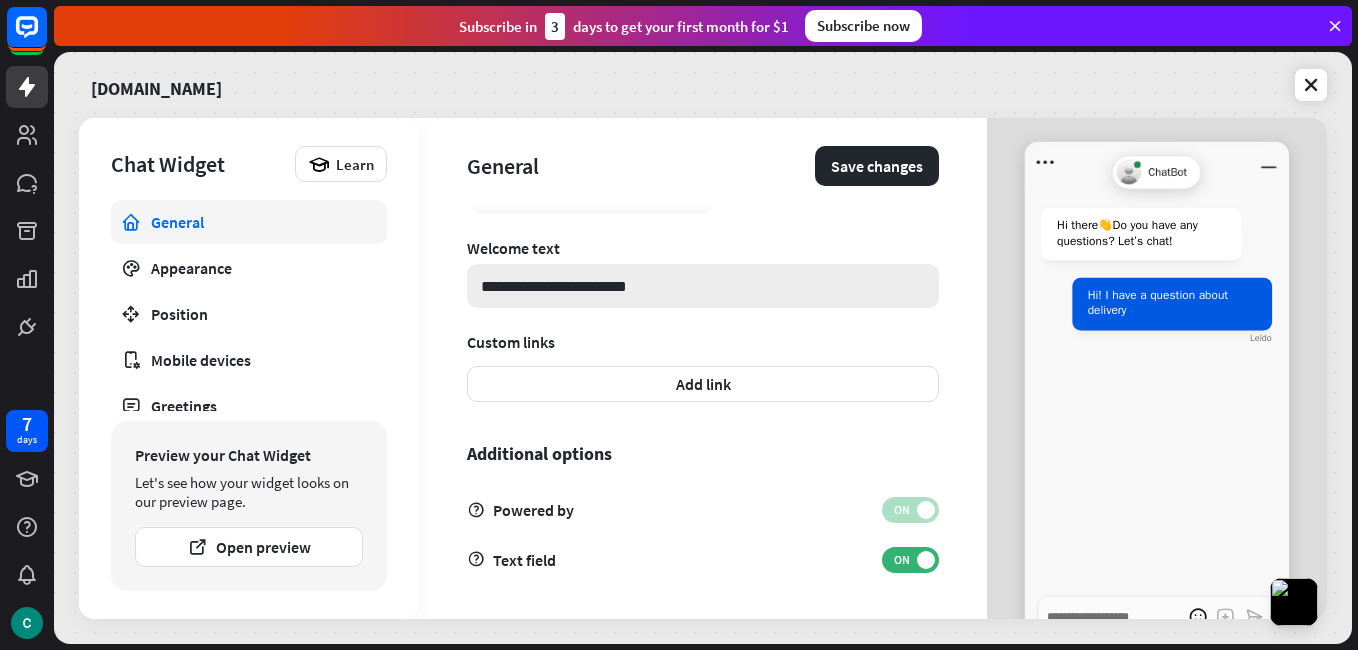 type on "*" 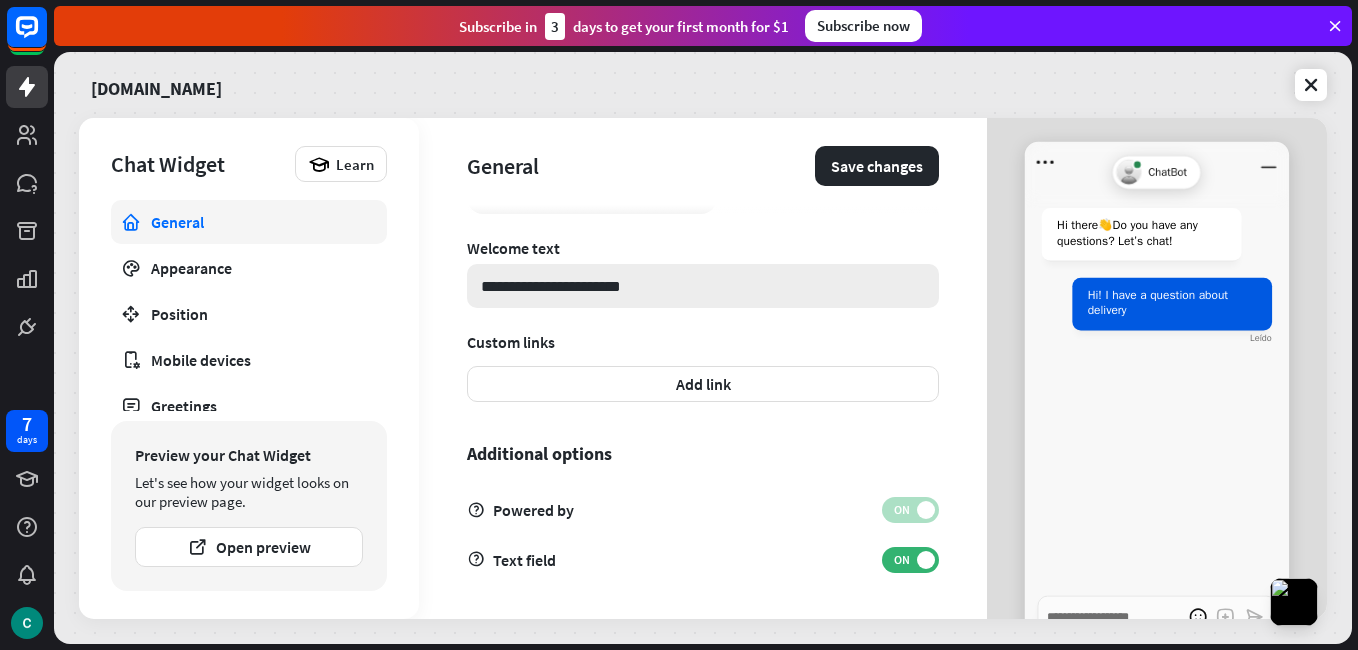 type on "*" 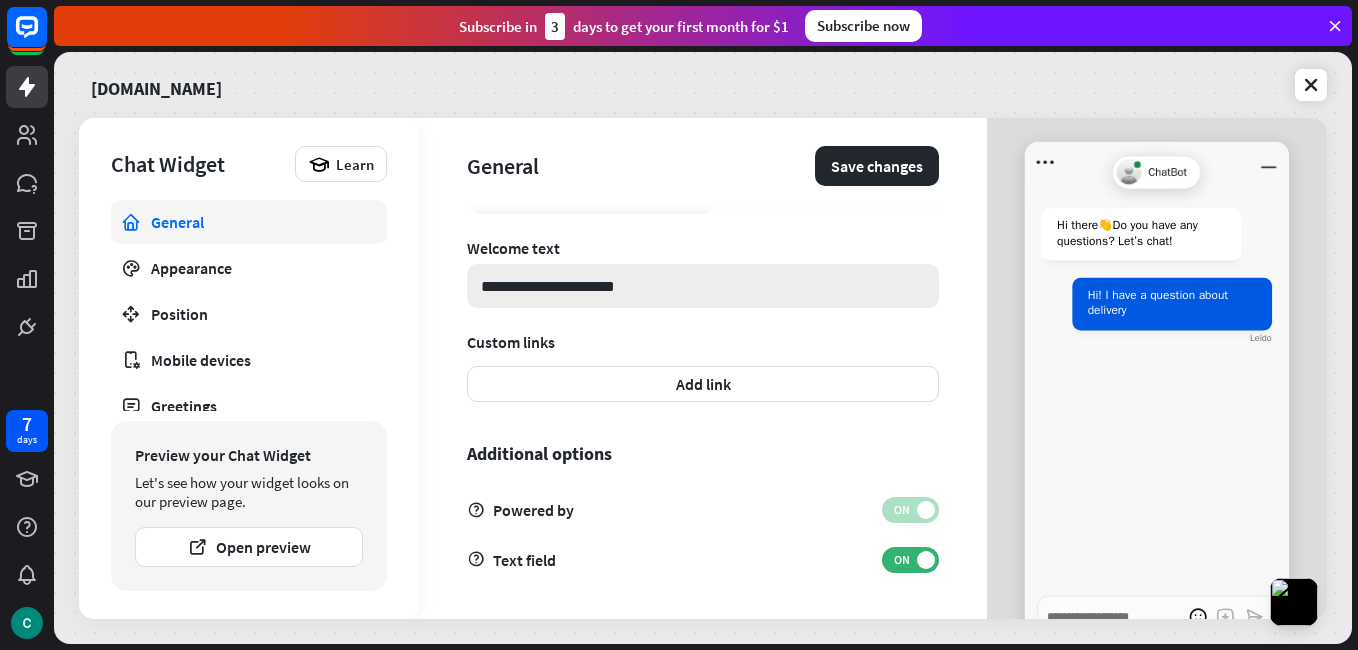 type on "*" 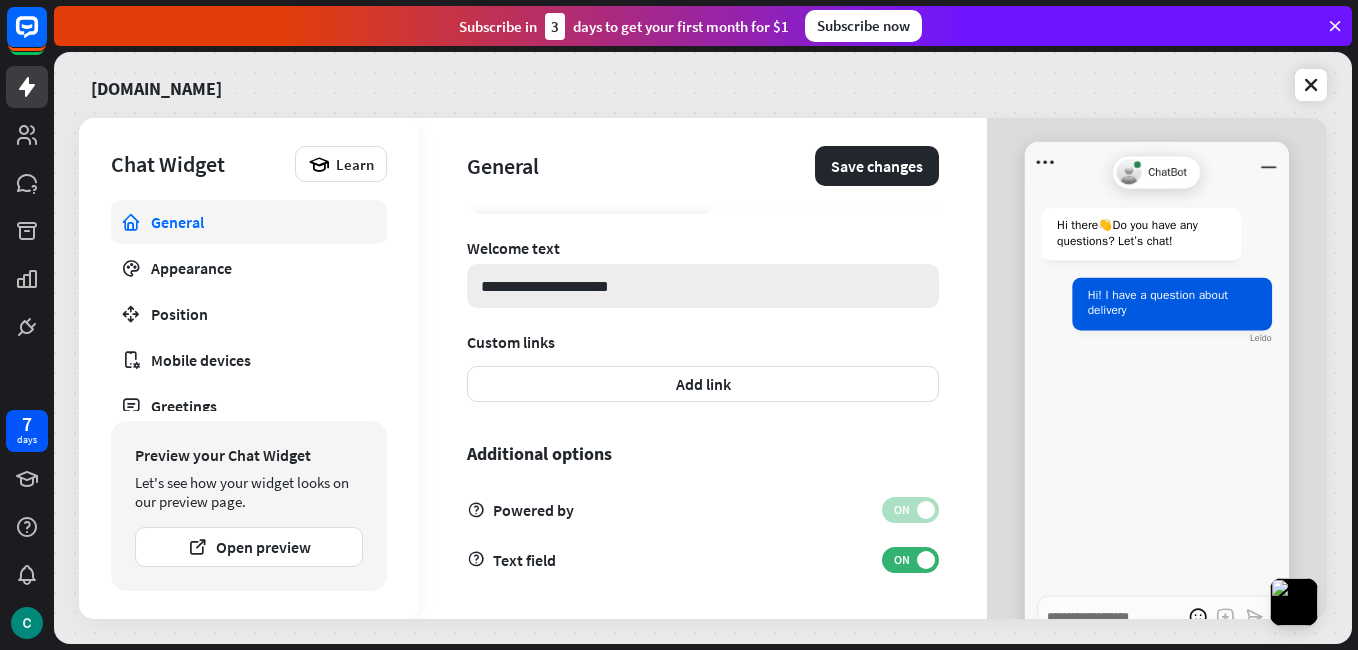 type on "*" 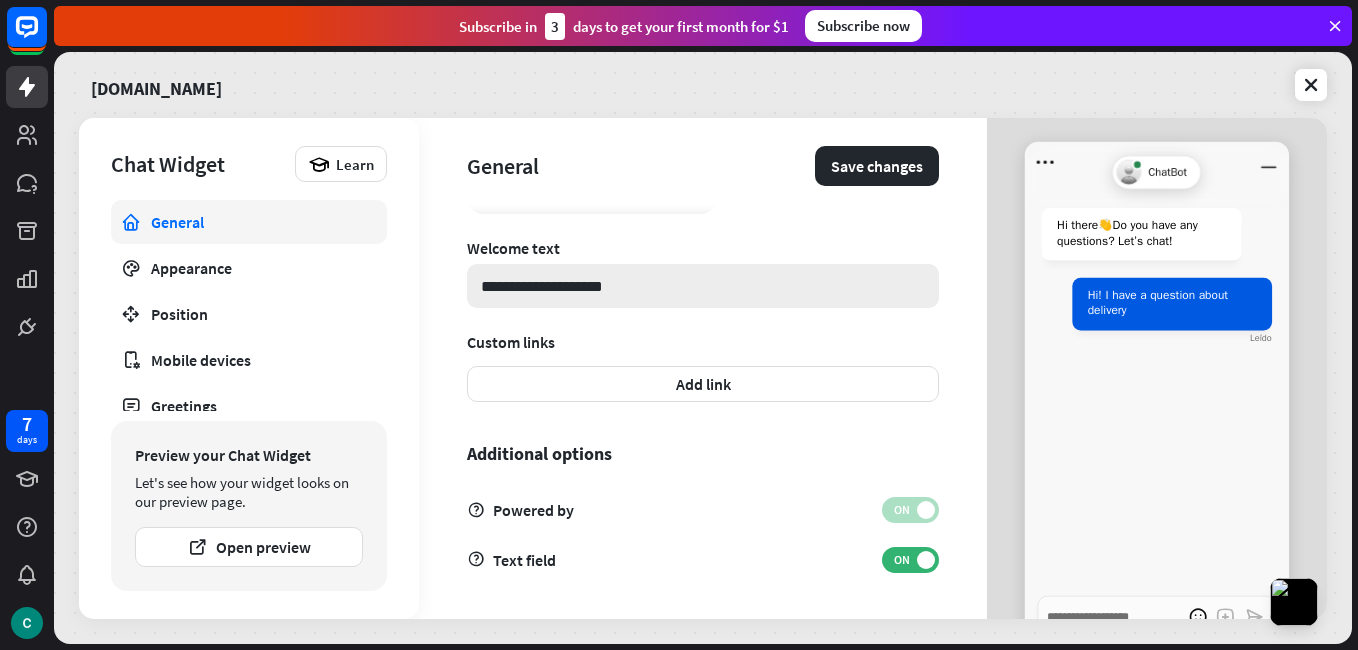 type on "*" 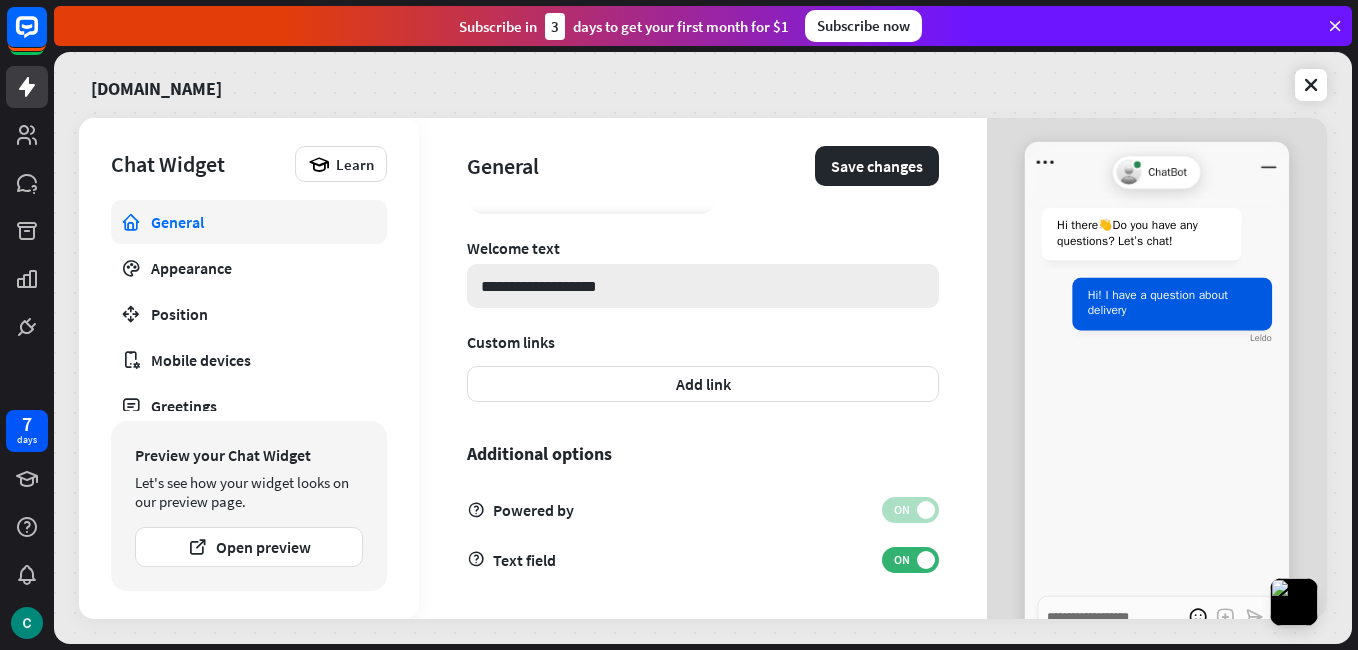 type on "*" 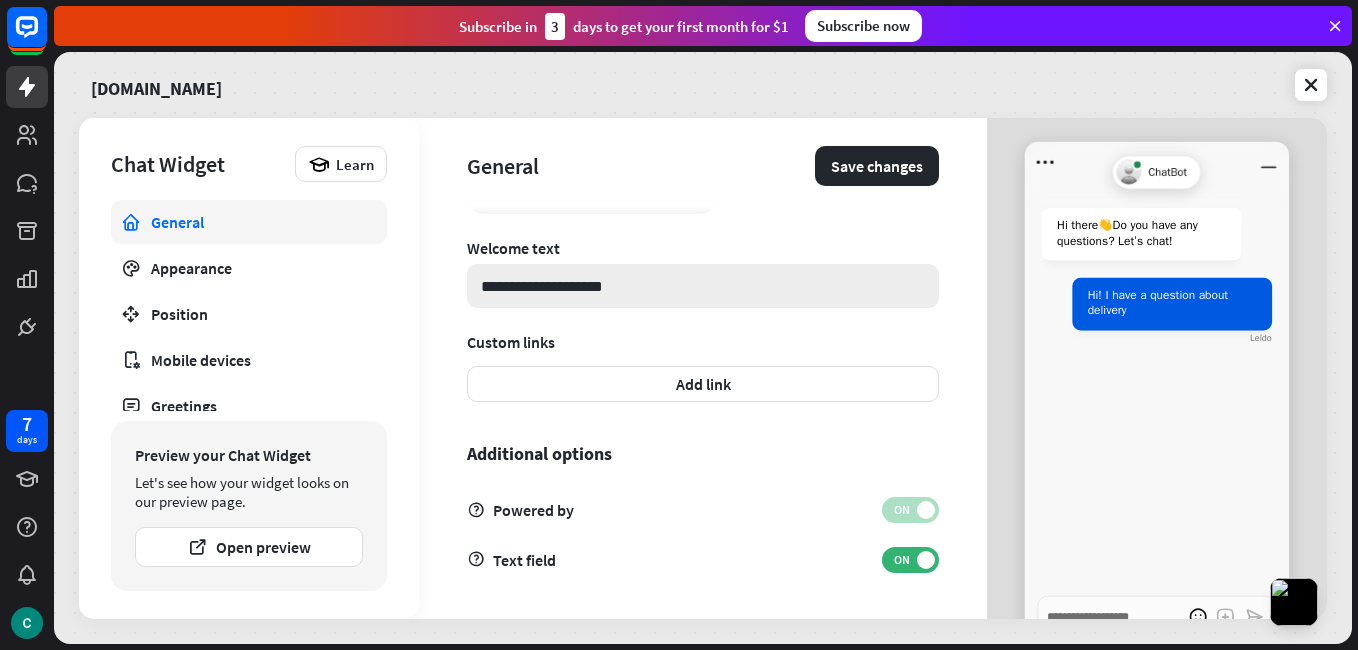 type on "*" 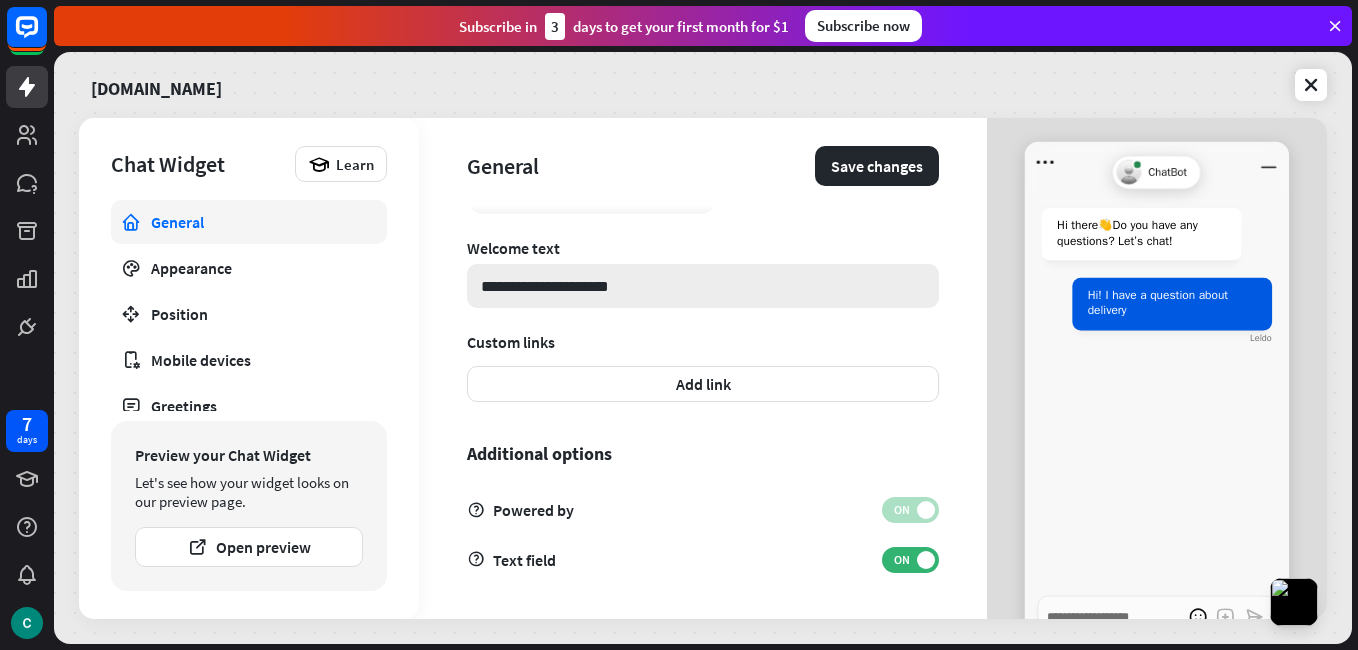 type on "*" 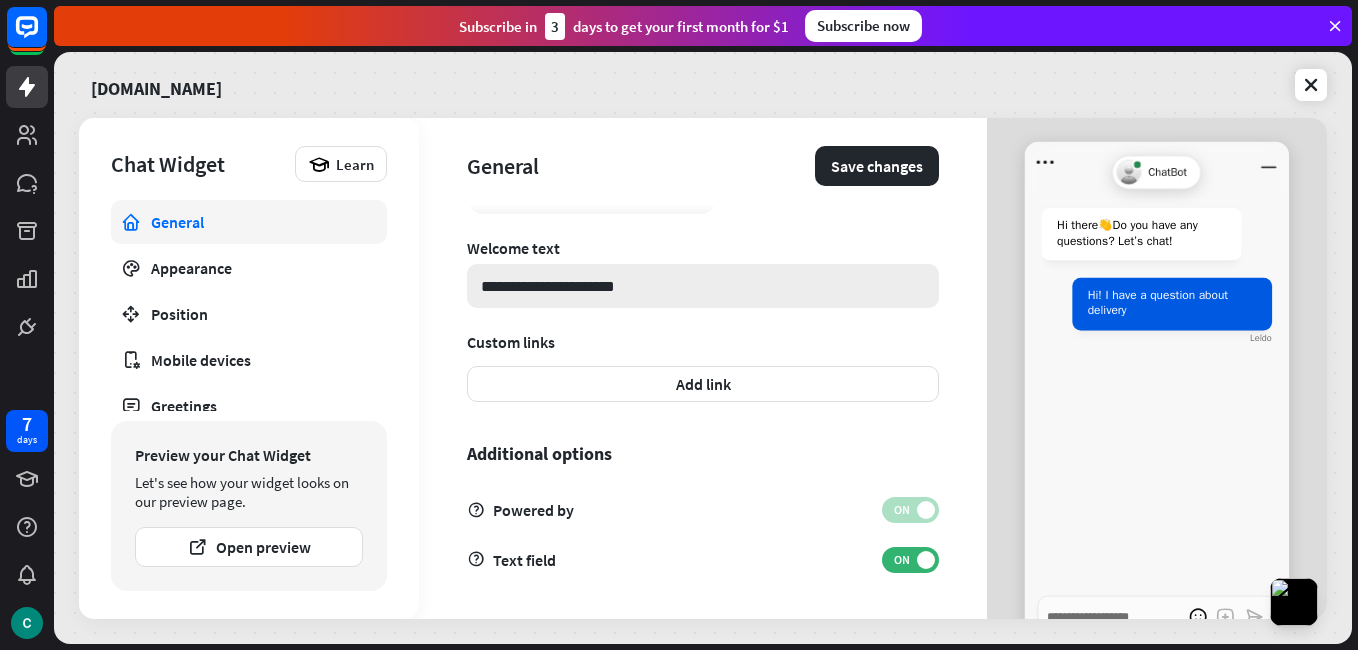 type on "*" 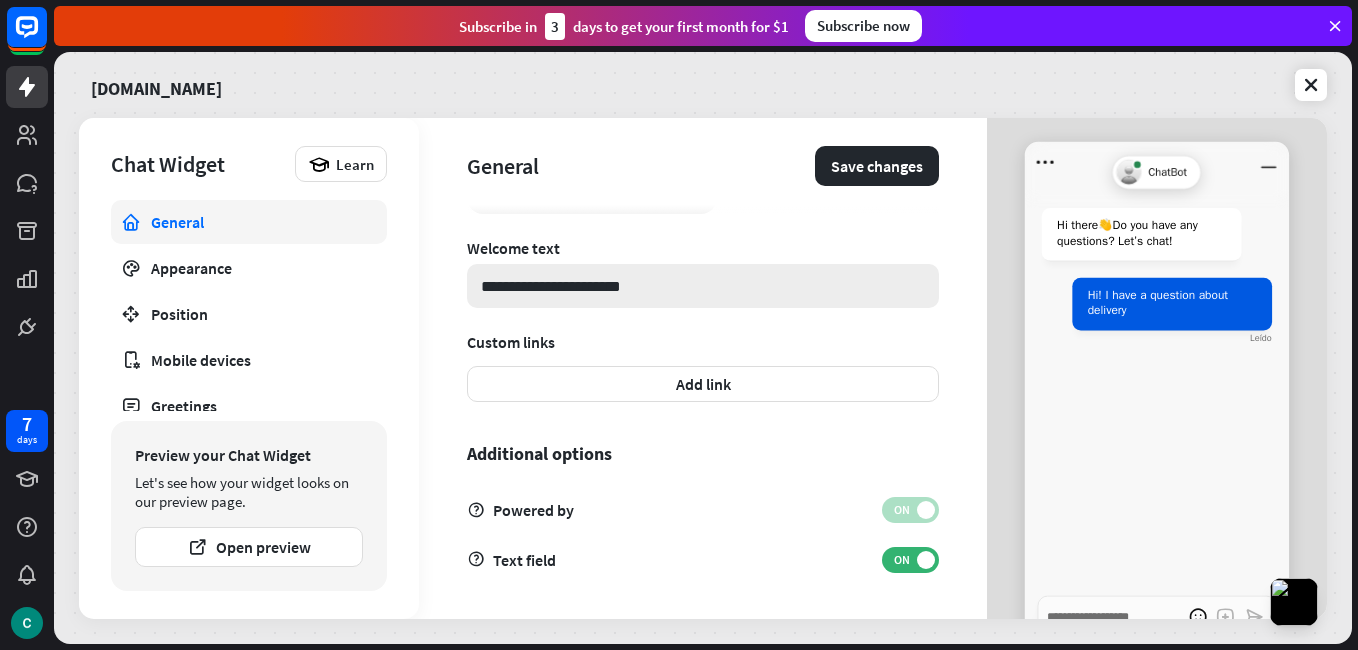 type on "*" 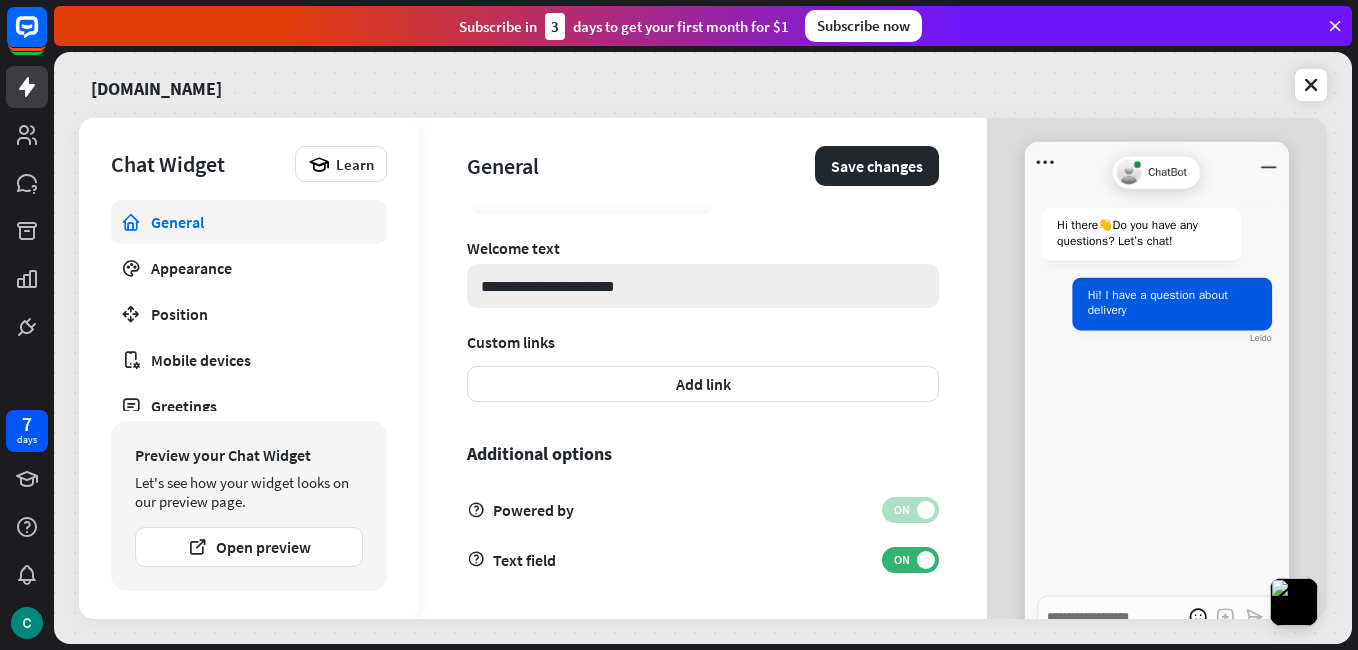 type on "*" 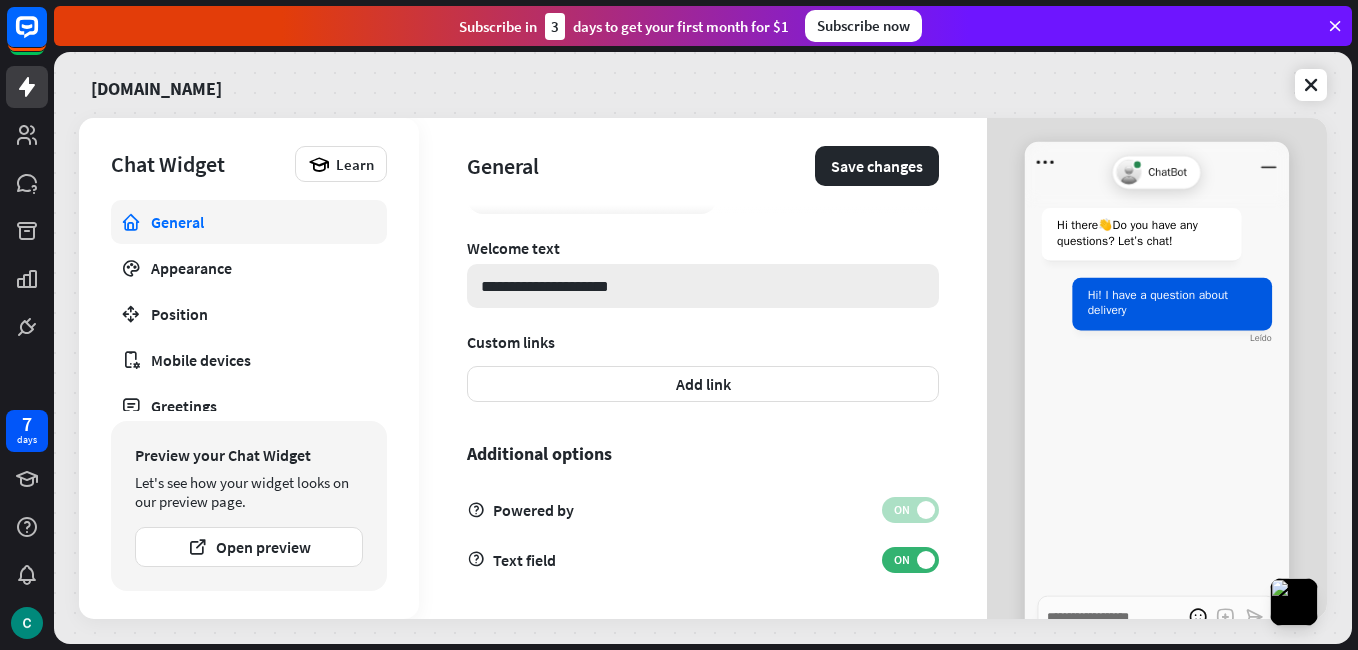 type on "*" 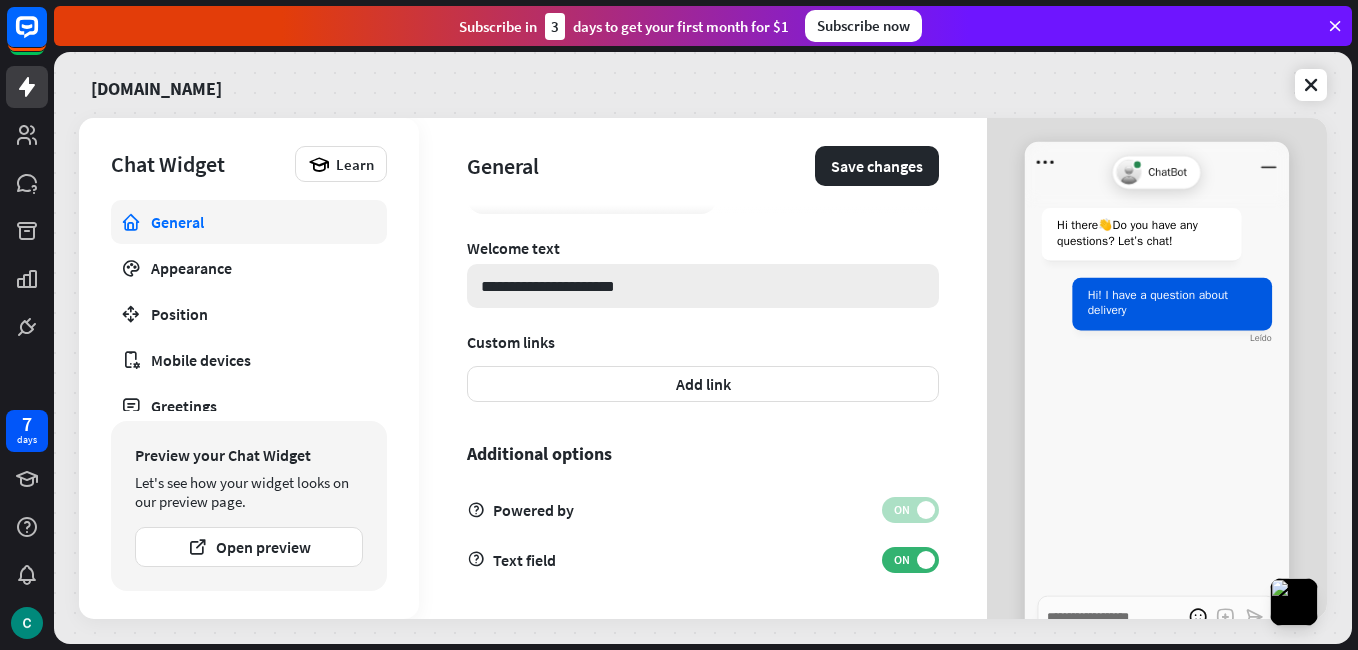 type on "*" 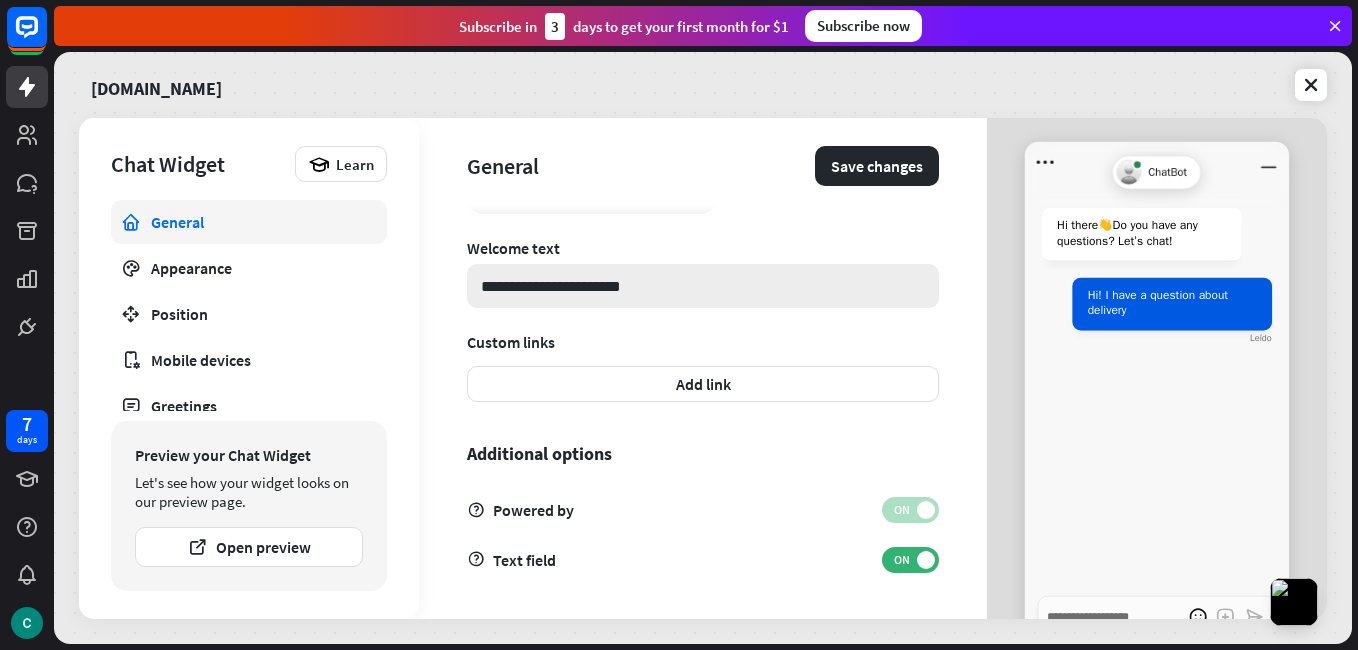 type on "*" 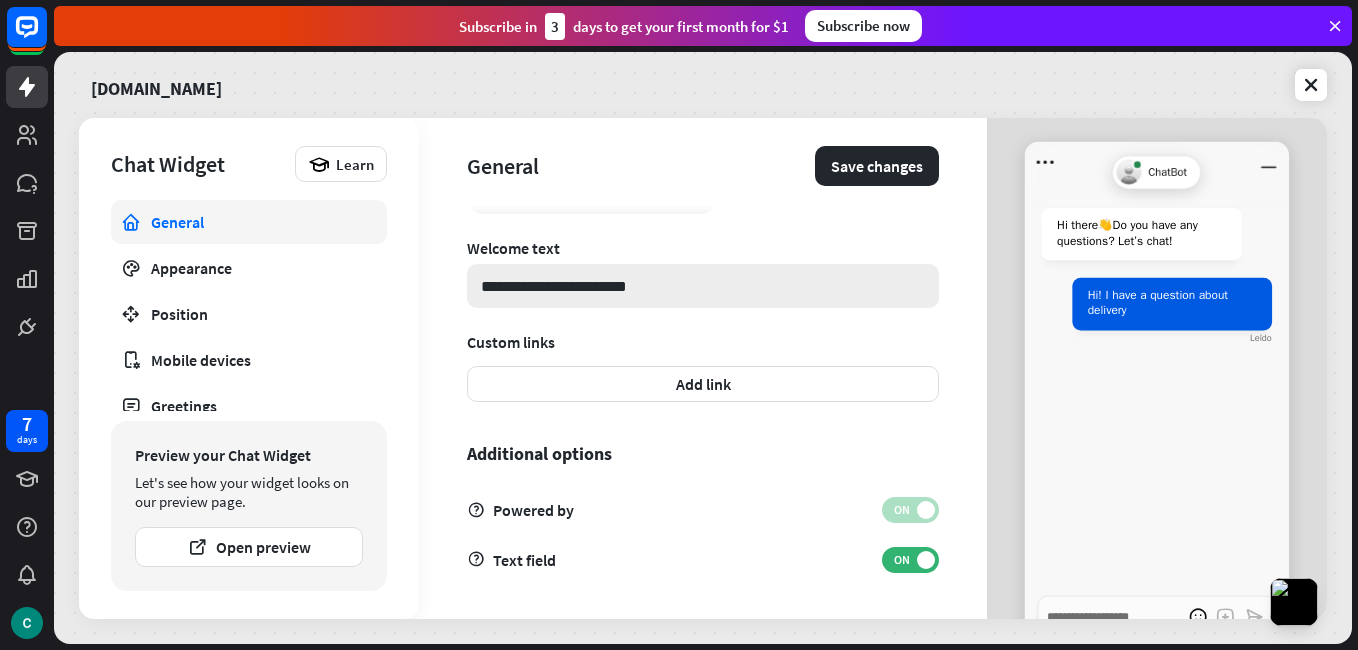 type on "*" 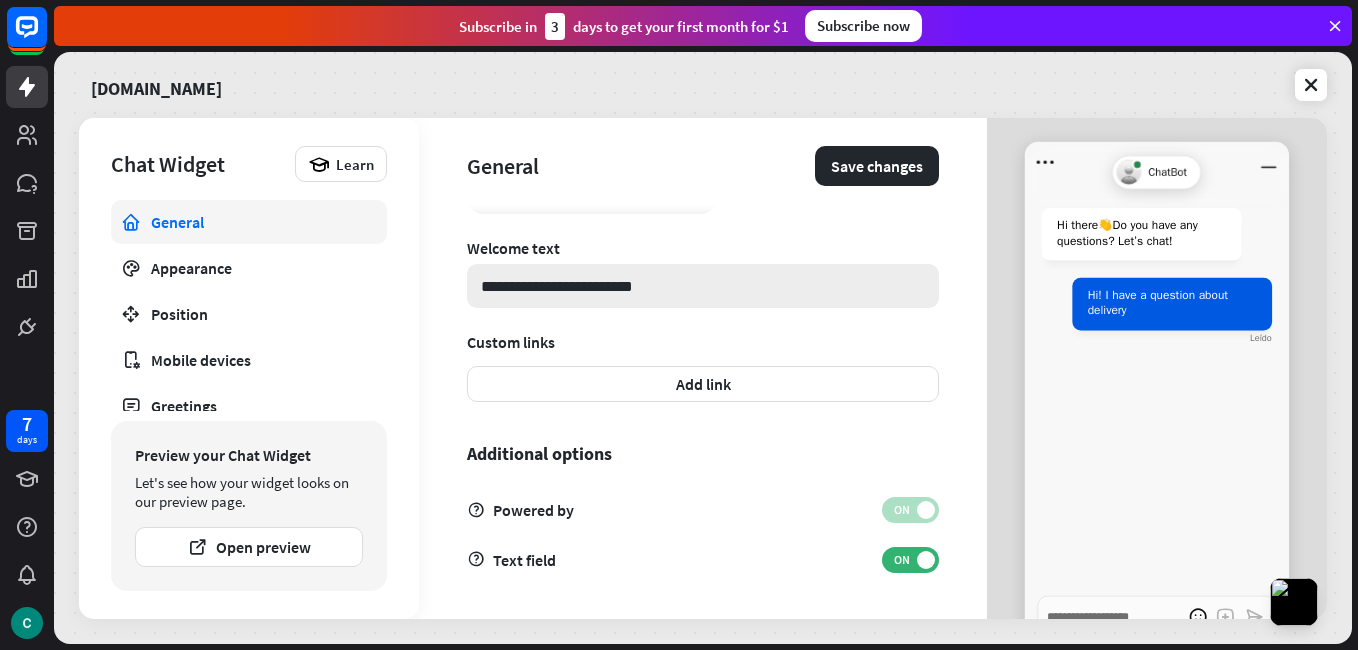 type on "*" 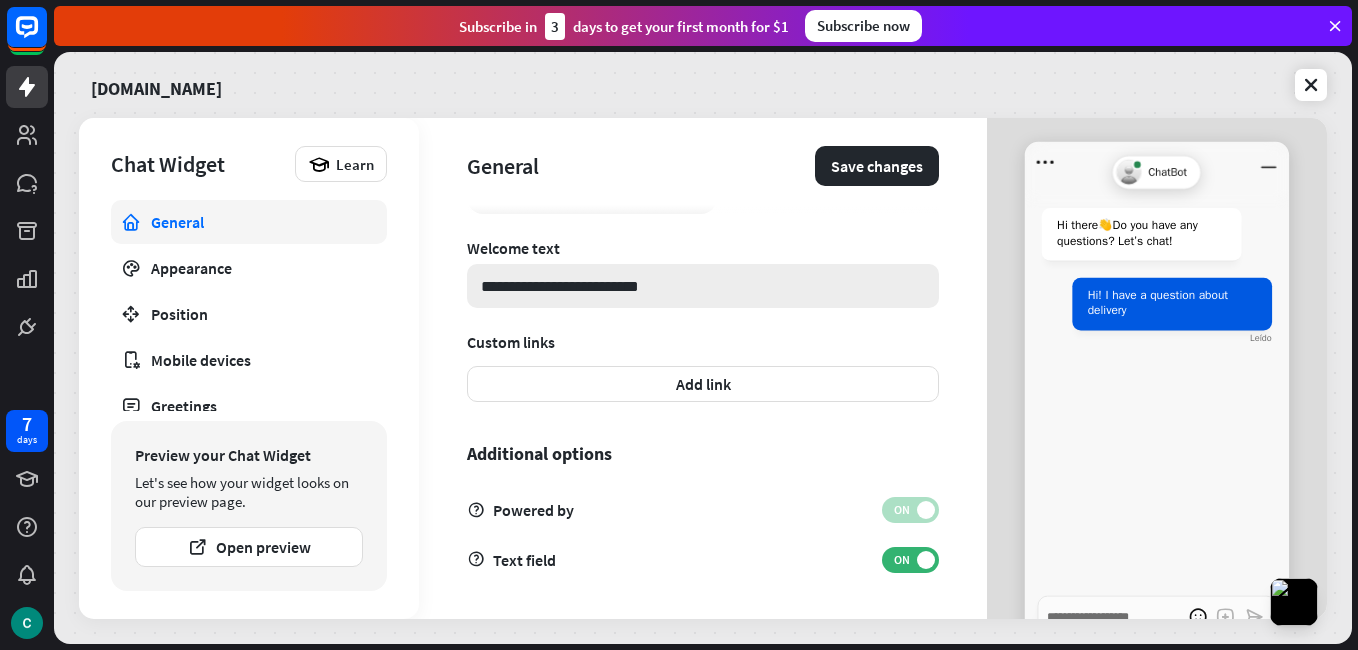 type on "*" 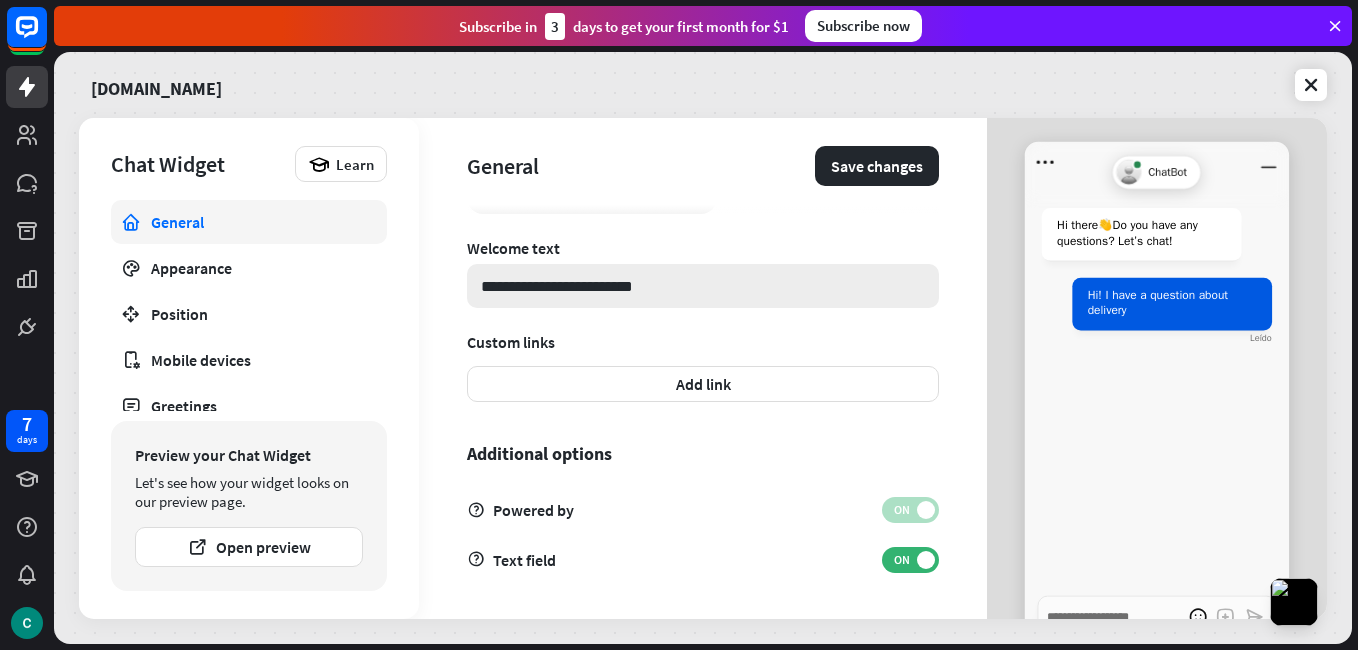 type on "*" 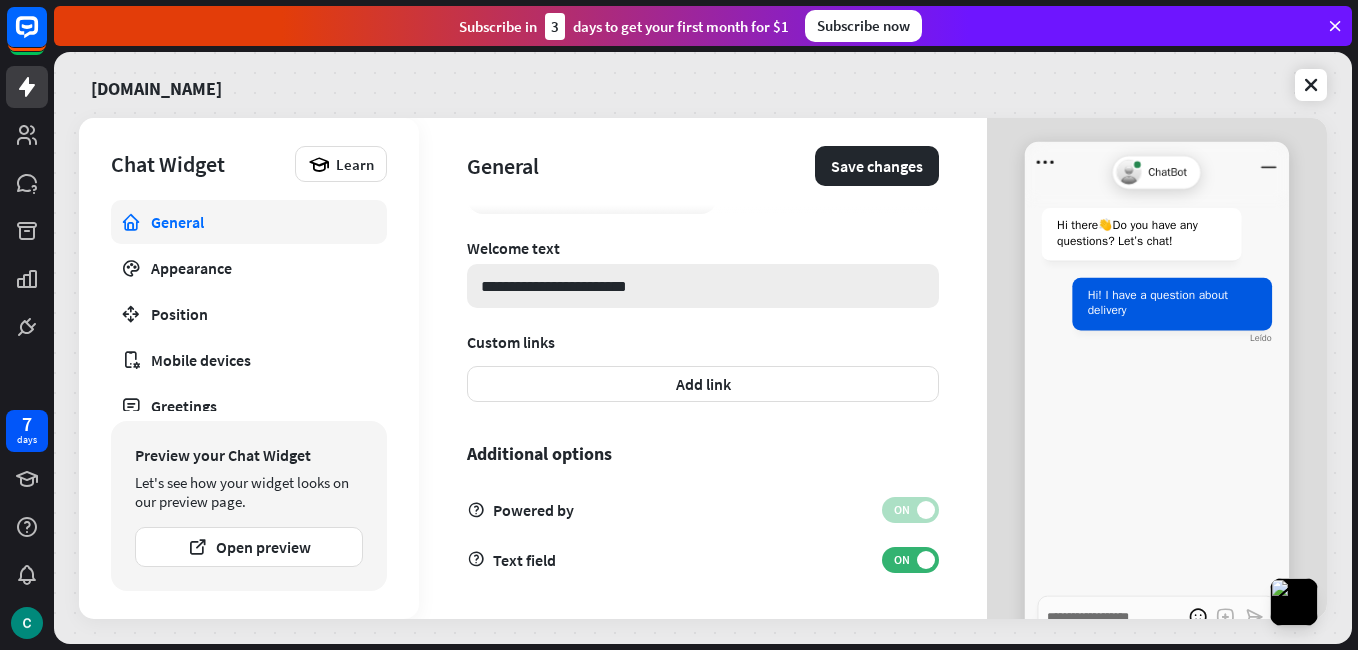 type on "**********" 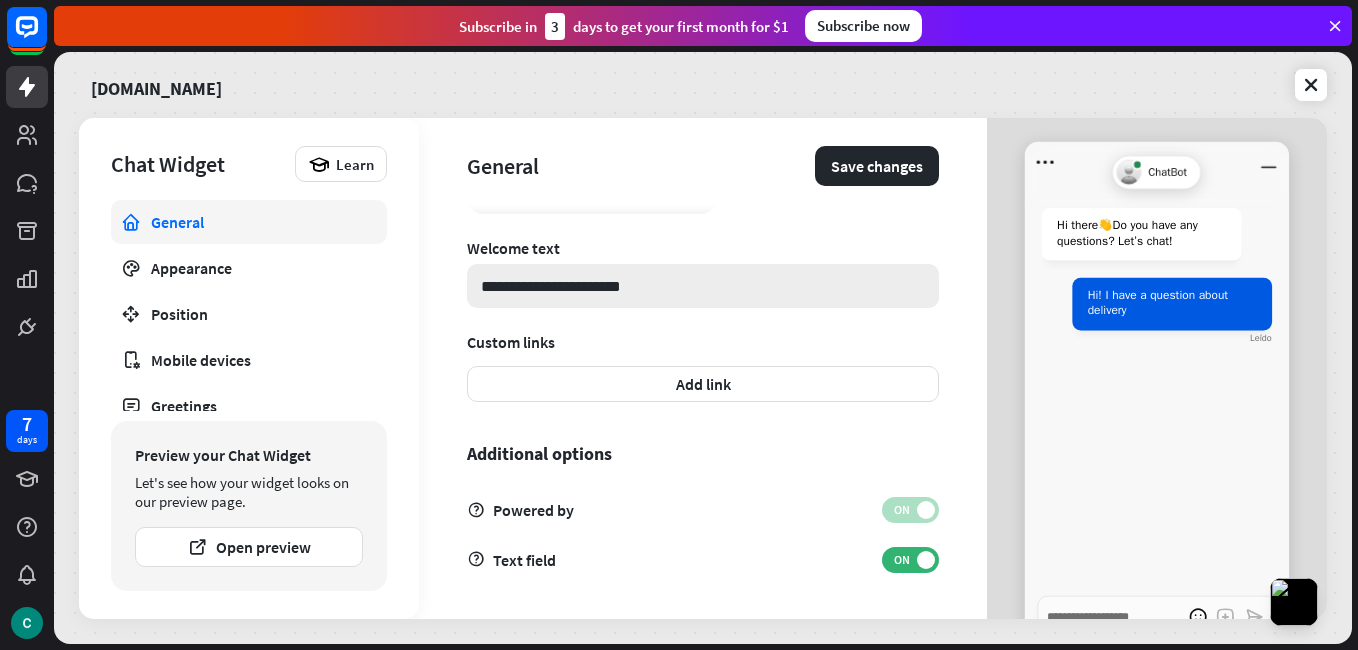 type on "*" 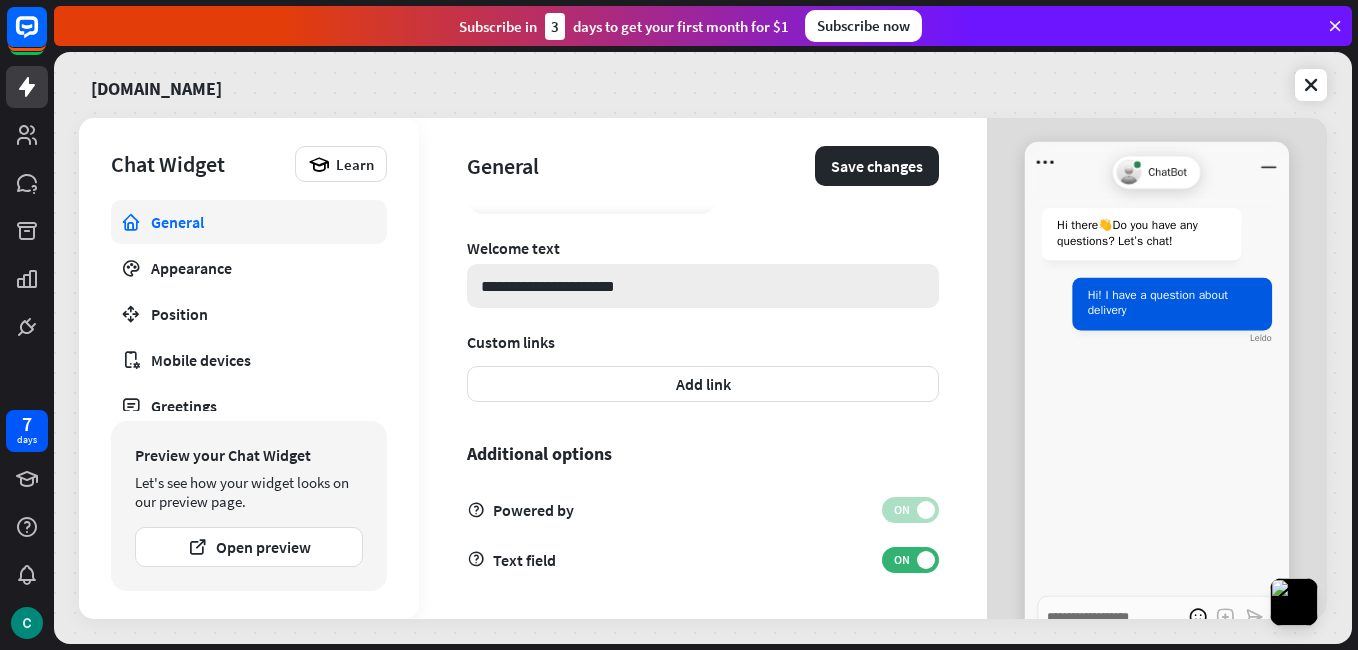 type on "*" 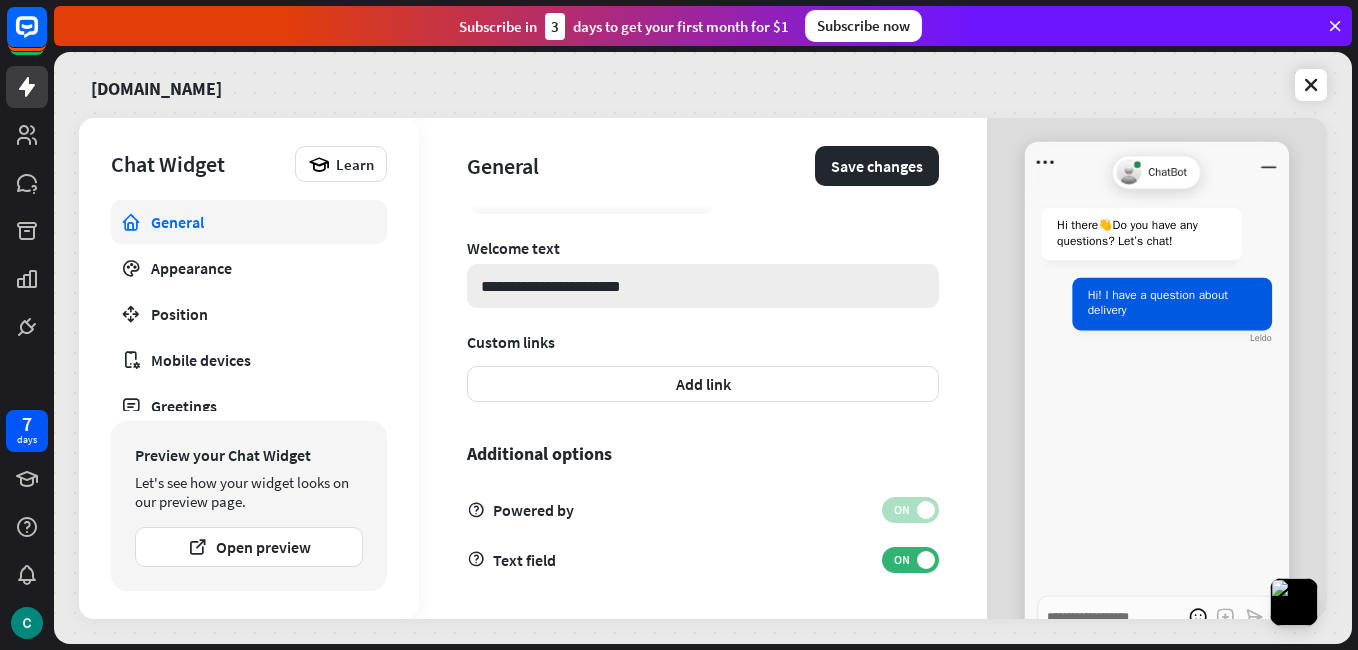 type on "*" 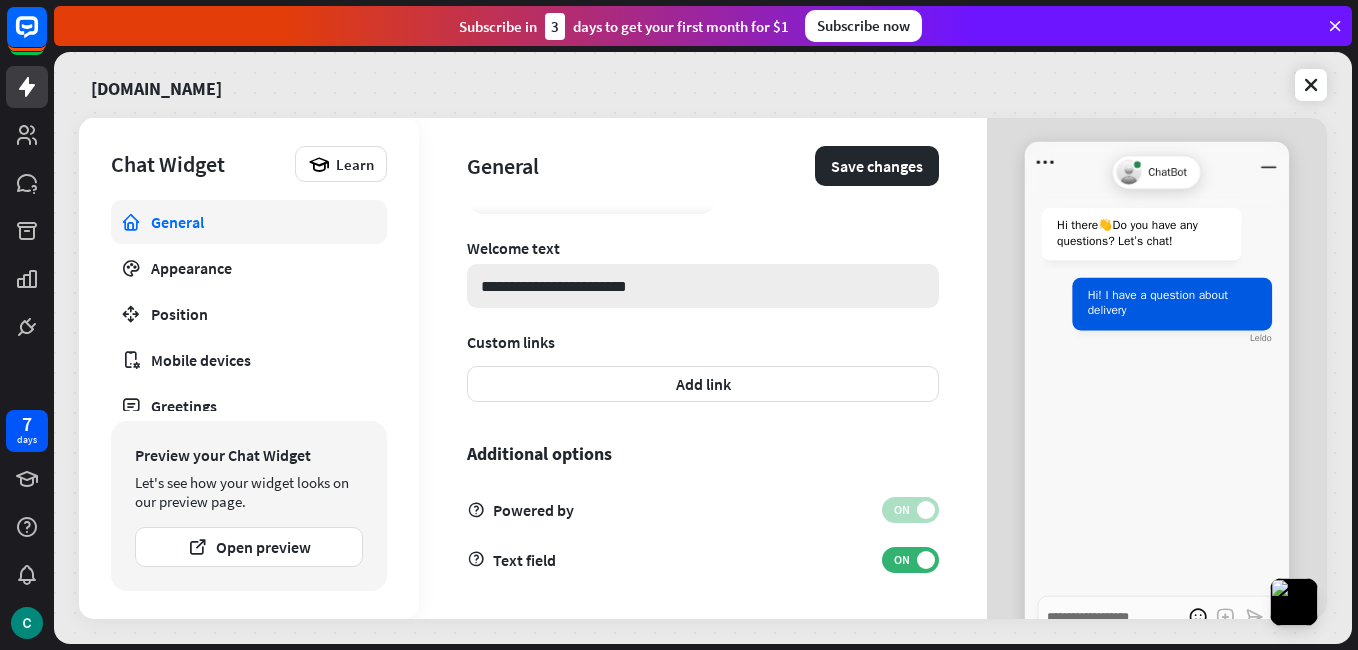 type on "*" 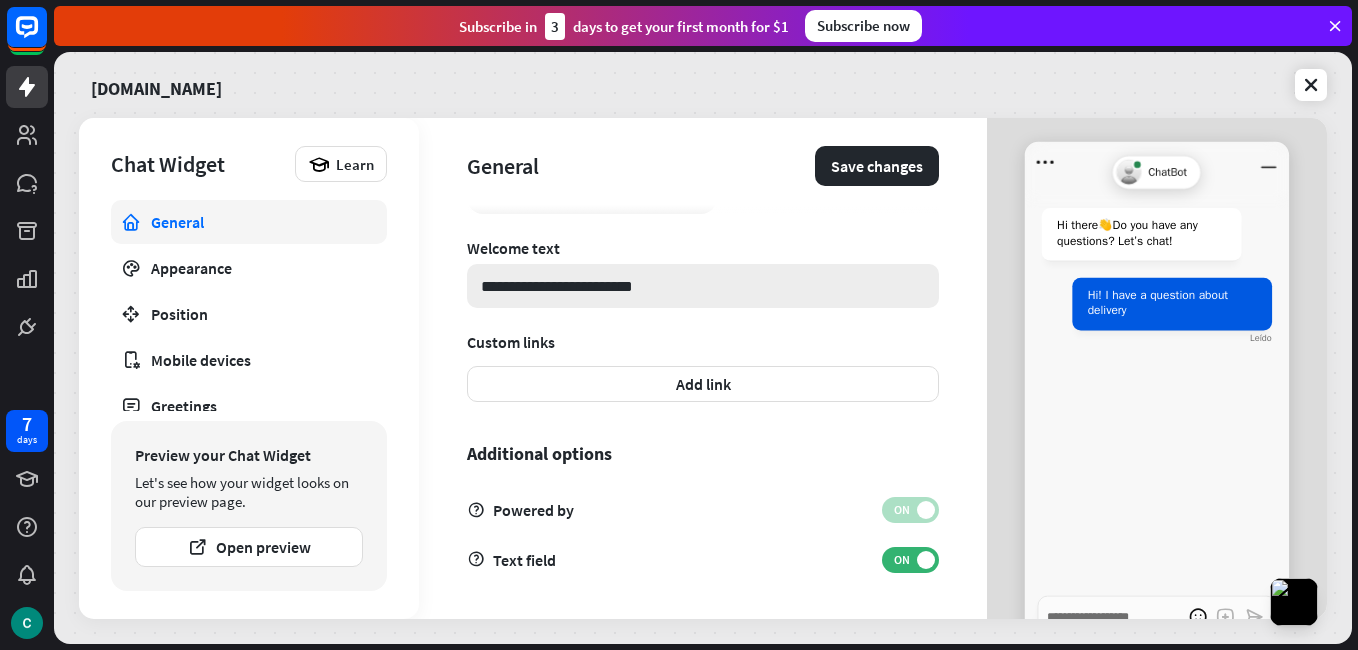 type on "*" 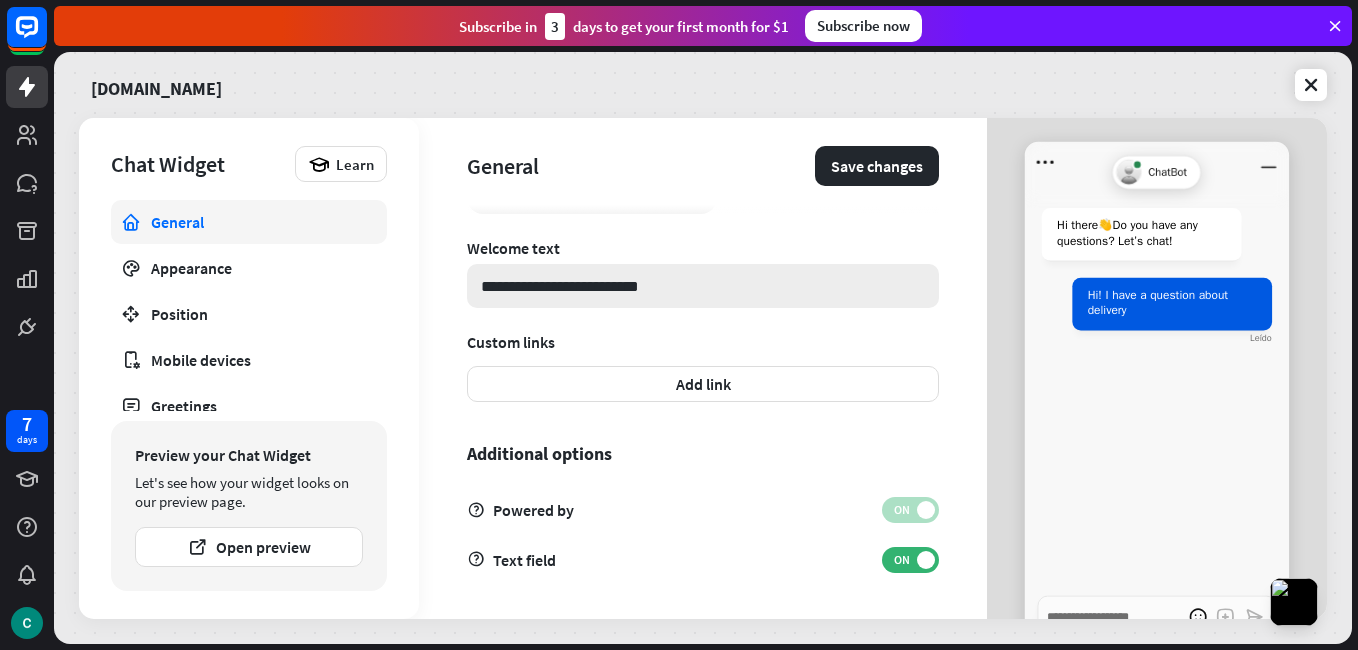 type on "*" 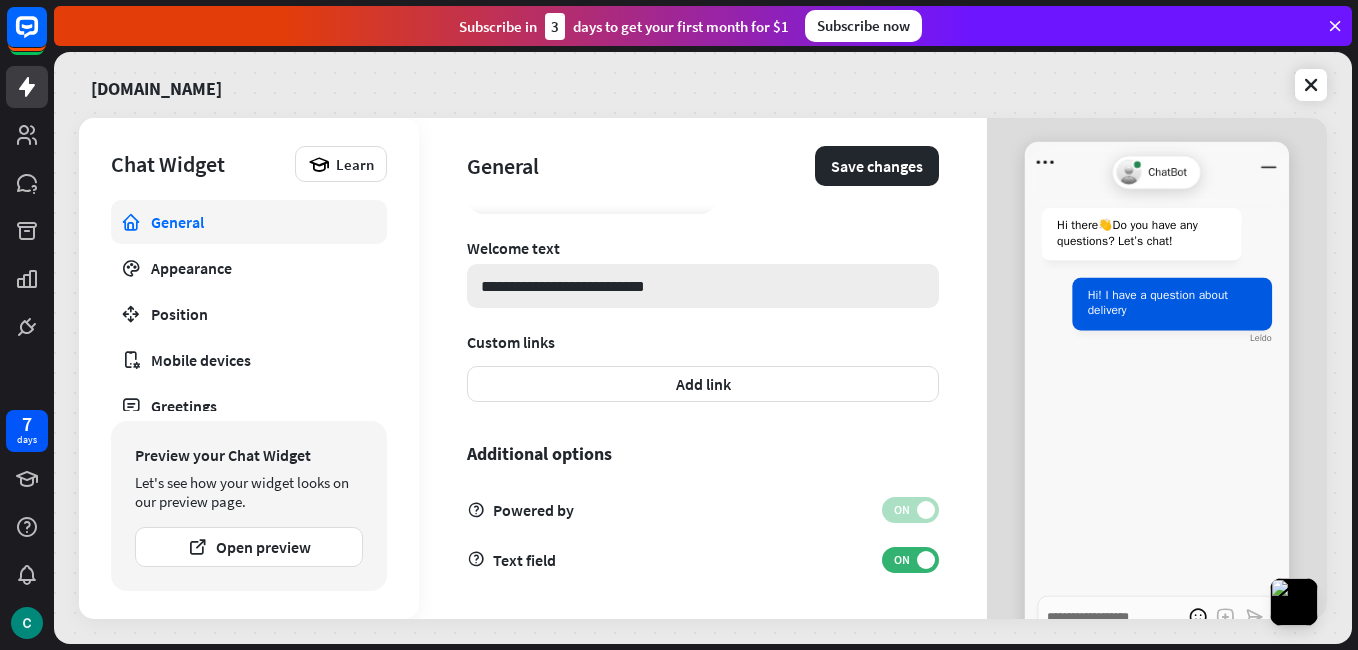 type on "*" 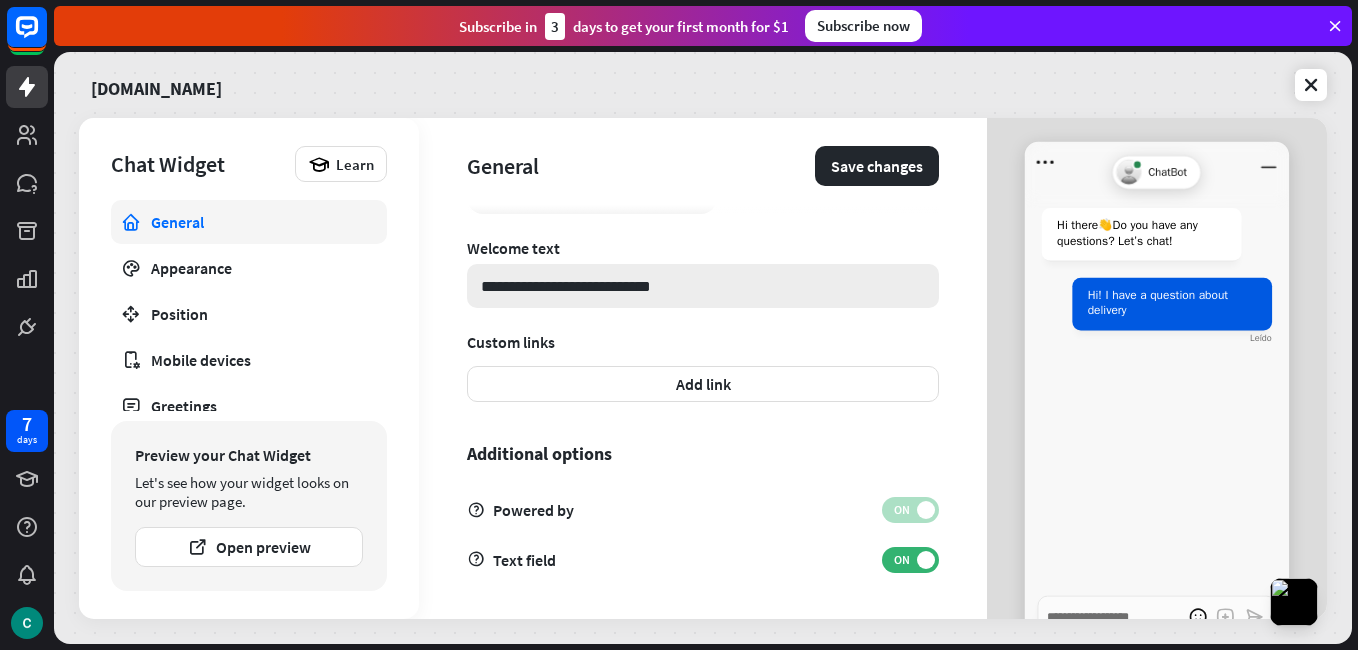 type on "*" 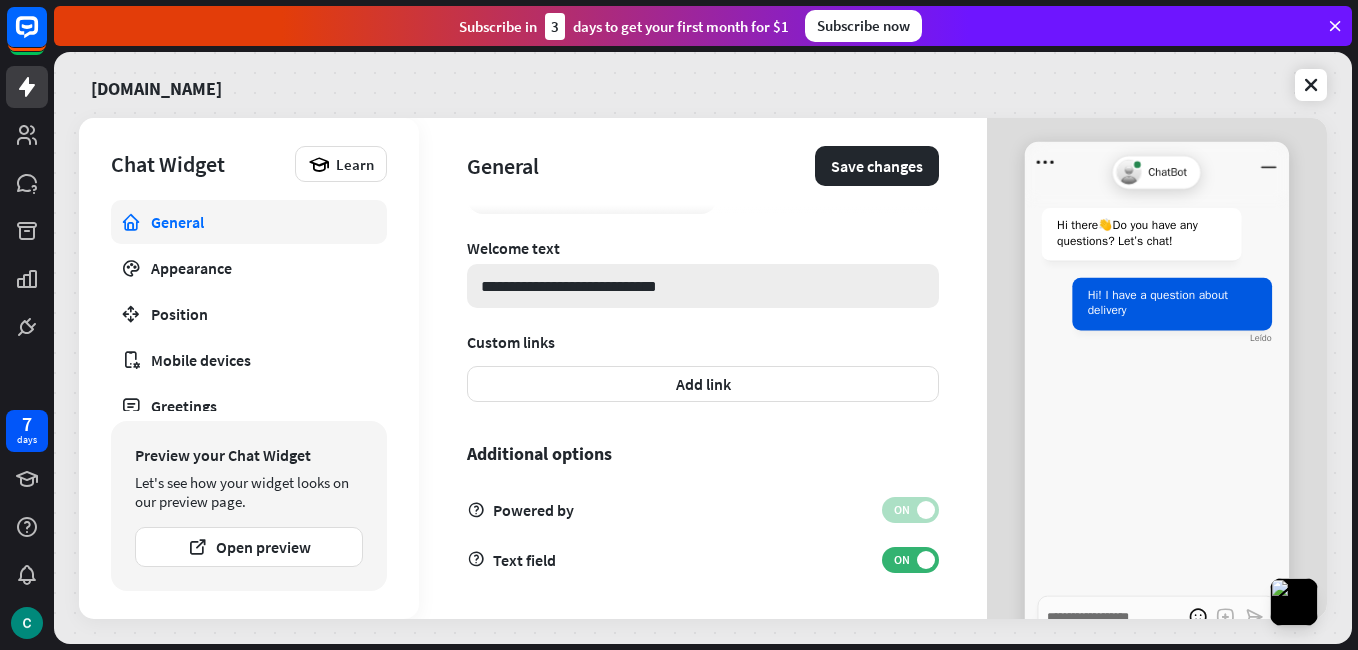 type on "*" 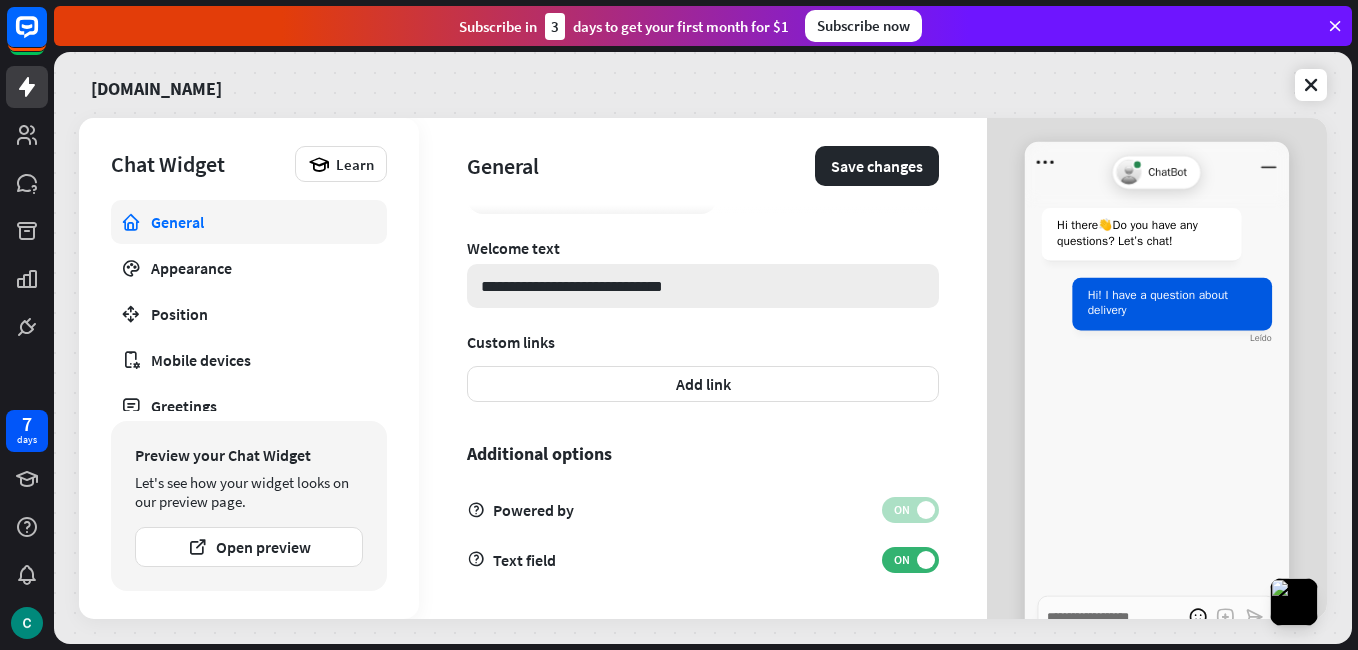 type on "*" 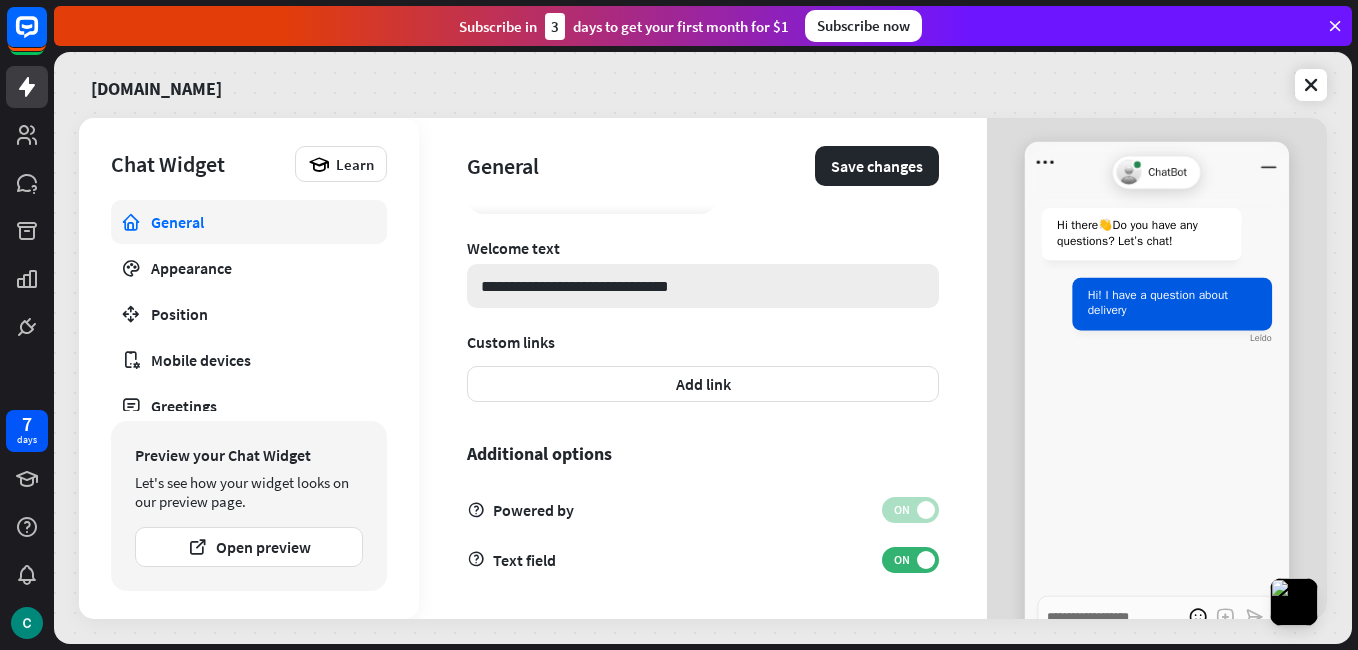 type on "*" 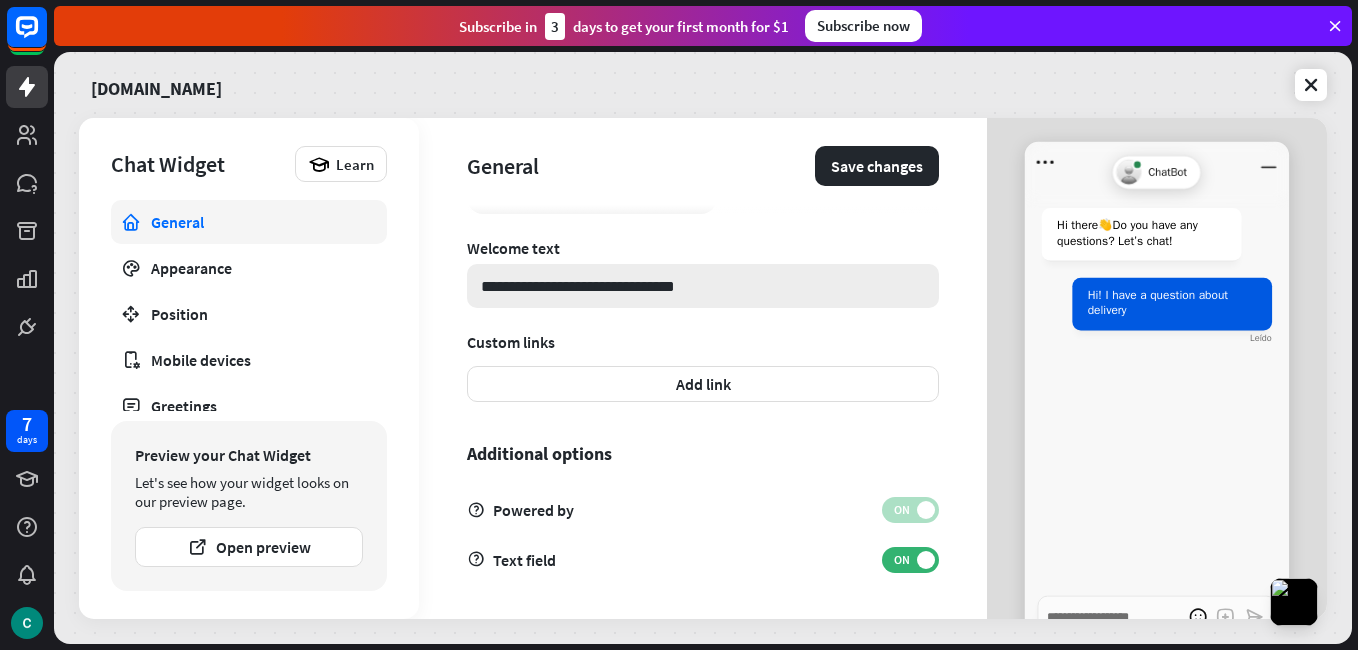 type on "*" 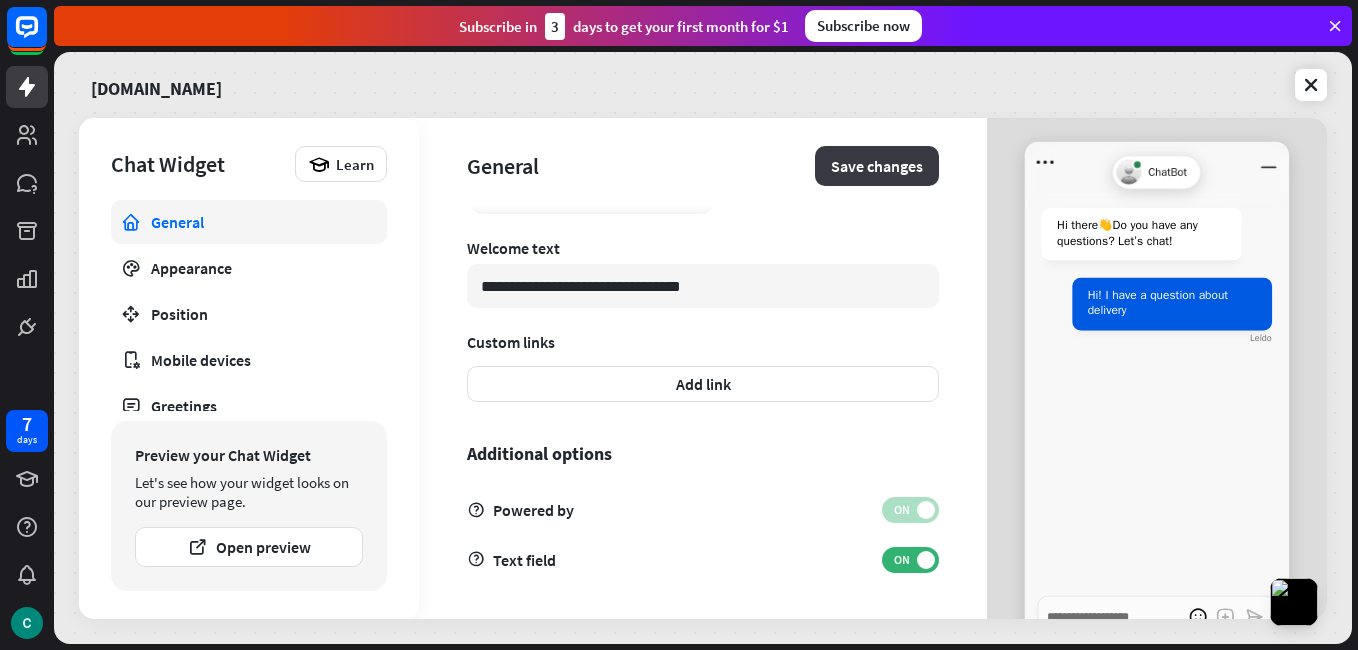 type on "**********" 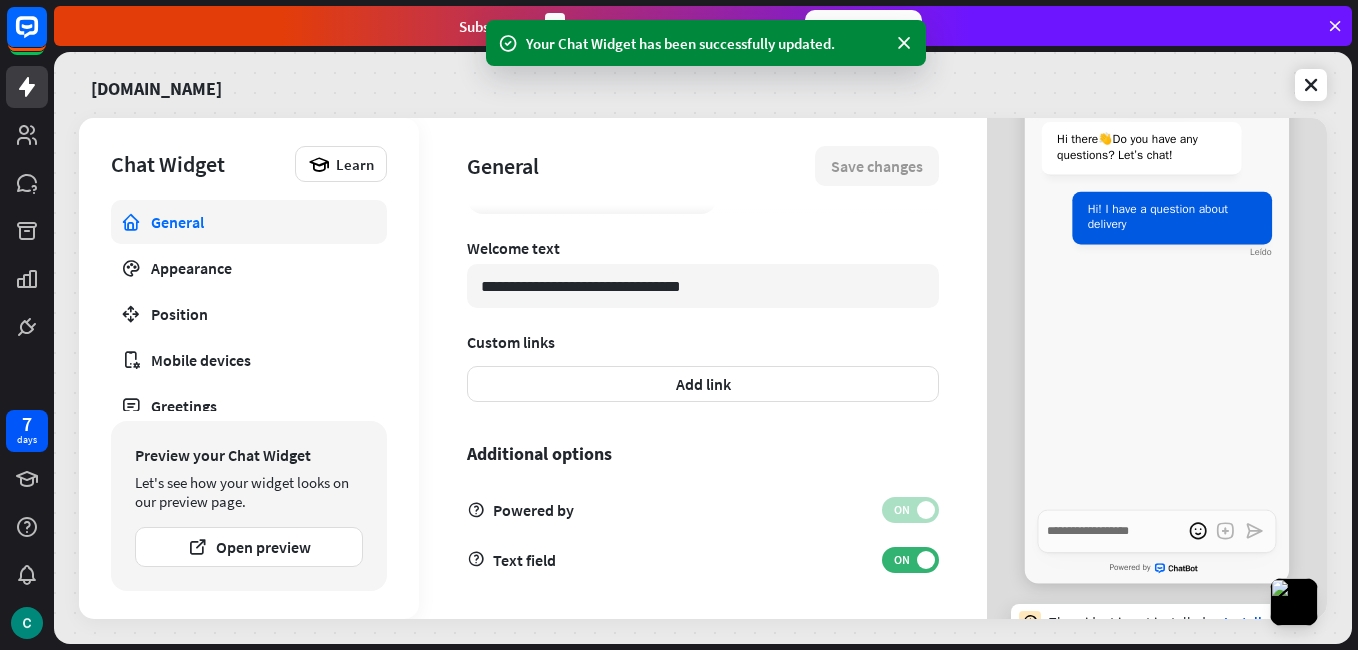 scroll, scrollTop: 119, scrollLeft: 0, axis: vertical 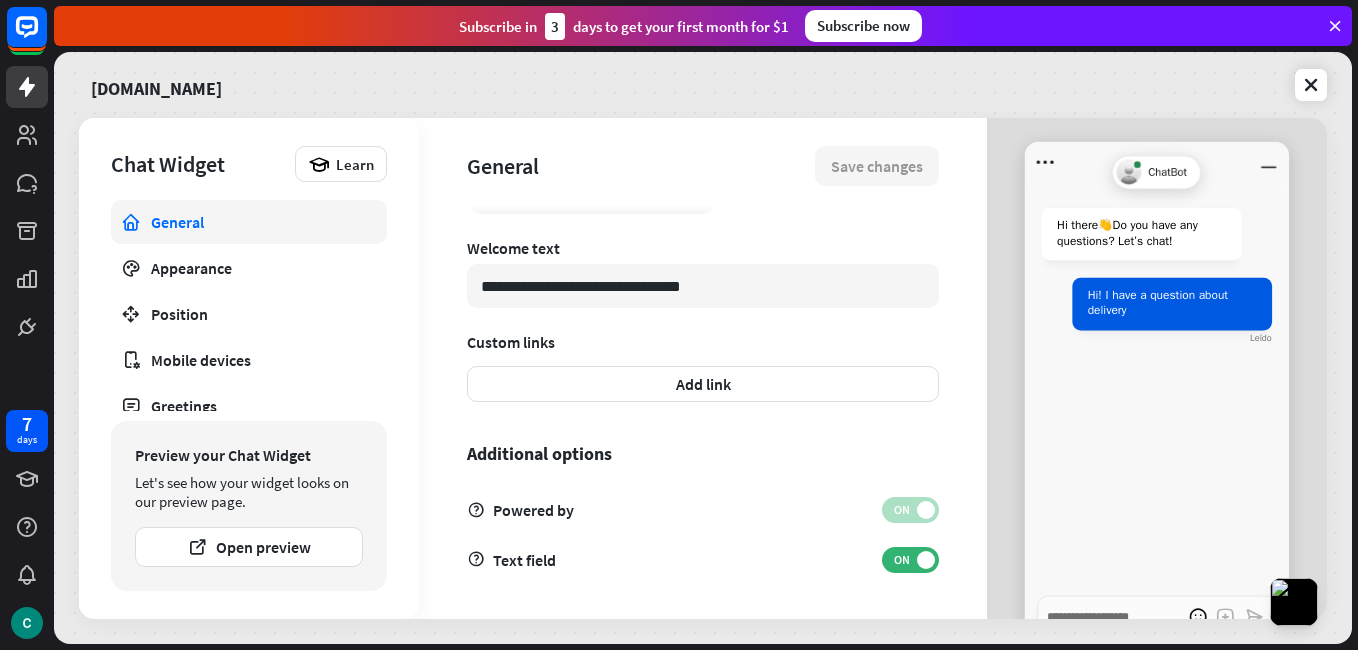click on "ChatBot" at bounding box center [1168, 172] 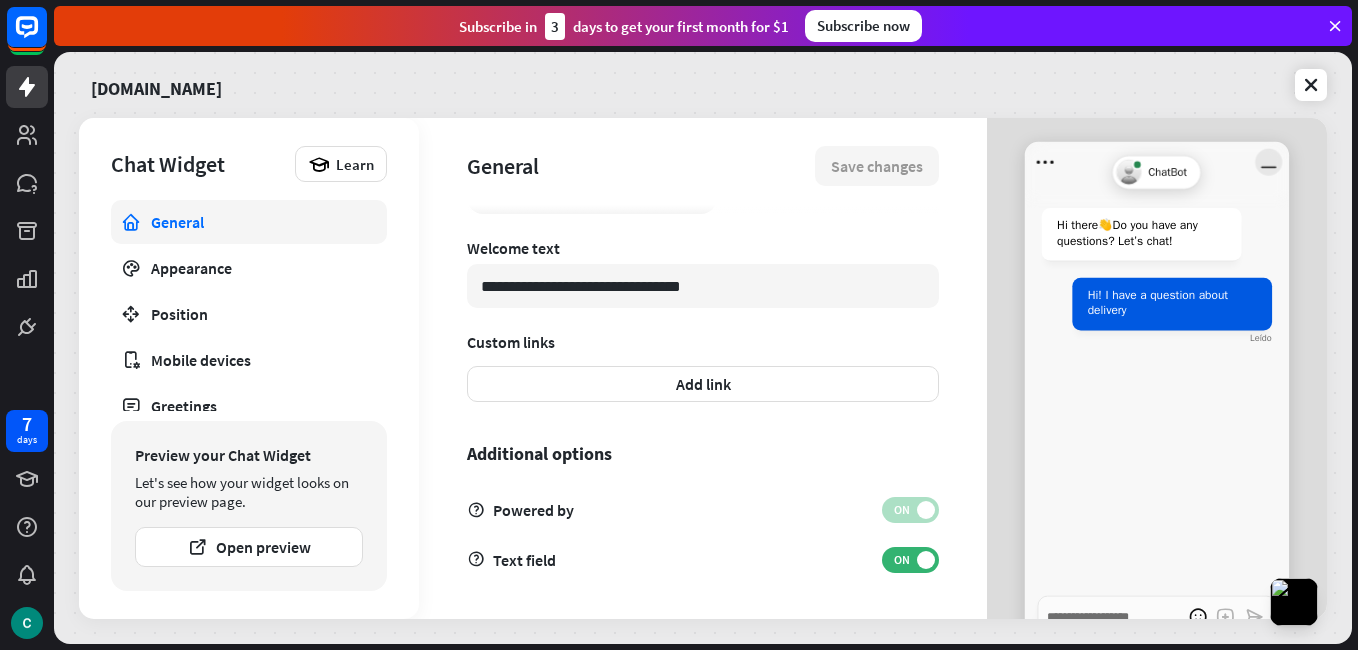 click 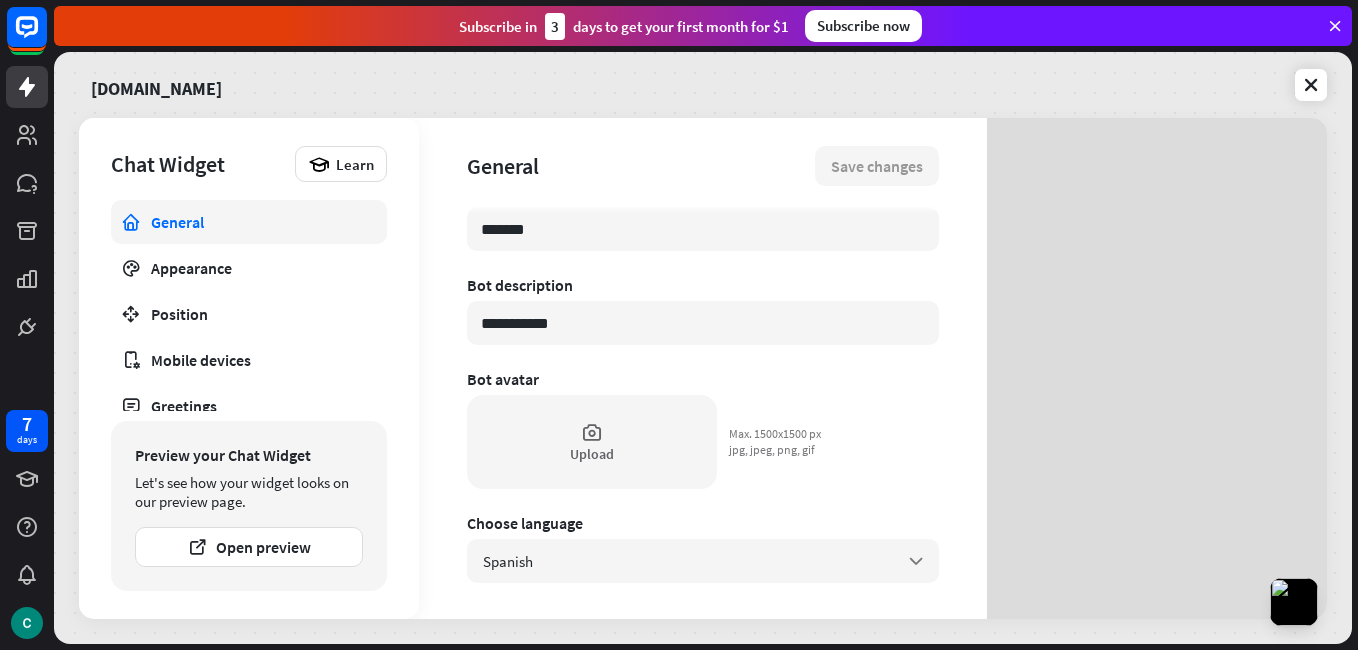 scroll, scrollTop: 0, scrollLeft: 0, axis: both 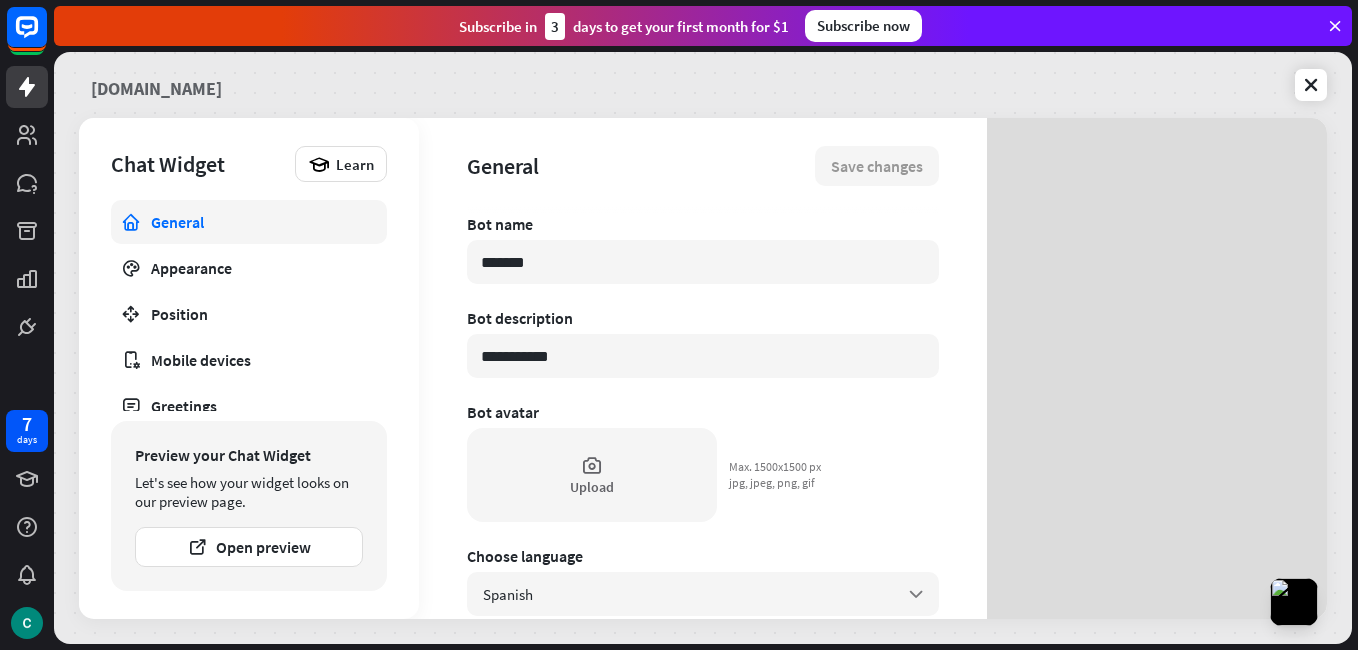 click on "[DOMAIN_NAME]" at bounding box center [156, 85] 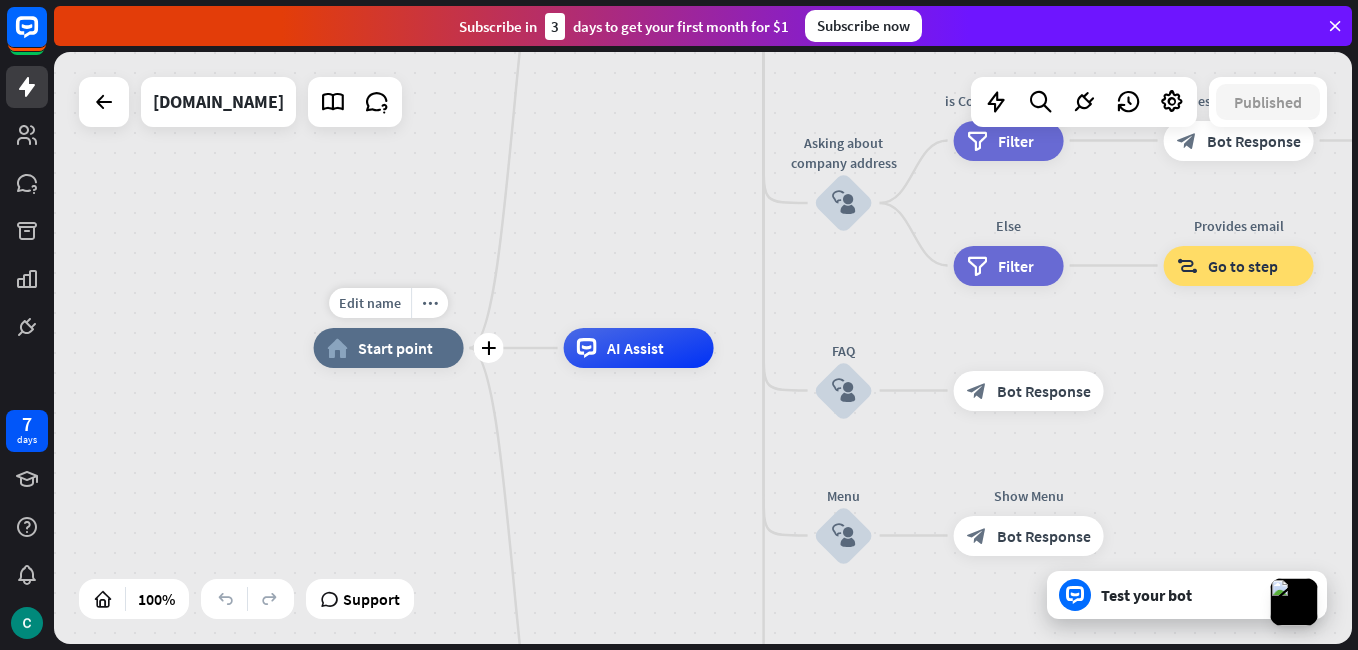 click on "home_2   Start point" at bounding box center (389, 348) 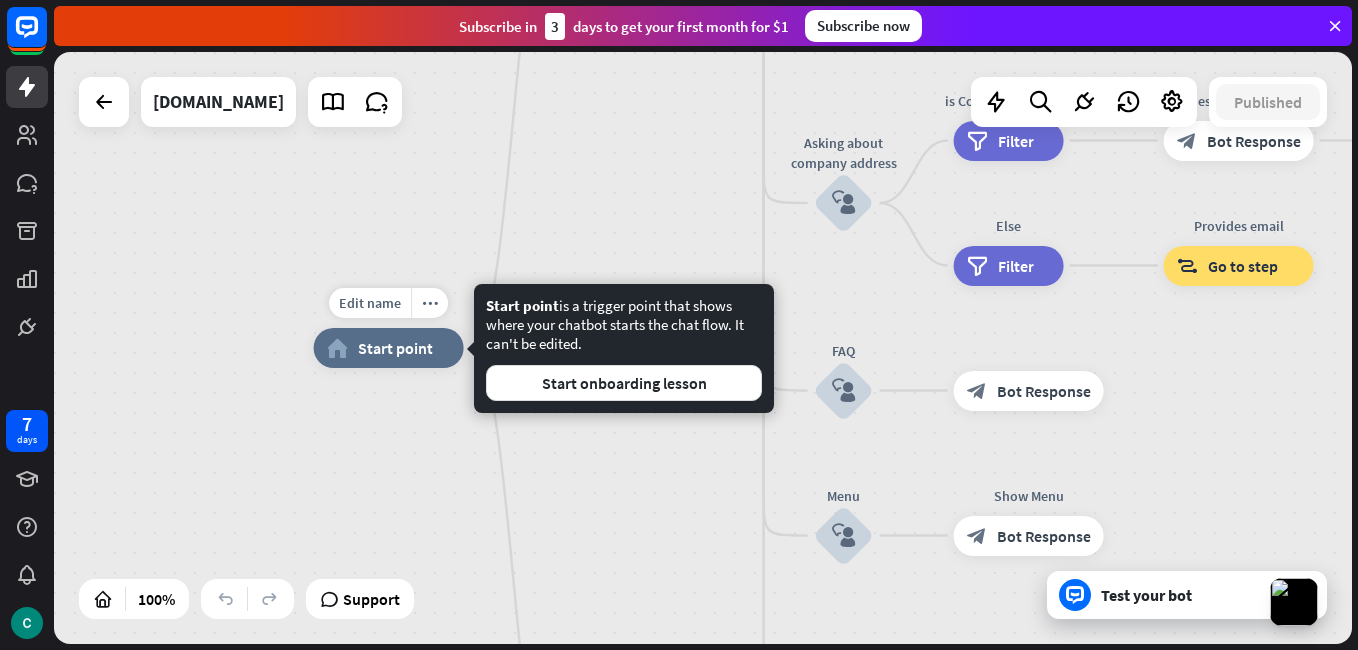 click on "home_2   Start point" at bounding box center [389, 348] 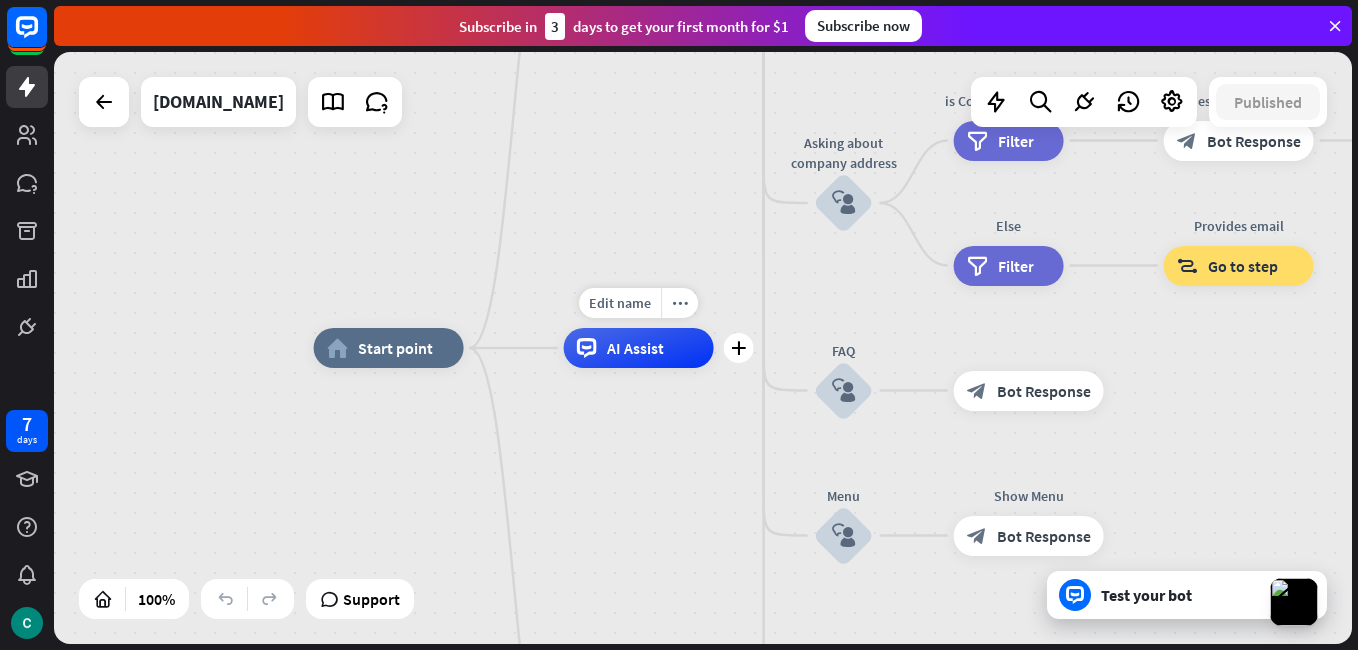 click on "AI Assist" at bounding box center [635, 348] 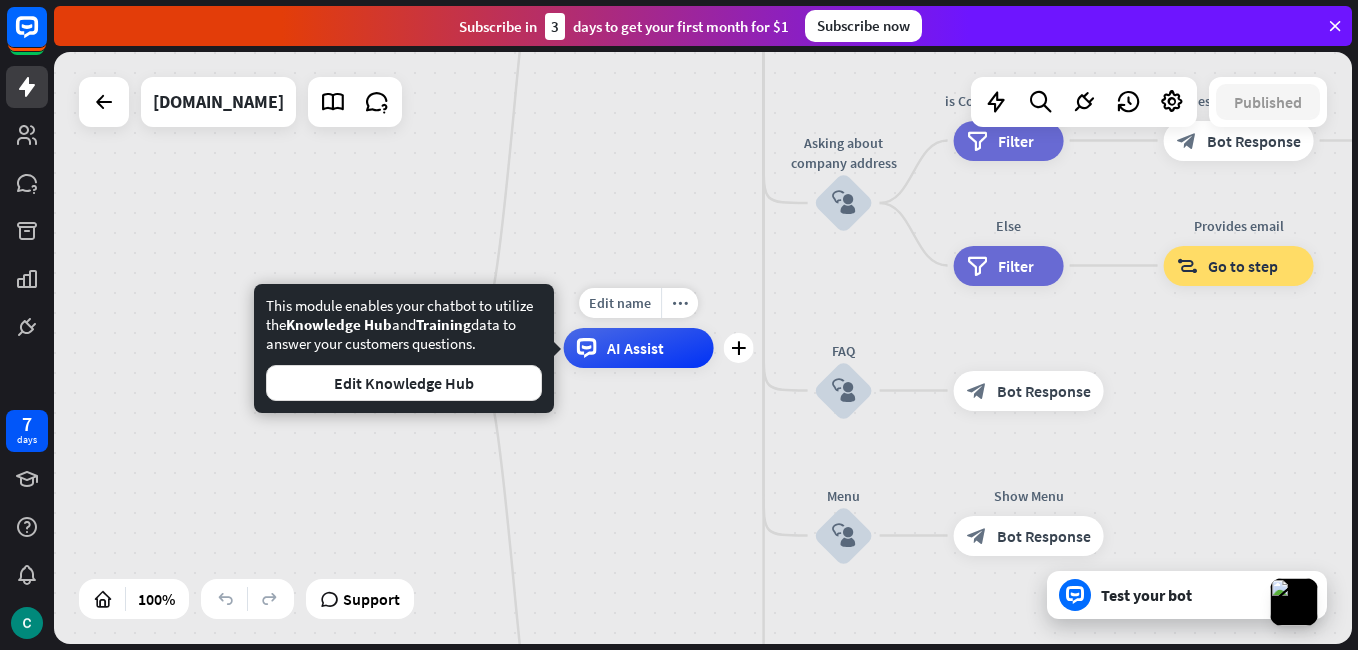 click on "AI Assist" at bounding box center (635, 348) 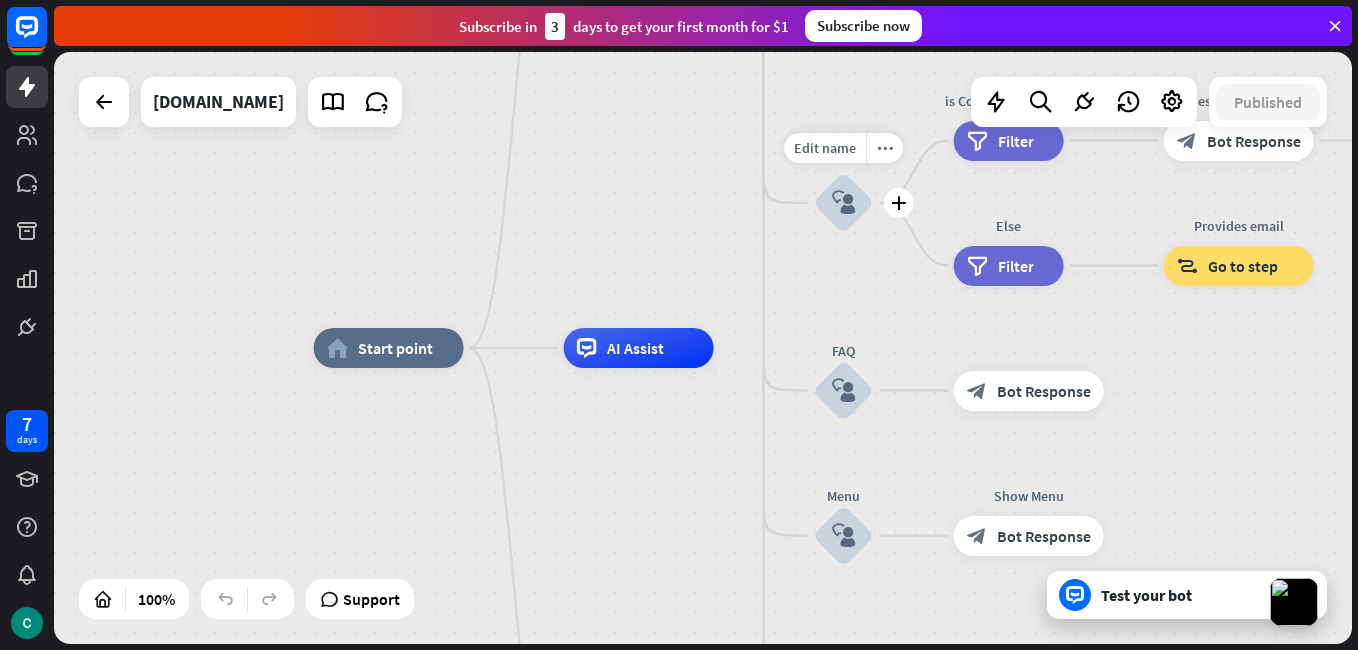 click on "Edit name   more_horiz         plus     block_user_input" at bounding box center [844, 203] 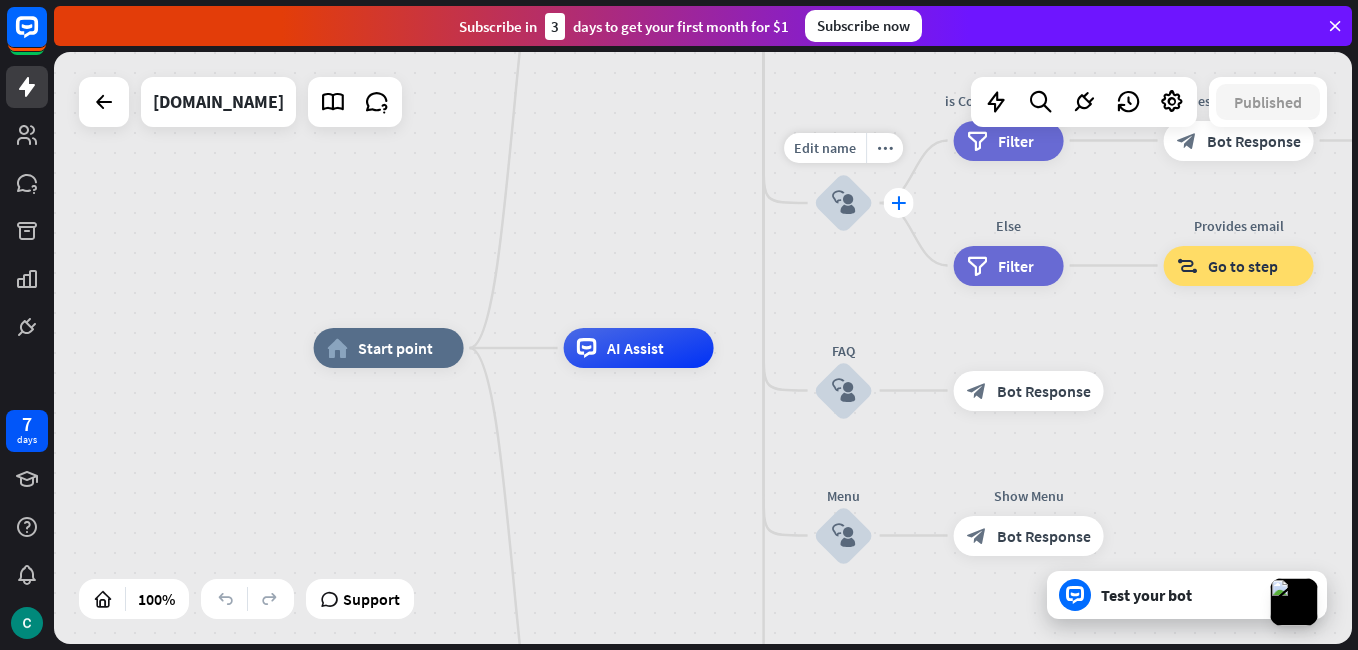 click on "plus" at bounding box center [899, 203] 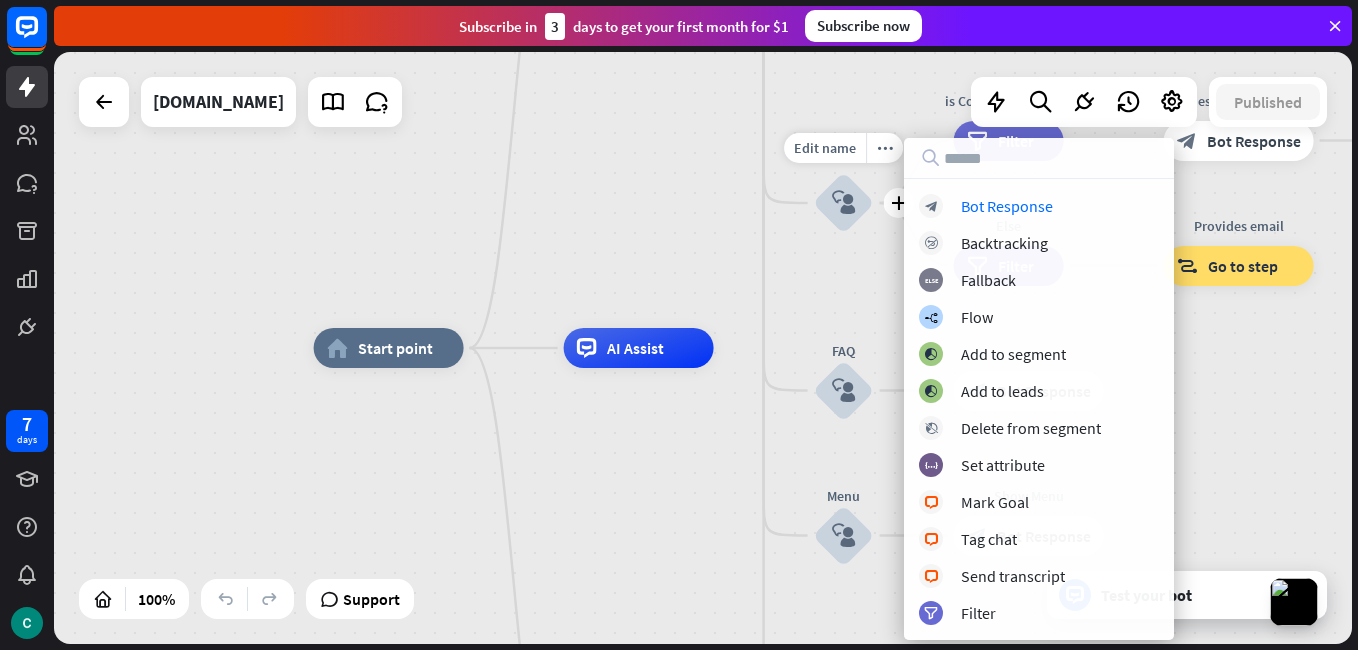 click on "block_user_input" at bounding box center [844, 203] 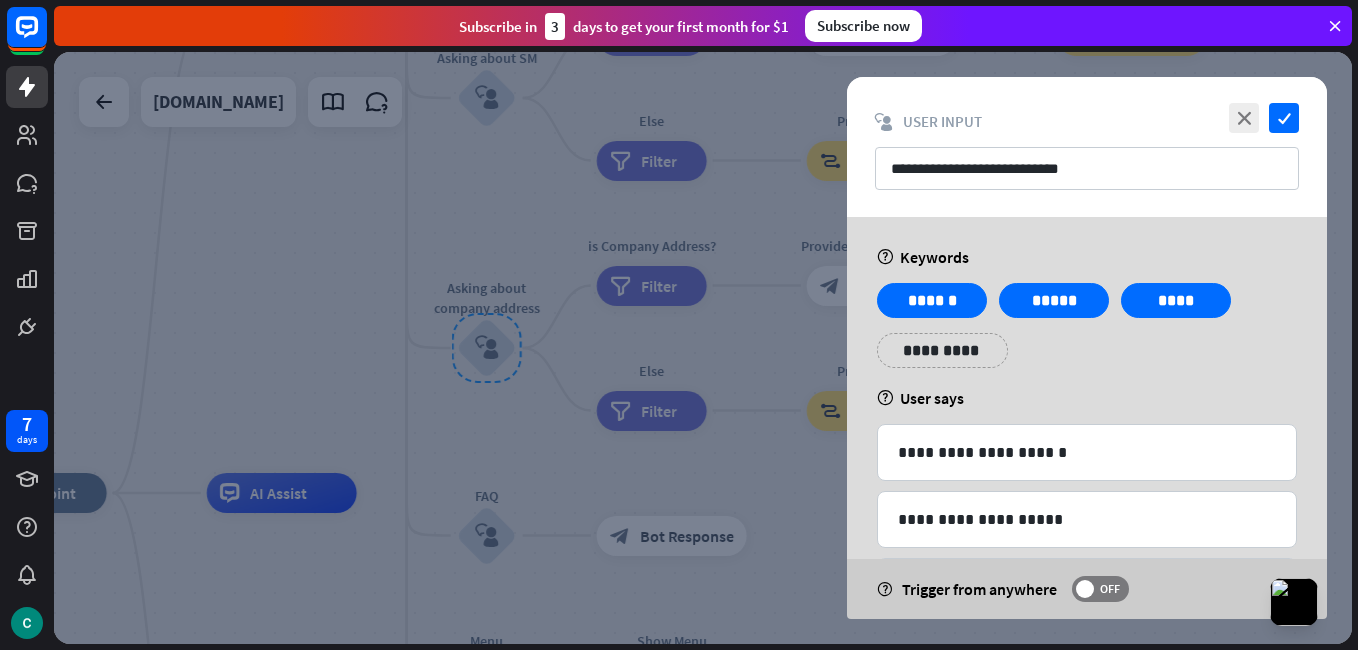 click at bounding box center (703, 348) 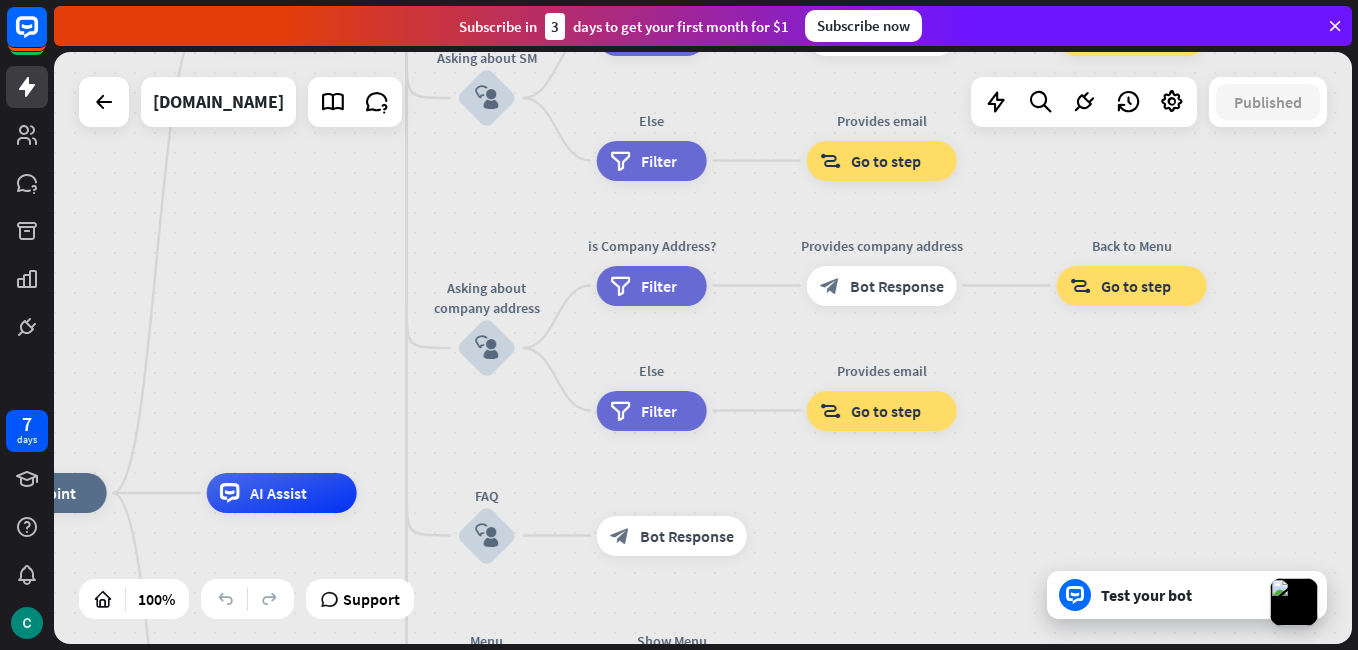click on "home_2   Start point                 Welcome message   block_bot_response   Bot Response                 About us   block_user_input                 Provide company information   block_bot_response   Bot Response                 Back to Menu   block_user_input                 Was it helpful?   block_bot_response   Bot Response                 Yes   block_user_input                 Thank you!   block_bot_response   Bot Response                 No   block_user_input                 Back to Menu   block_goto   Go to step                 Contact us   block_user_input                 Contact flow   builder_tree   Flow                 Asking about email   block_user_input                   block_goto   Go to step                 Asking about phone number   block_user_input                 Is phone number?   filter   Filter                 Provides phone number   block_bot_response   Bot Response                 Back to Menu   block_goto   Go to step                 Else   filter   Filter" at bounding box center [703, 348] 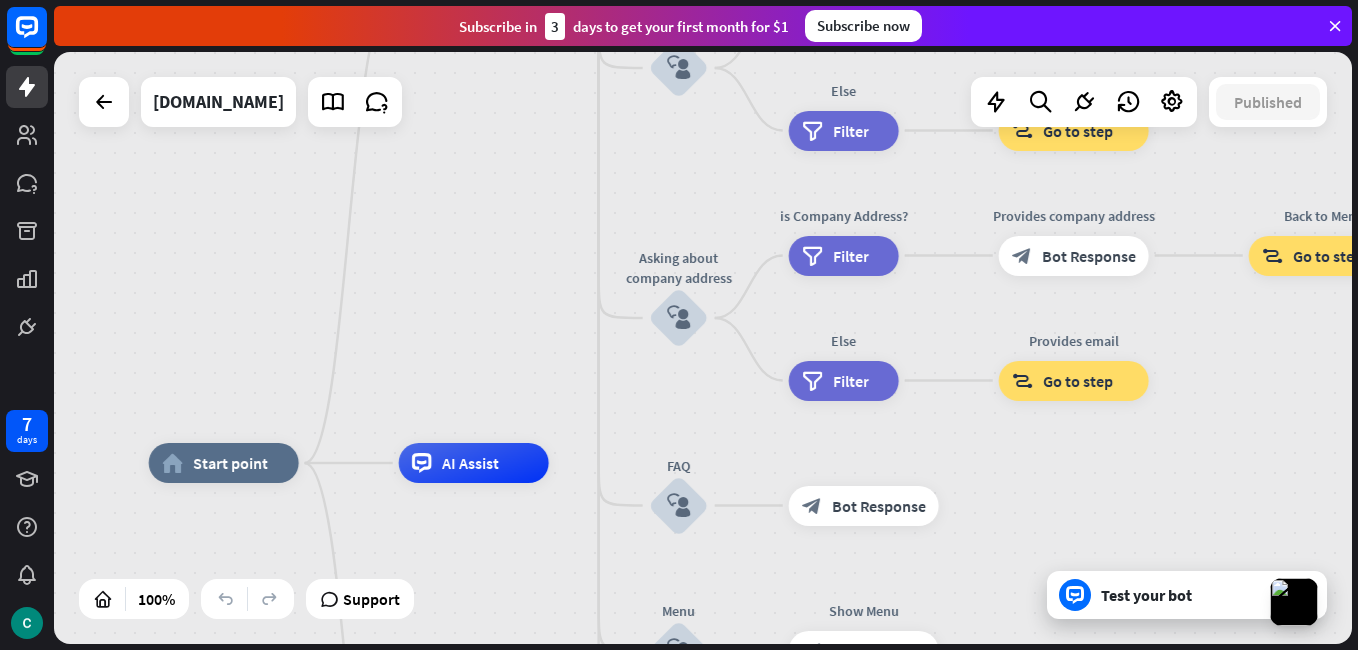 drag, startPoint x: 192, startPoint y: 556, endPoint x: 418, endPoint y: 526, distance: 227.98245 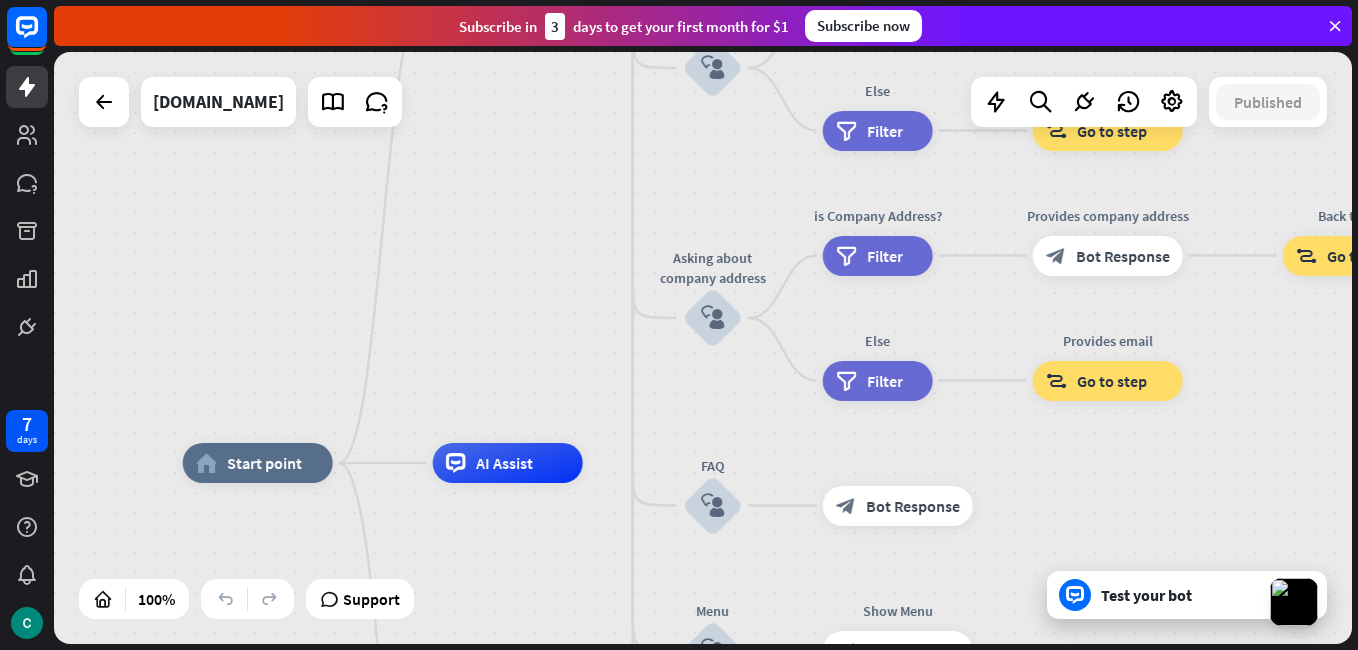 drag, startPoint x: 416, startPoint y: 360, endPoint x: 829, endPoint y: 378, distance: 413.39206 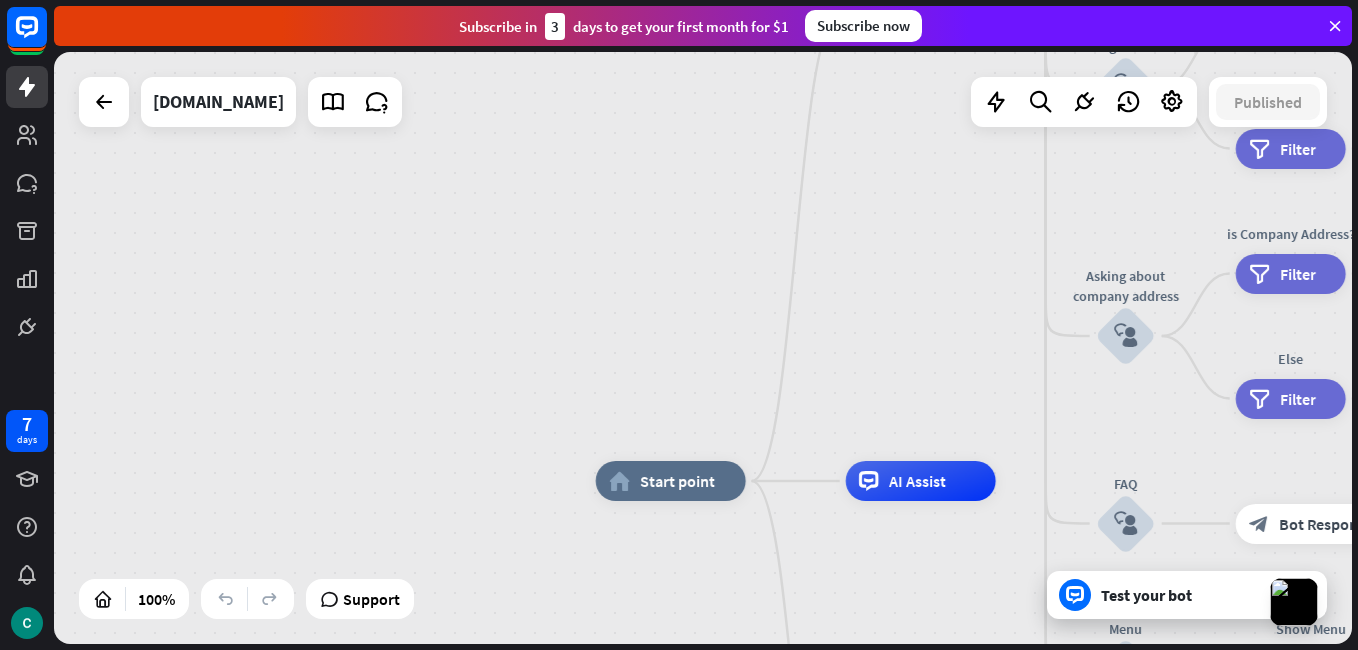 click on "Test your bot" at bounding box center (1191, 595) 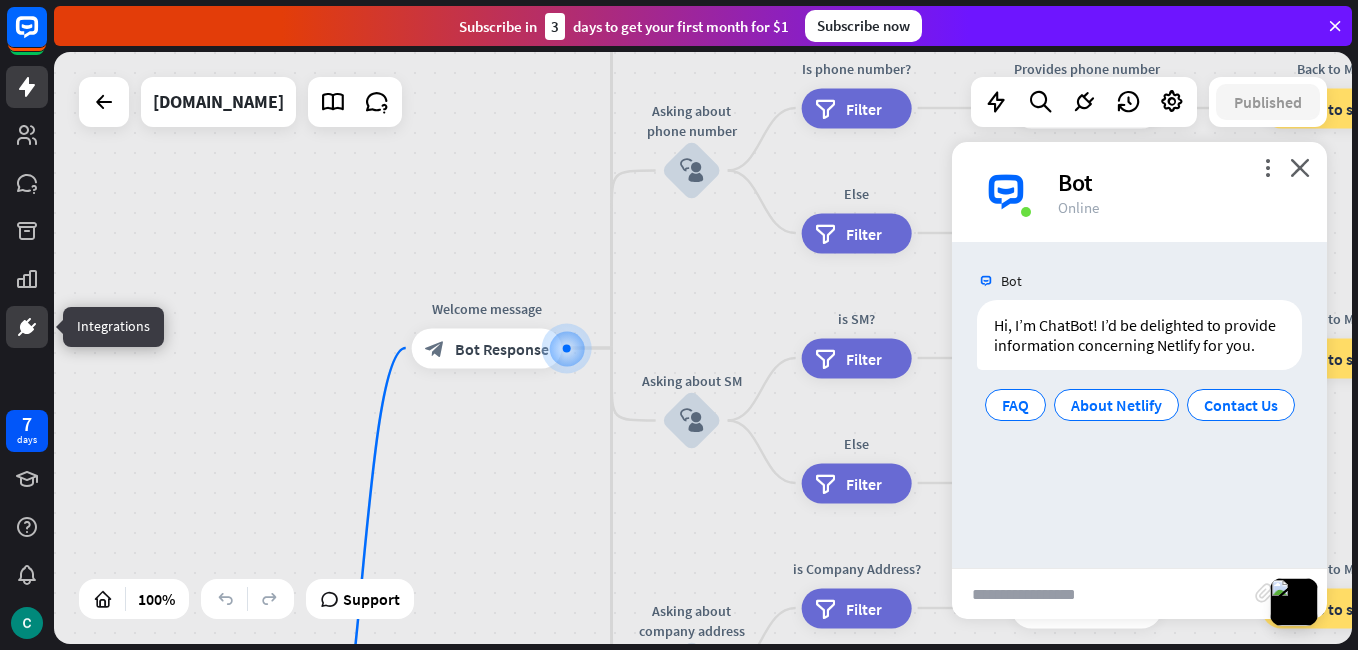 click at bounding box center [27, 327] 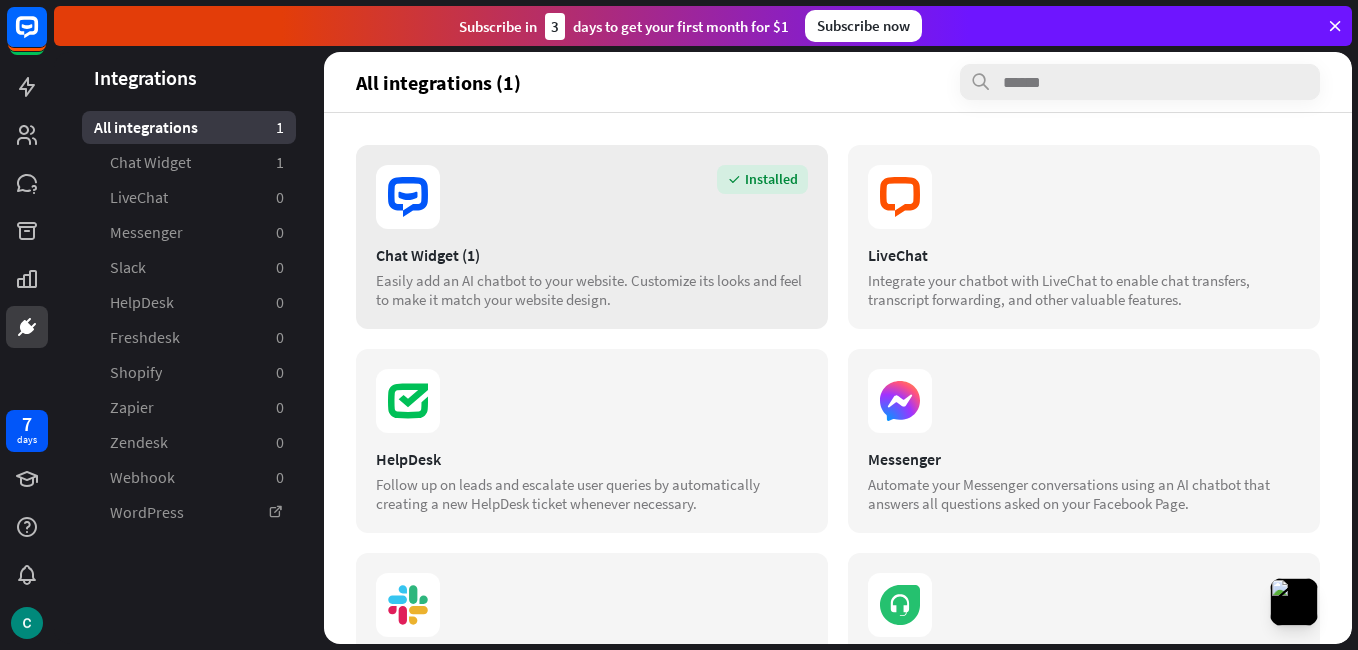 click on "Installed
Chat Widget
(1)
Easily add an AI chatbot to your website. Customize its looks and feel to make it match your website design." at bounding box center (592, 237) 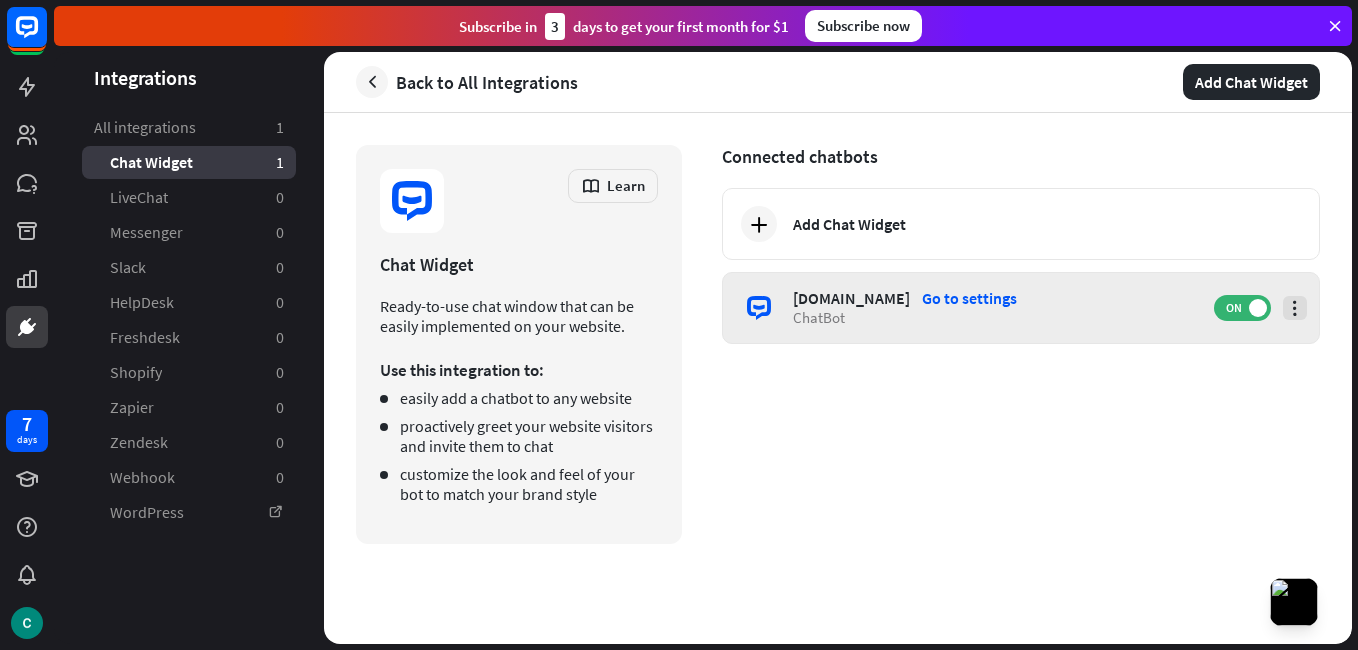 click at bounding box center [1295, 308] 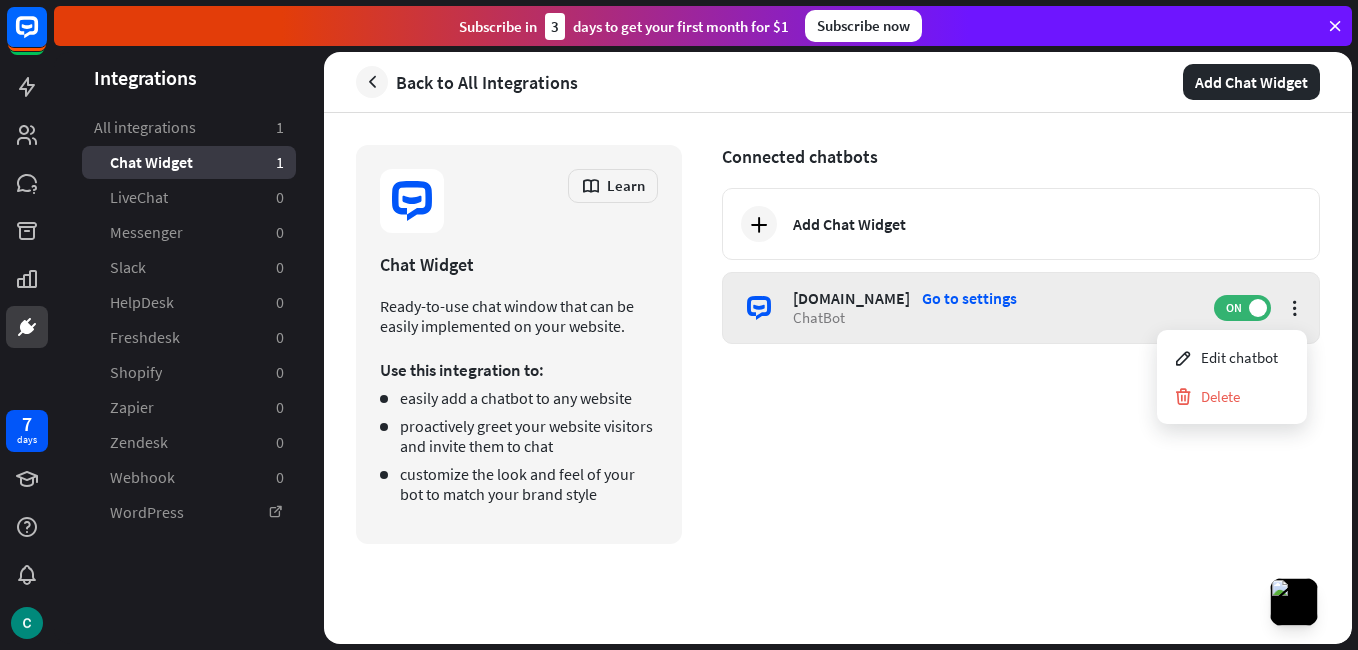 click on "[DOMAIN_NAME]" at bounding box center [851, 298] 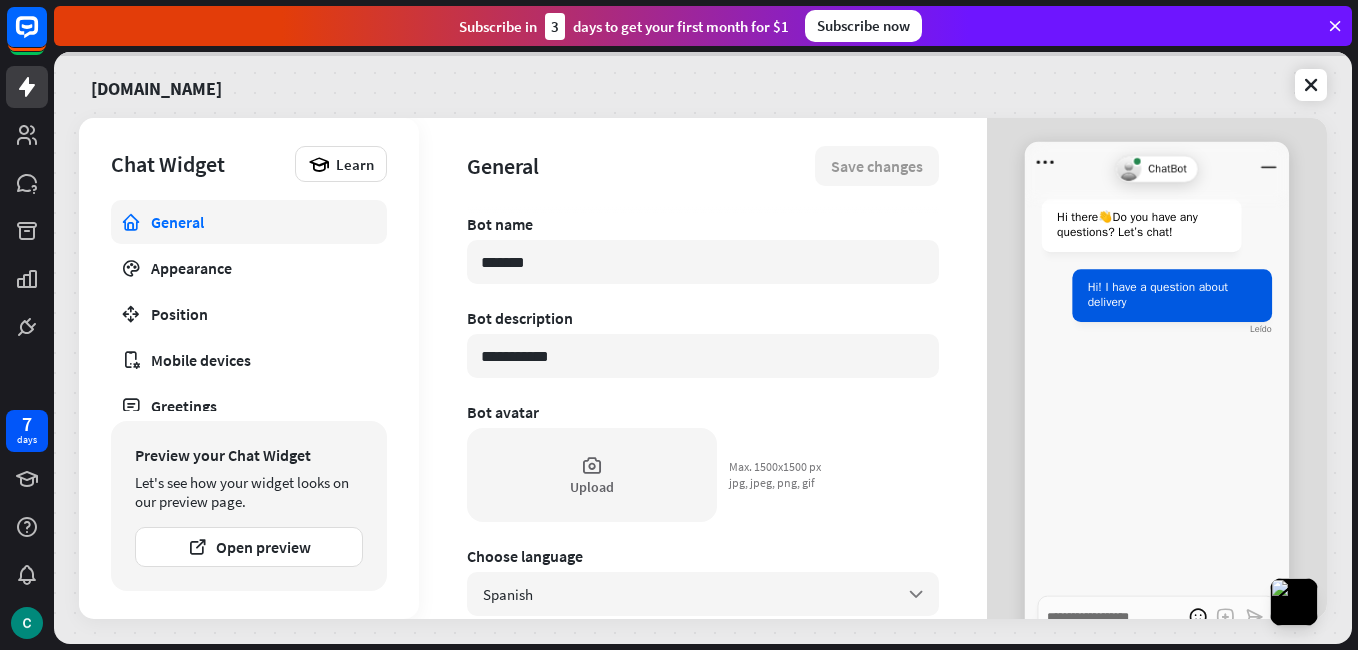 type on "*" 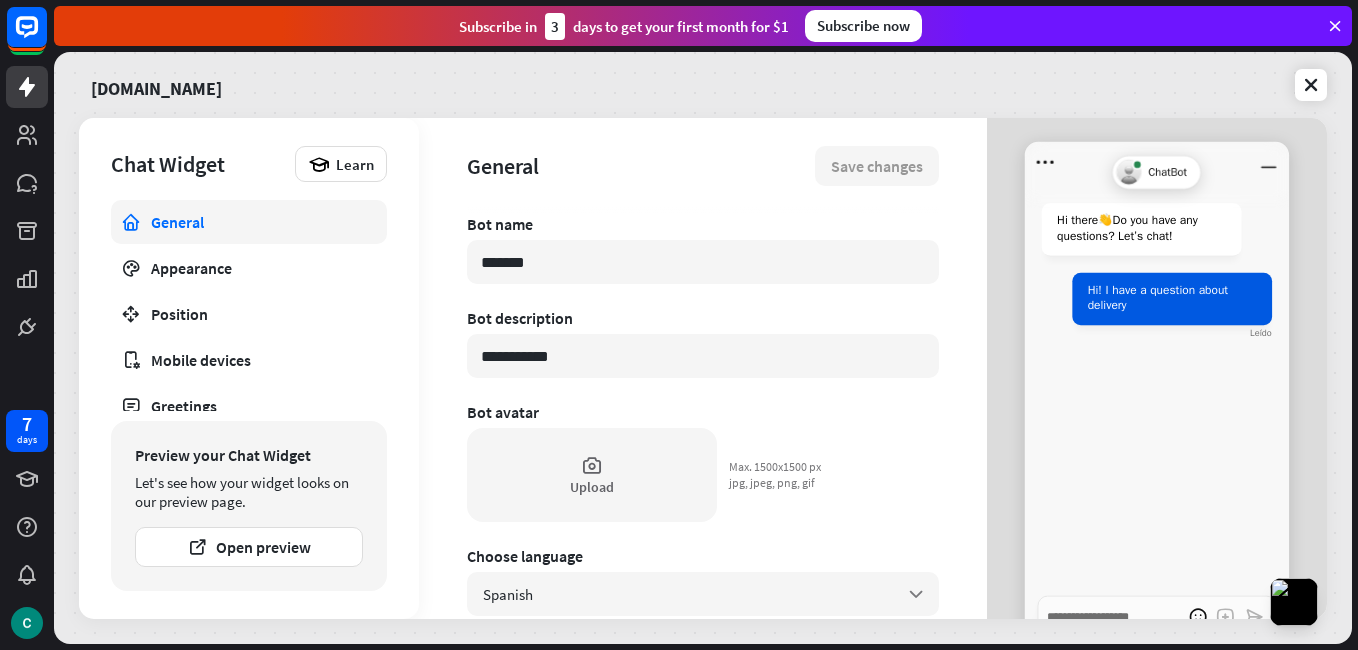 scroll, scrollTop: 119, scrollLeft: 0, axis: vertical 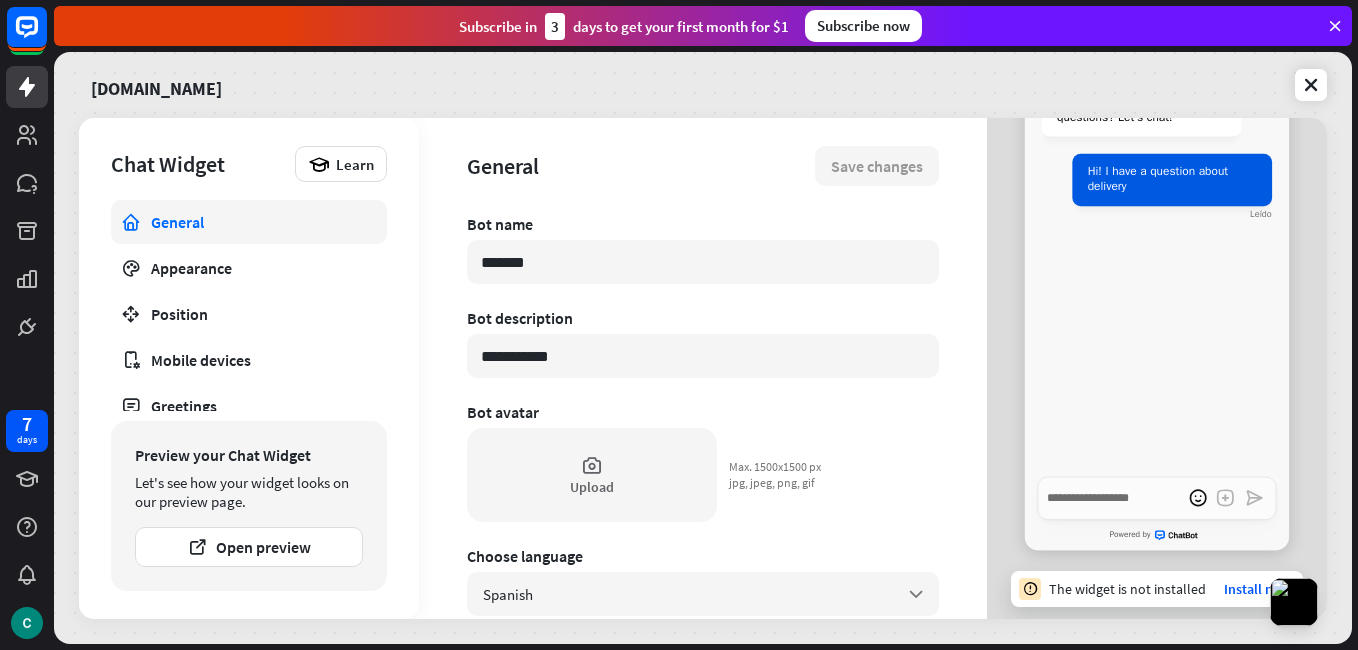 click on "The widget is not installed
Install now" at bounding box center [1157, 589] 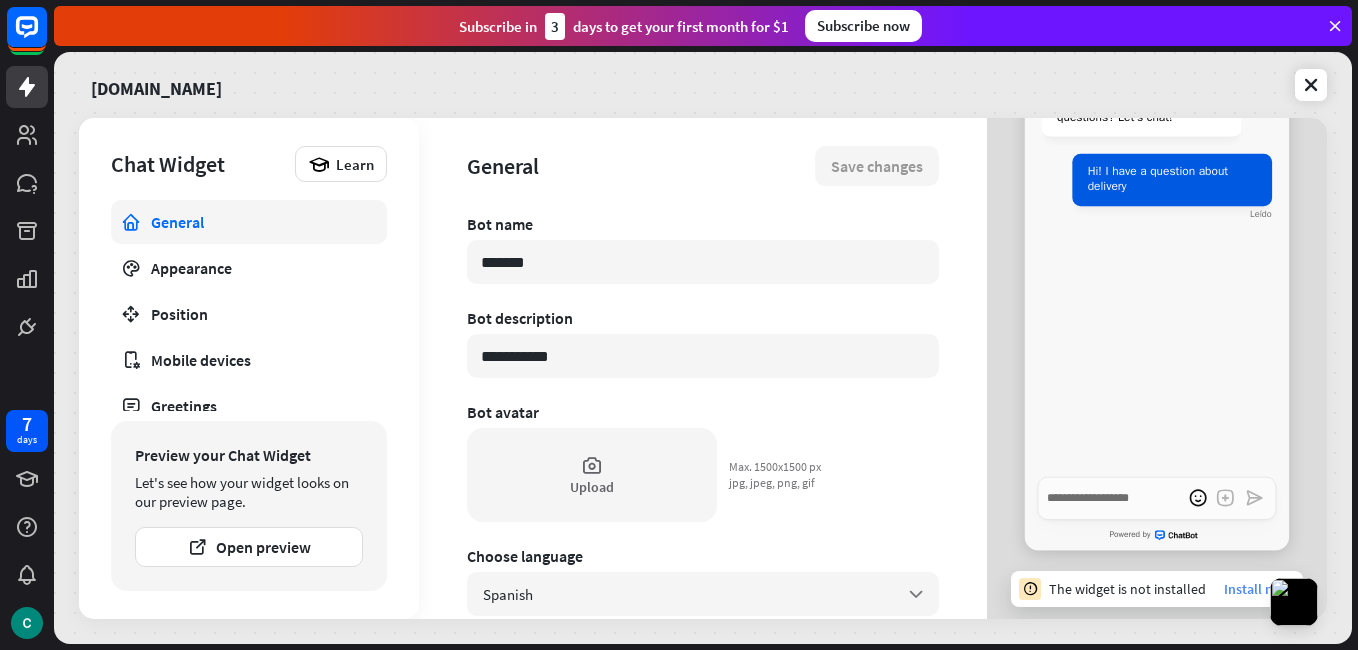 click on "Install now" at bounding box center (1257, 589) 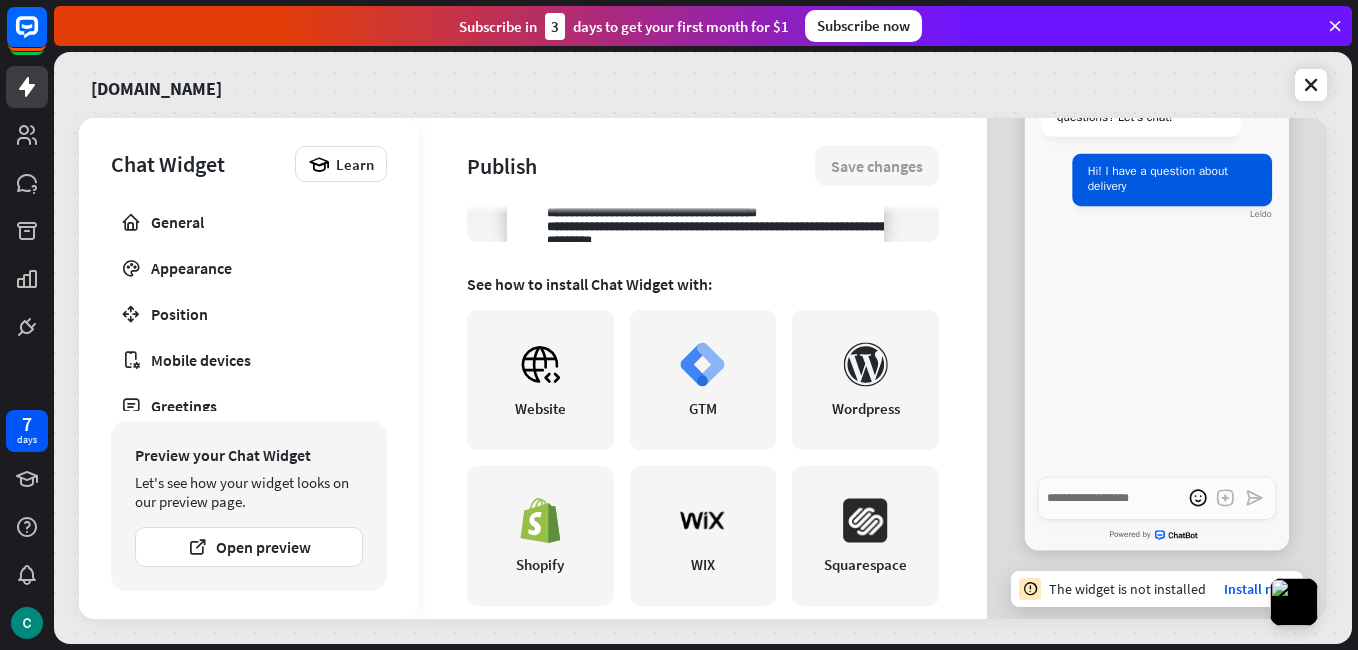 scroll, scrollTop: 397, scrollLeft: 0, axis: vertical 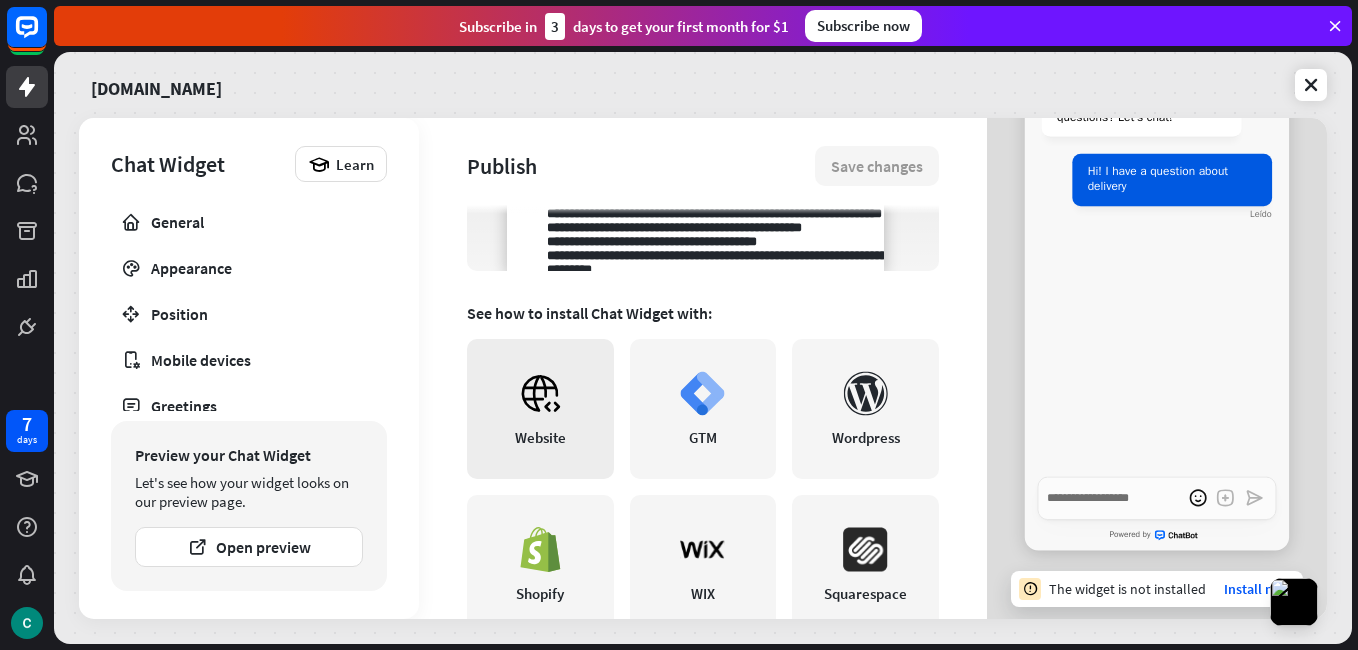 click 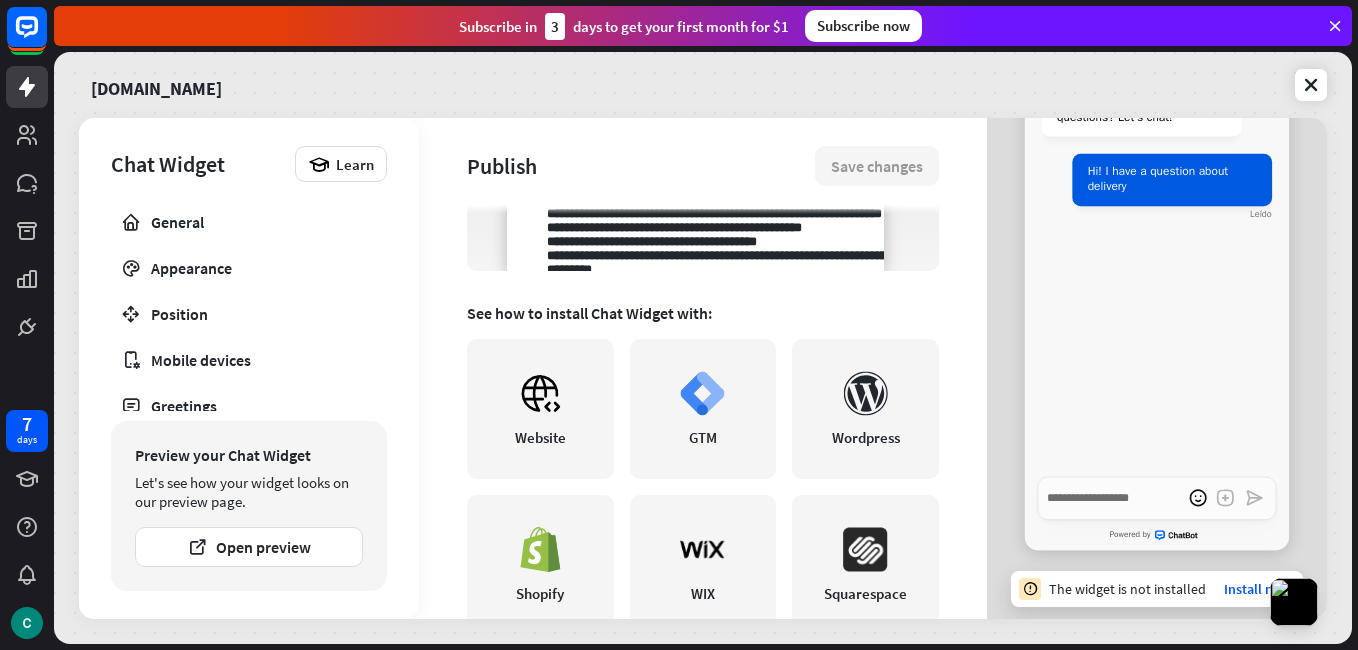 click on "Generic Agent Avatar ChatBot Hi there  👋  Do you have any questions? Let’s chat! Hi! I have a question about delivery Leído Powered by      The widget is not installed
Install now" at bounding box center (1157, 309) 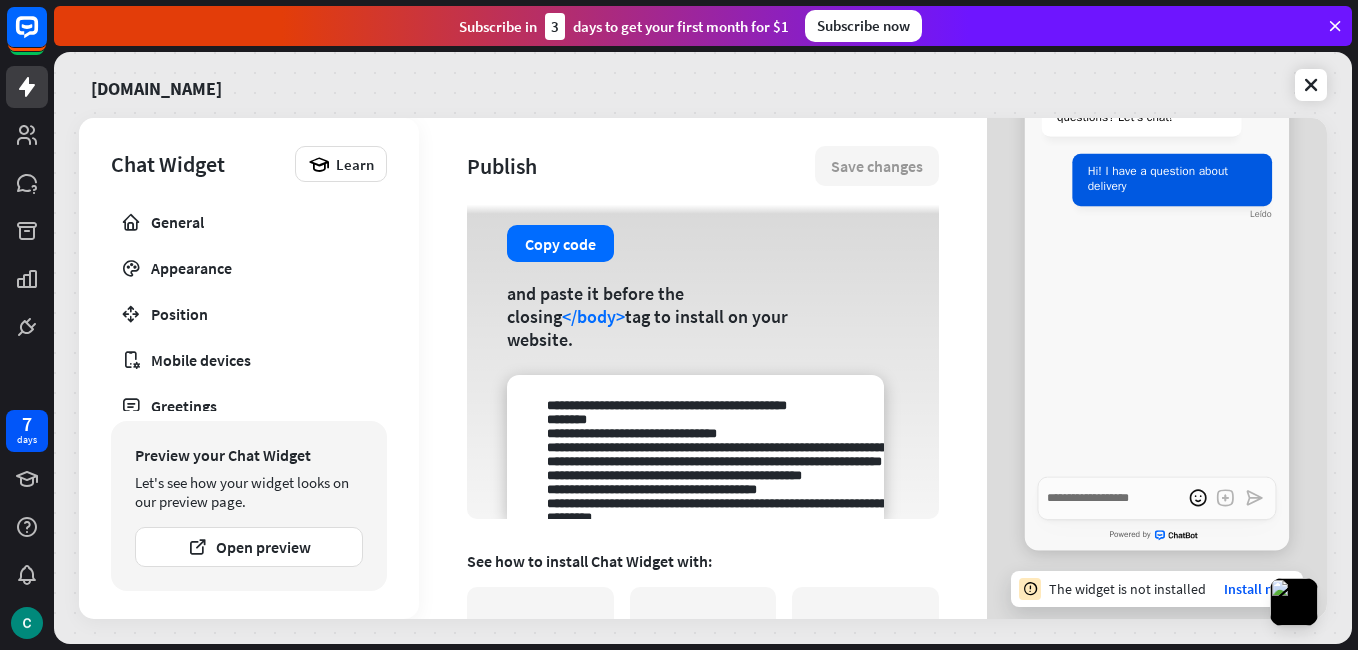 scroll, scrollTop: 132, scrollLeft: 0, axis: vertical 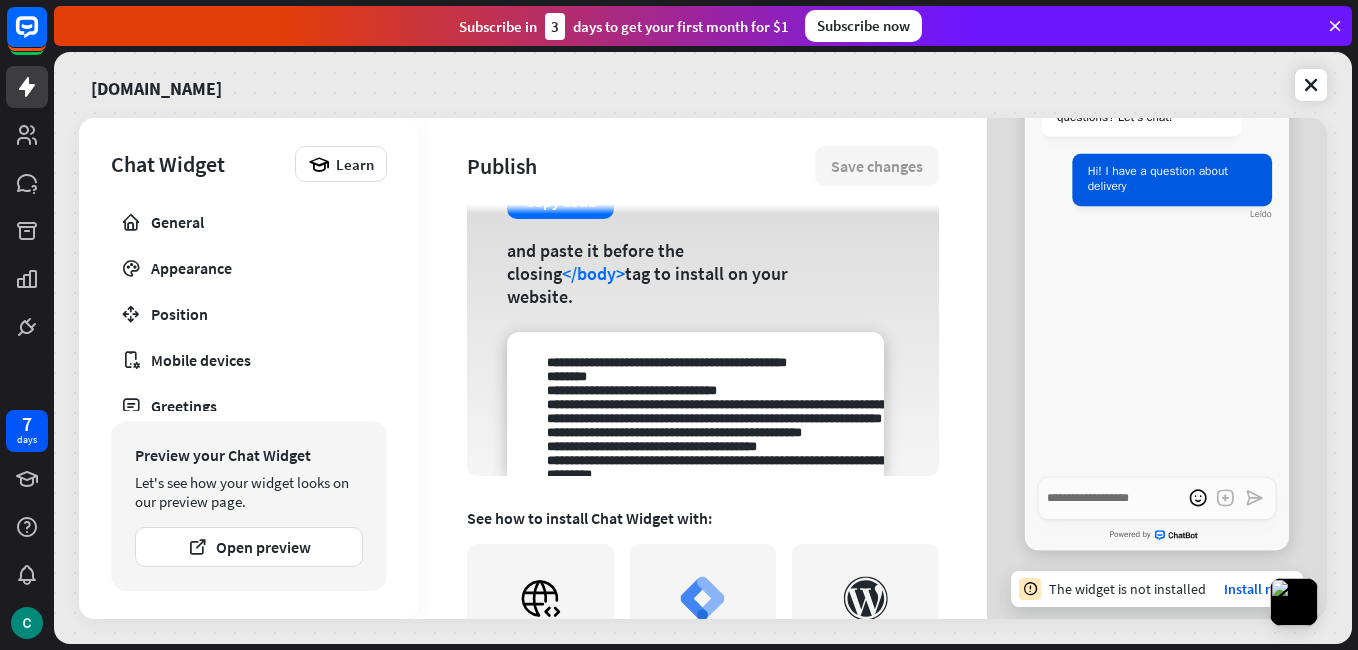 click at bounding box center [695, 404] 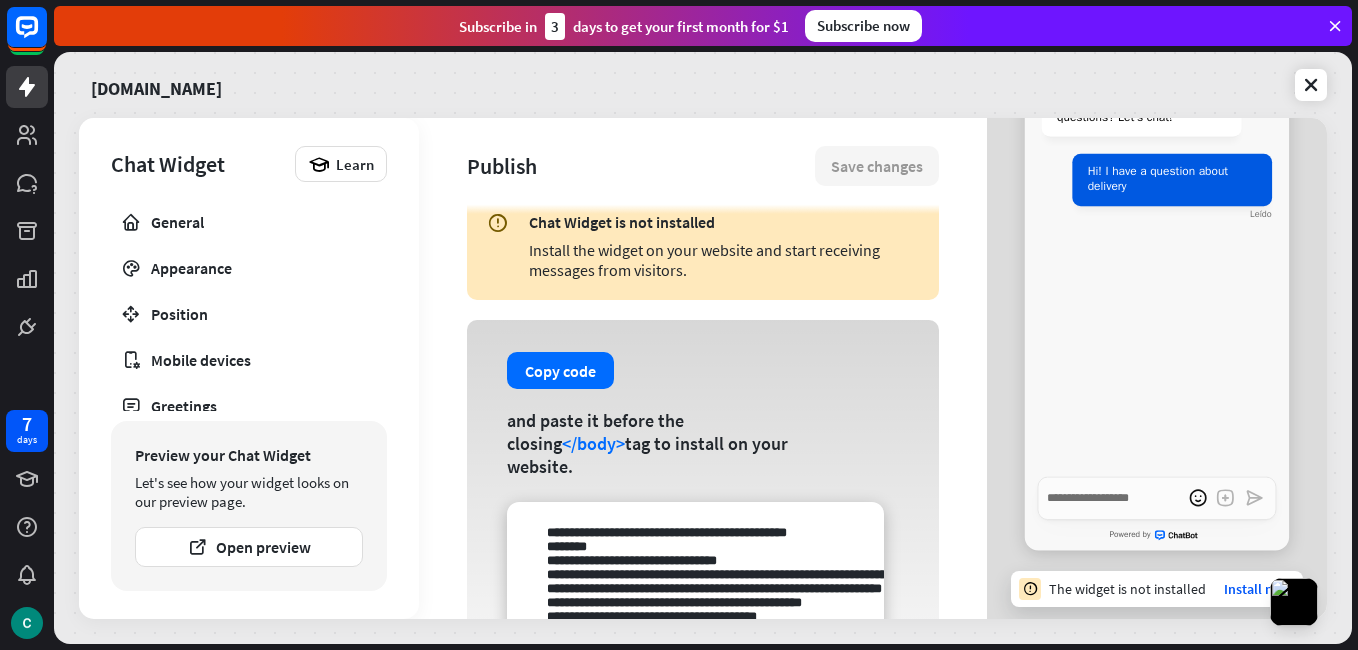 scroll, scrollTop: 0, scrollLeft: 0, axis: both 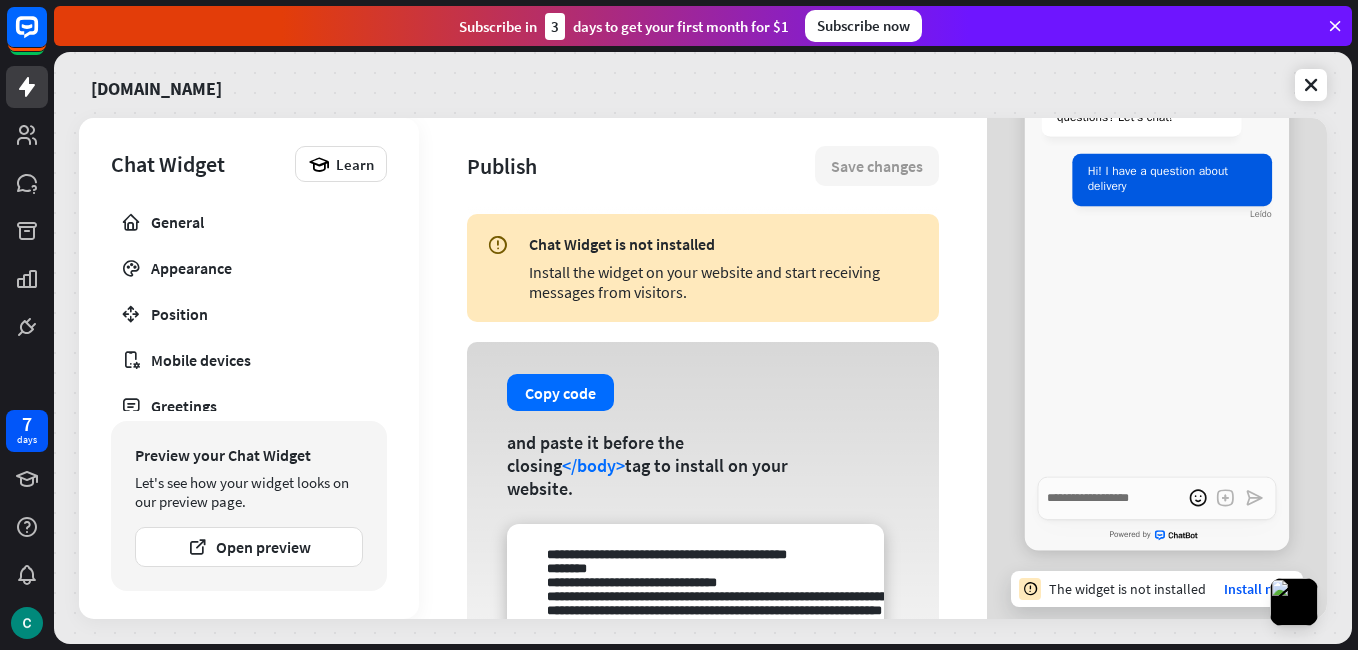click on "Copy code
and paste it before the closing
</body>
tag to install on your website." at bounding box center [703, 505] 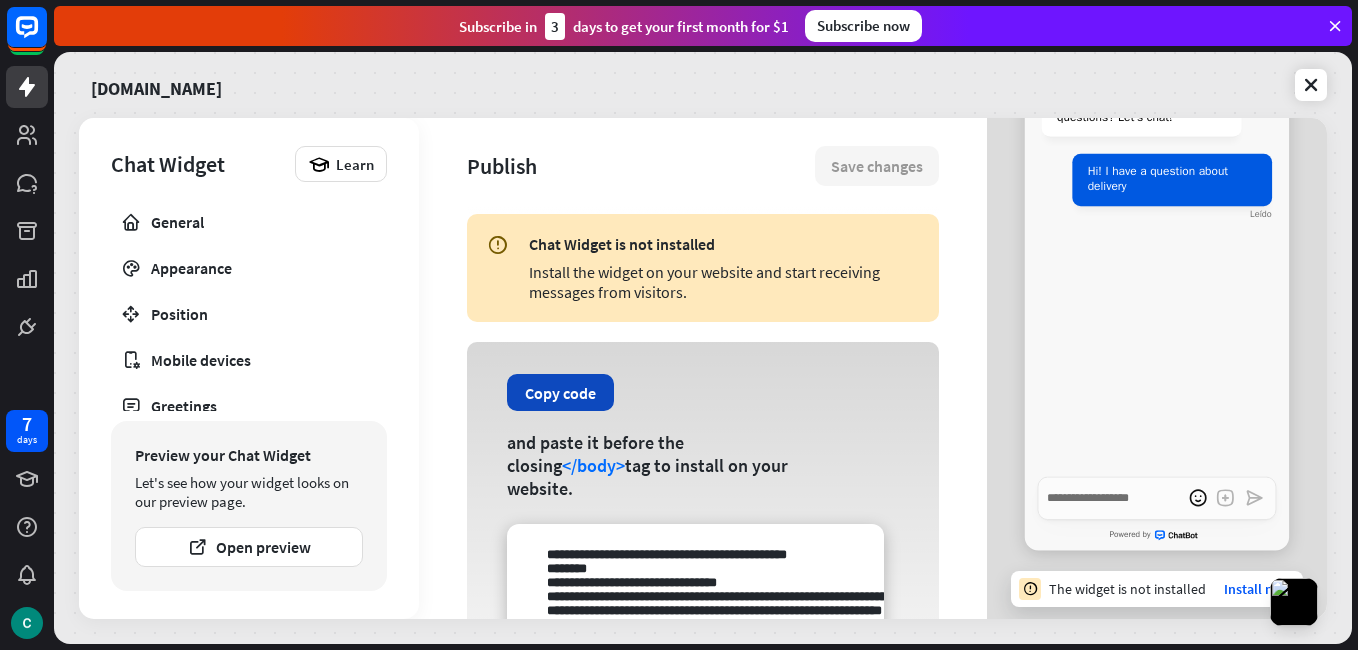 click on "Copy code" at bounding box center (560, 392) 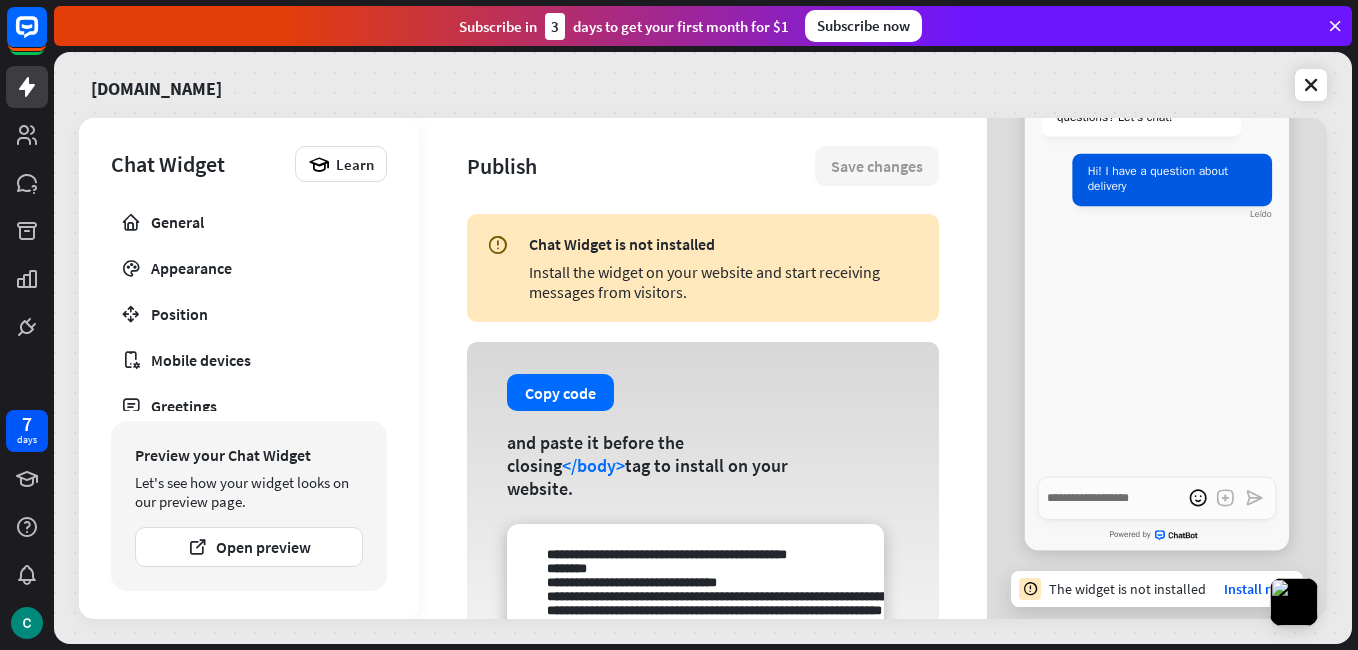 scroll, scrollTop: 438, scrollLeft: 0, axis: vertical 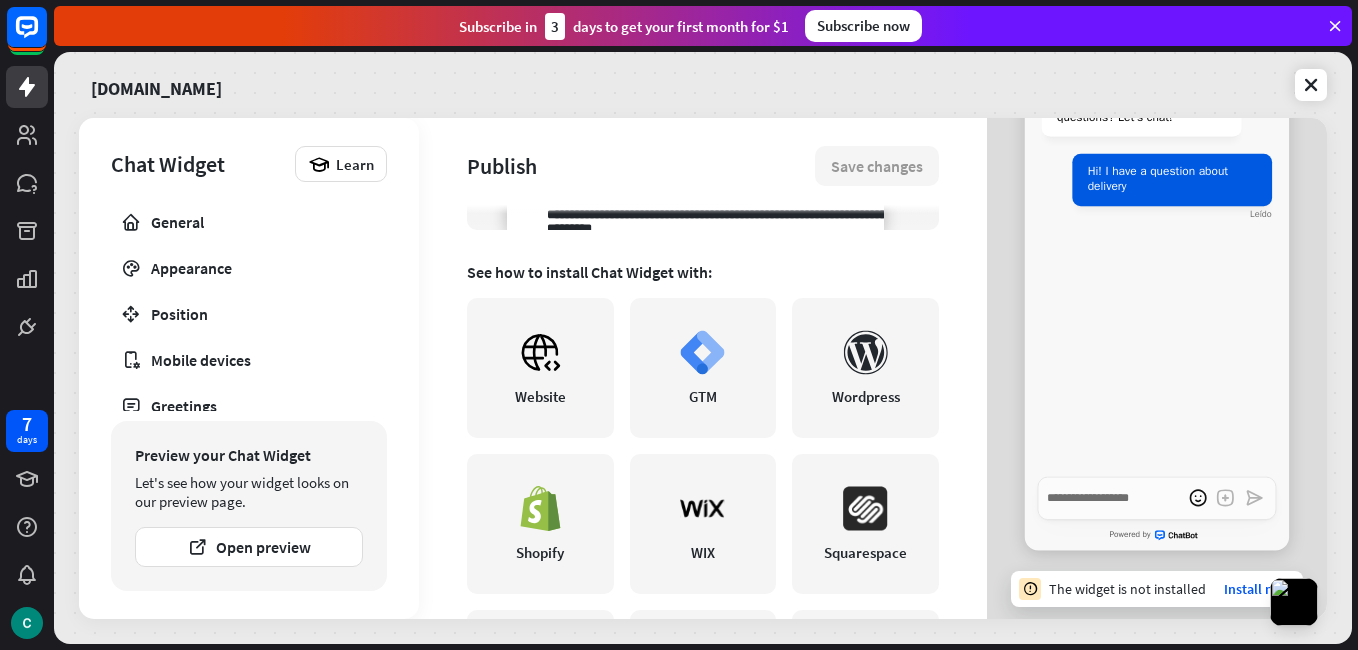 click on "Publish
Save changes
Chat Widget is not installed
Install the widget on your website and start receiving
messages from visitors.
Copy code
and paste it before the closing
</body>
tag to install on your website.
See how to install Chat Widget with:         Website                             GTM                         Wordpress                           Shopify                     WIX                     Squarespace           Webflow                         BigCommerce         Weebly" at bounding box center (703, 368) 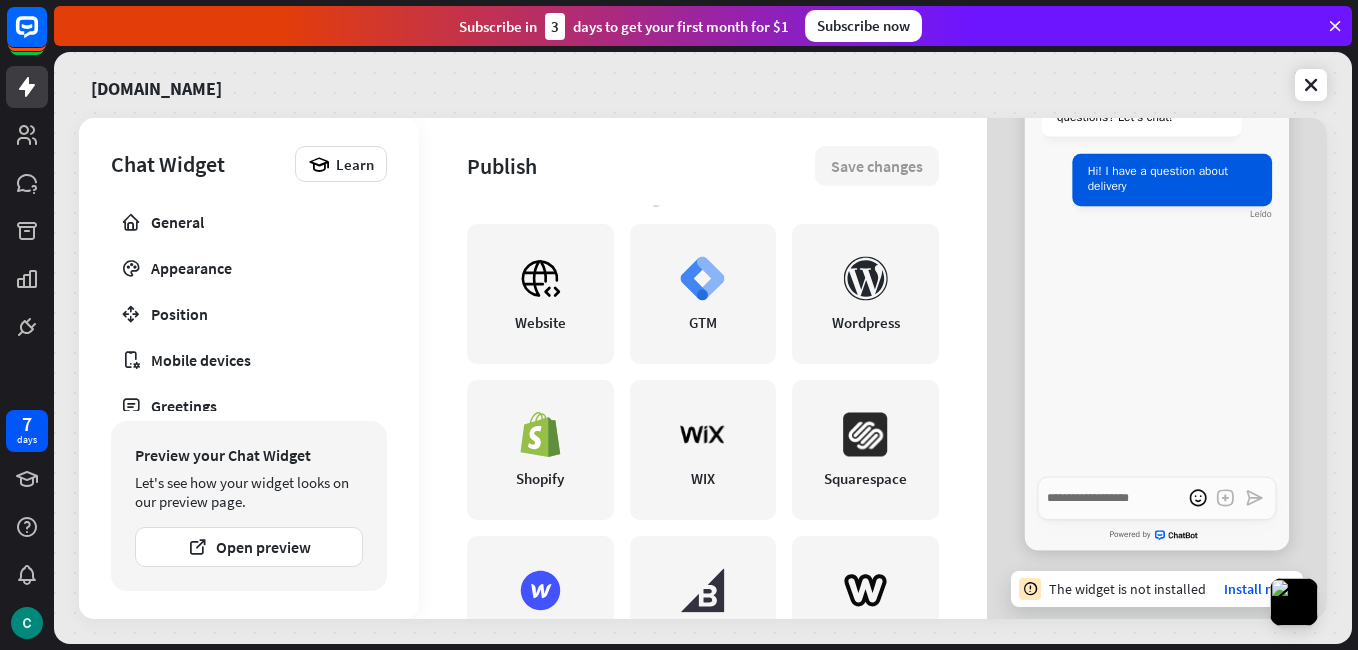 scroll, scrollTop: 609, scrollLeft: 0, axis: vertical 